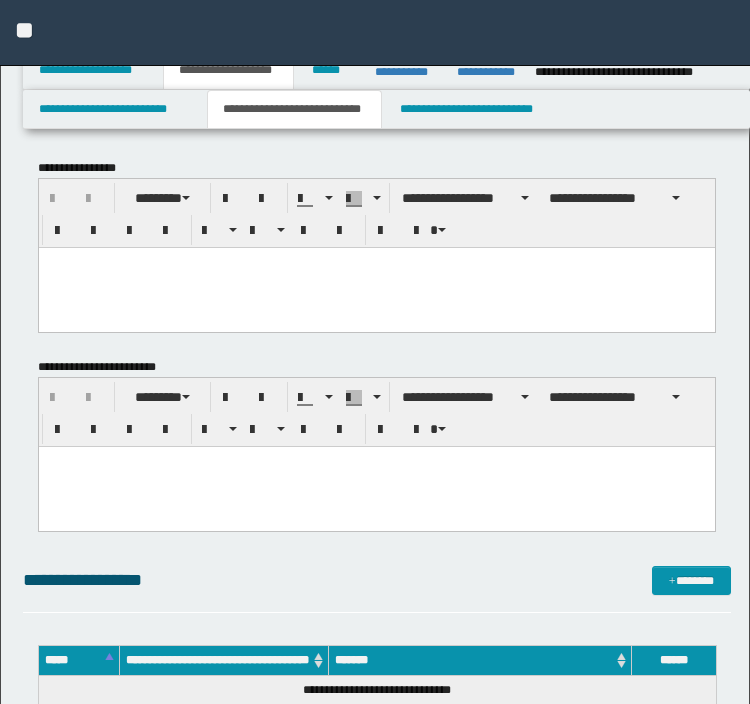 scroll, scrollTop: 480, scrollLeft: 0, axis: vertical 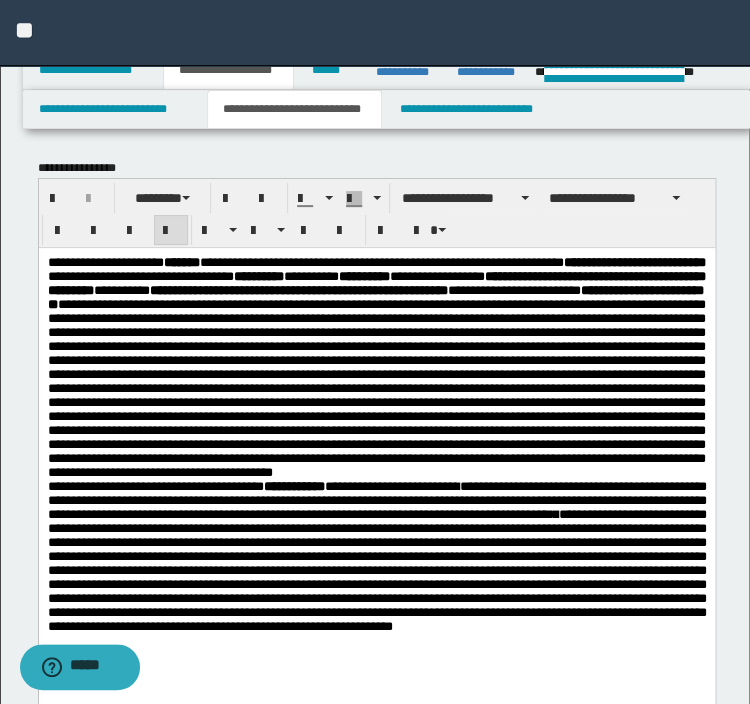 click on "**********" at bounding box center [376, 366] 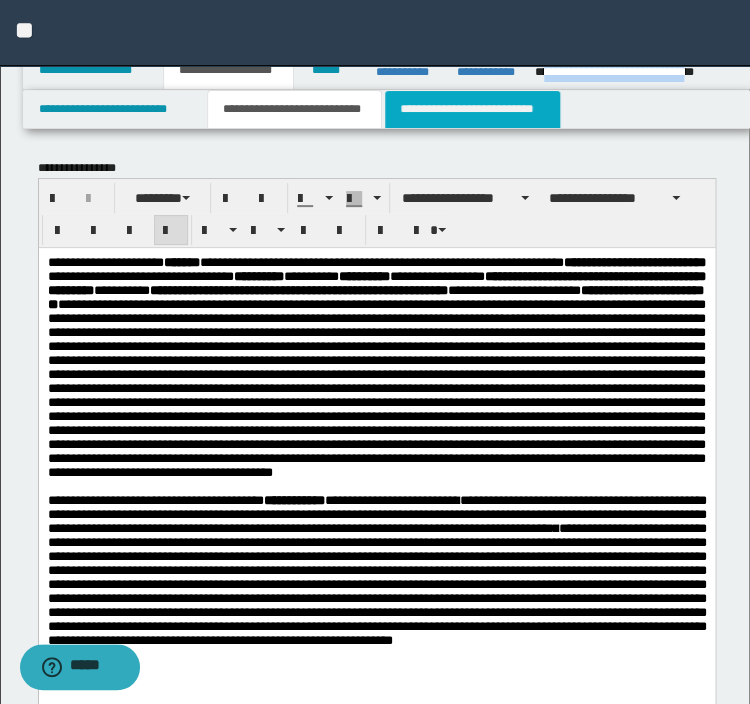 click on "**********" at bounding box center [472, 109] 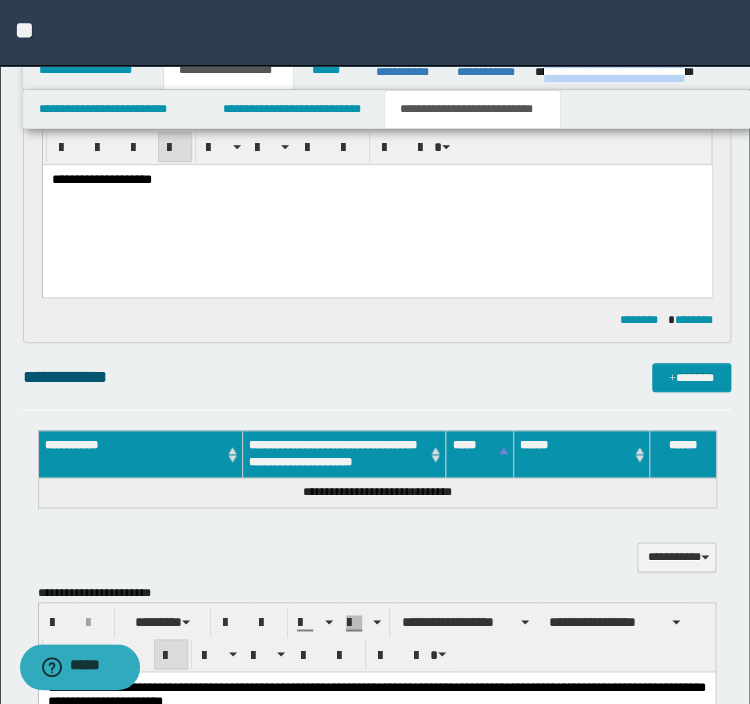scroll, scrollTop: 320, scrollLeft: 0, axis: vertical 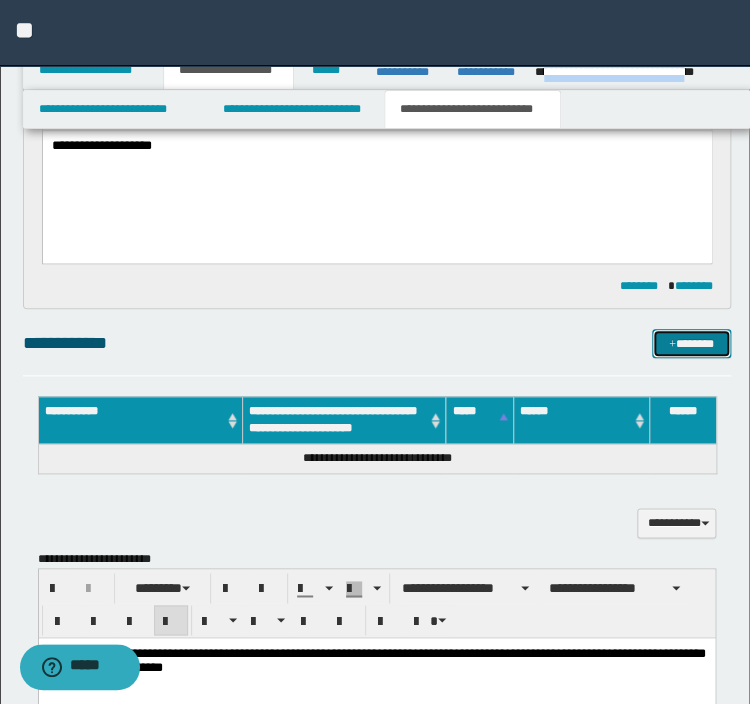 click on "*******" at bounding box center (691, 344) 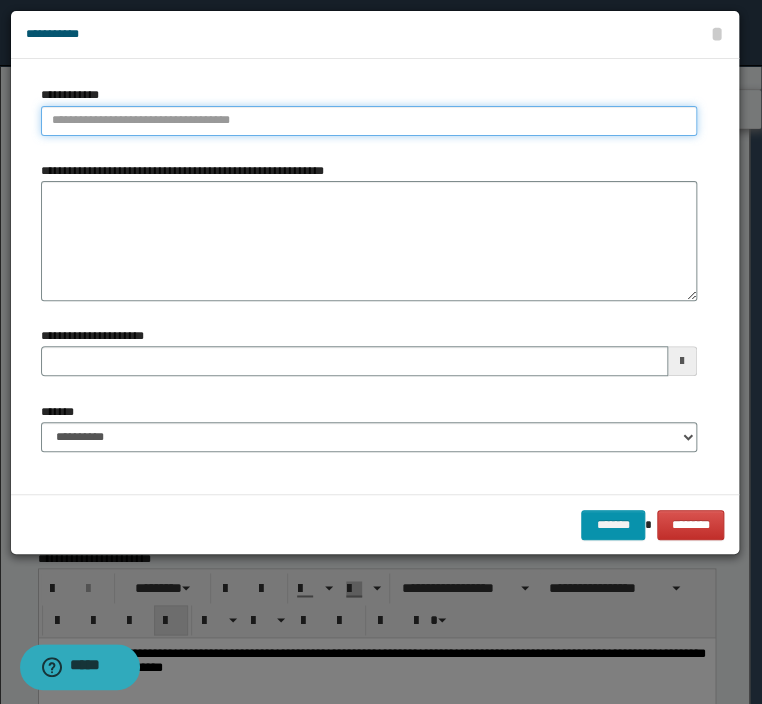 drag, startPoint x: 132, startPoint y: 107, endPoint x: 120, endPoint y: 116, distance: 15 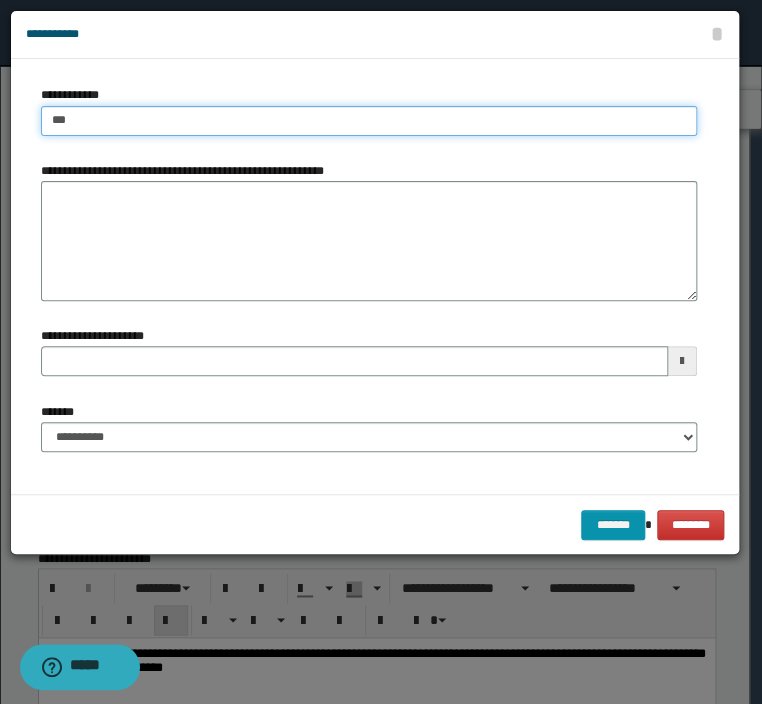 type on "****" 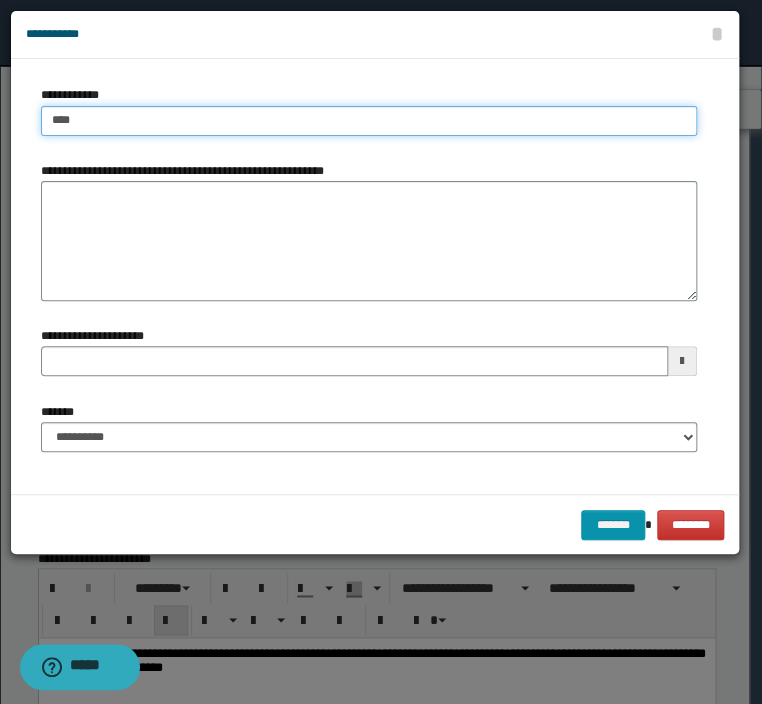 type on "****" 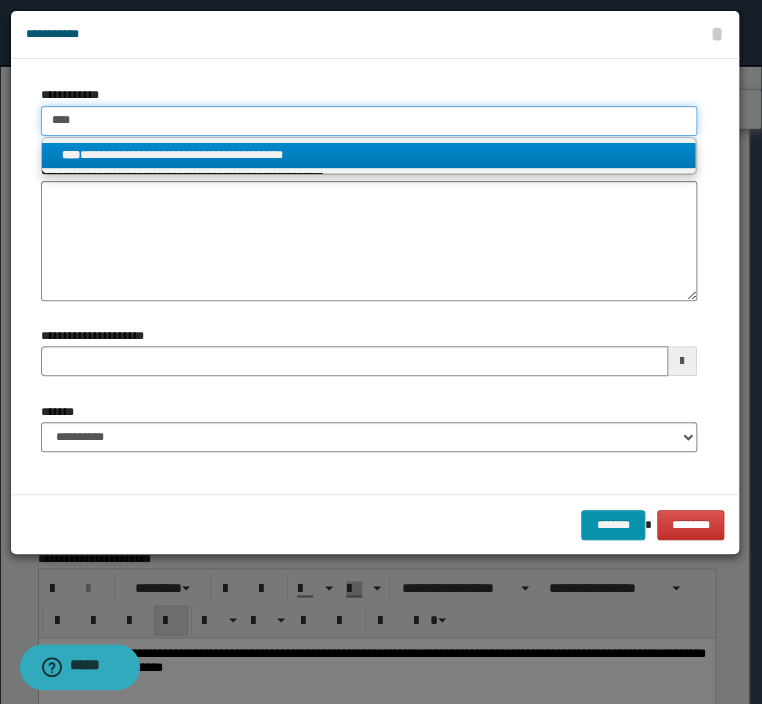 type on "****" 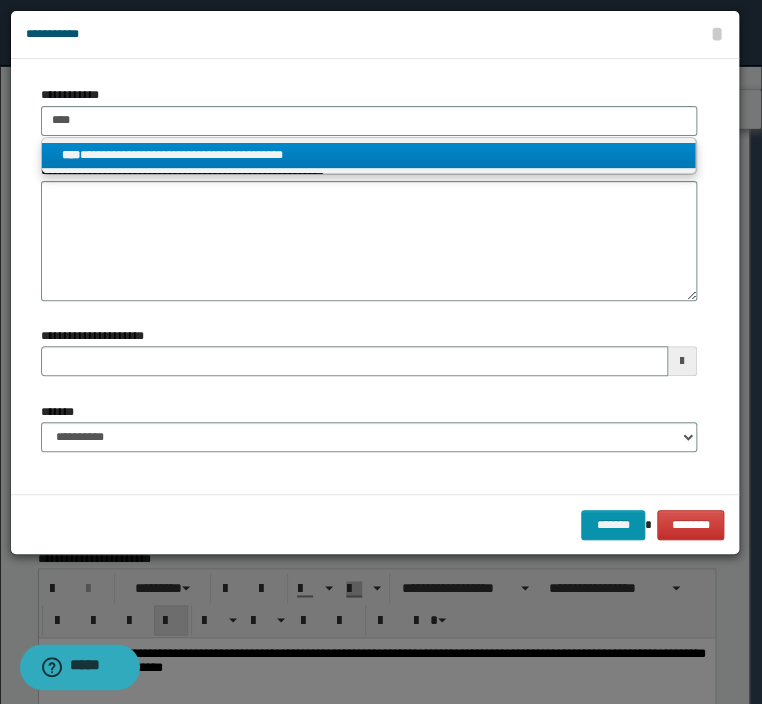 click on "**********" at bounding box center (369, 155) 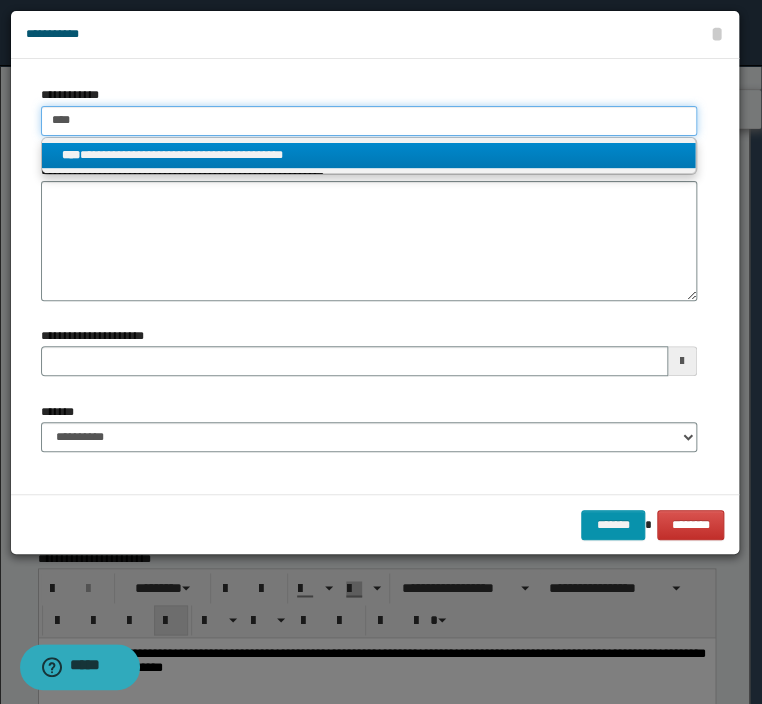type 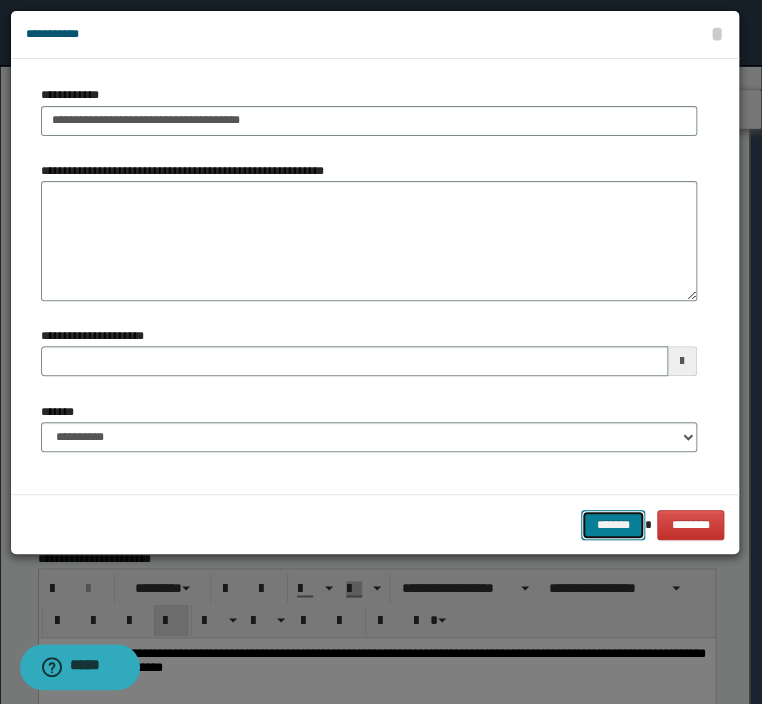 click on "*******" at bounding box center (613, 525) 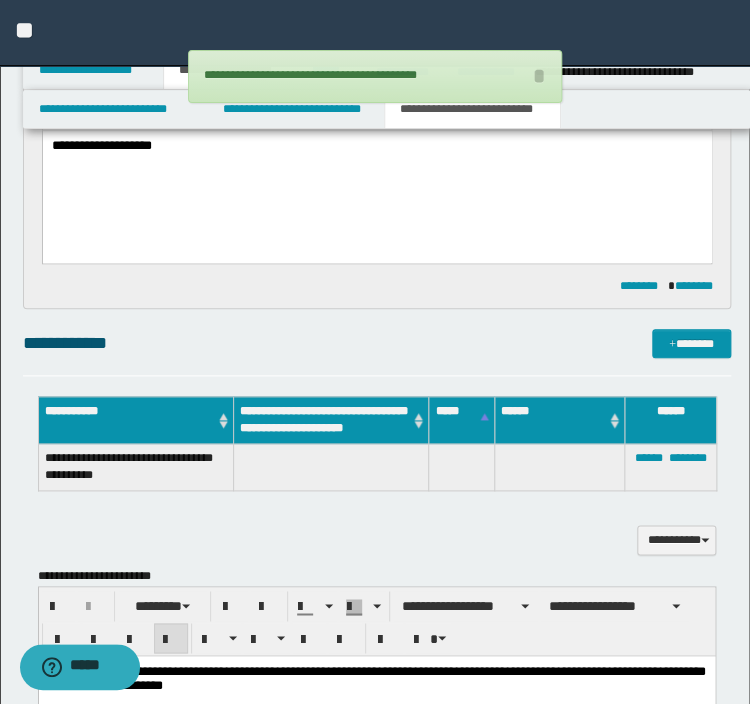 click on "******    ********" at bounding box center (671, 467) 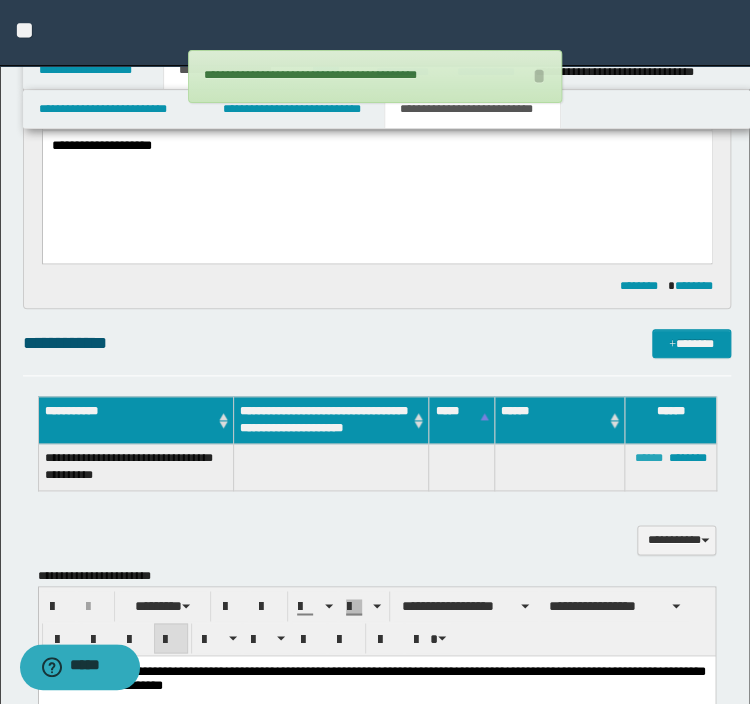 click on "******" at bounding box center [648, 458] 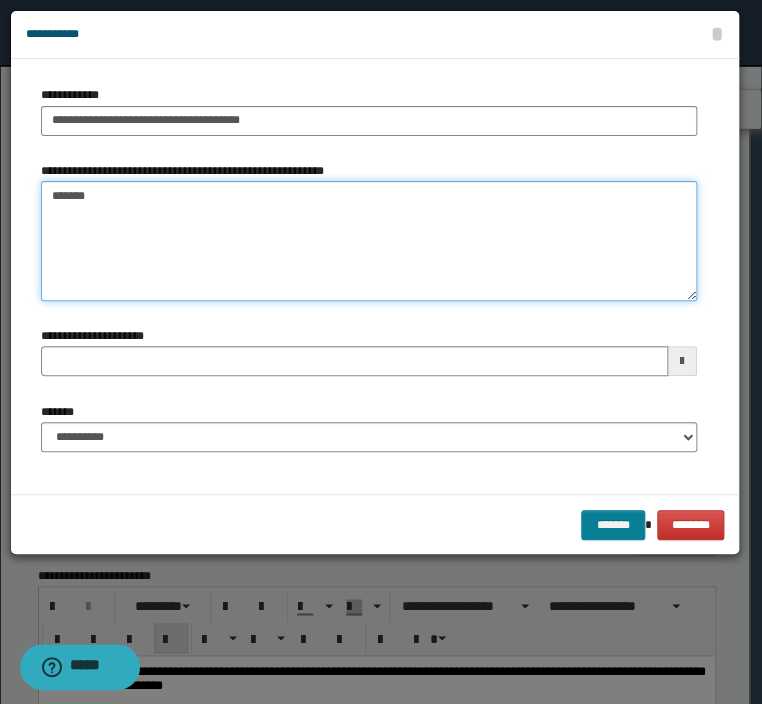 type on "*******" 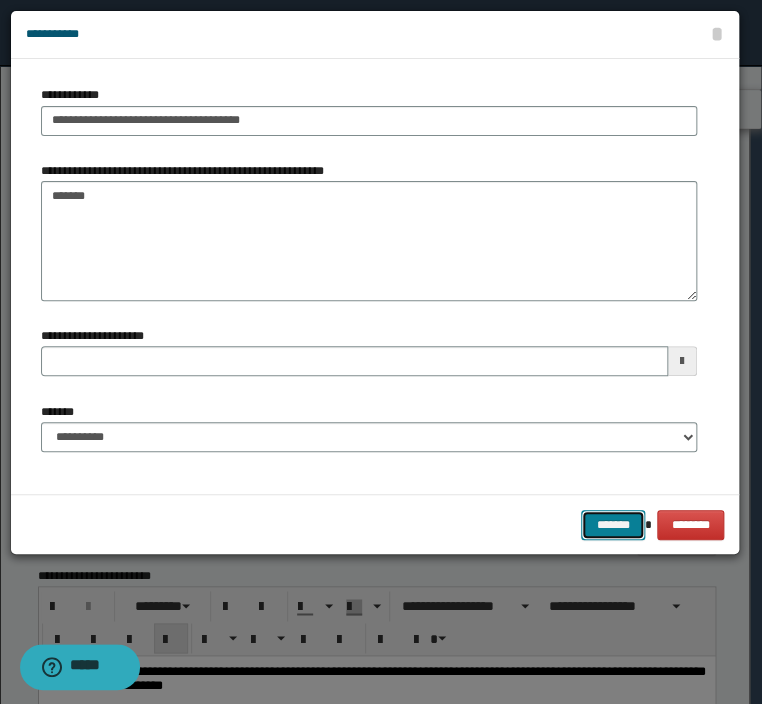 click on "*******" at bounding box center (613, 525) 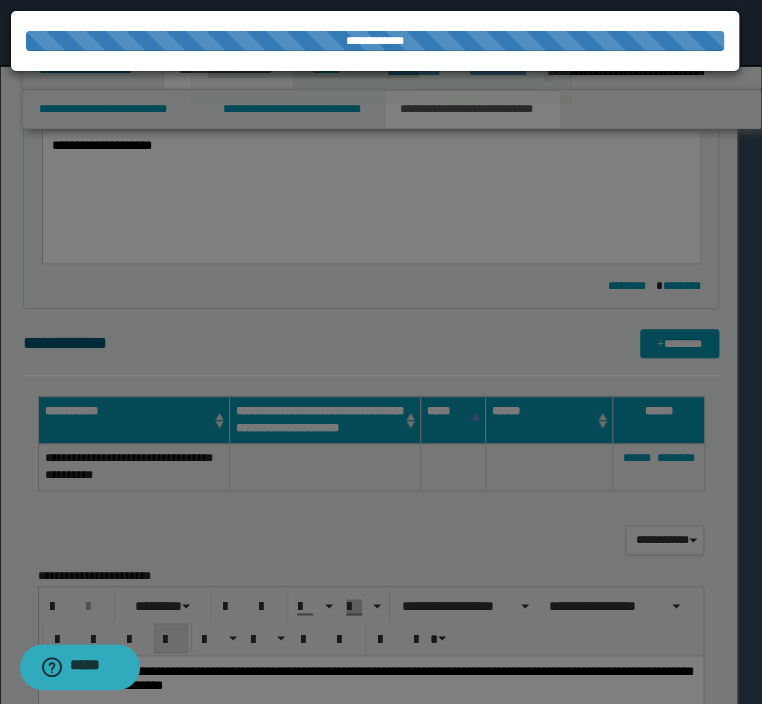 type 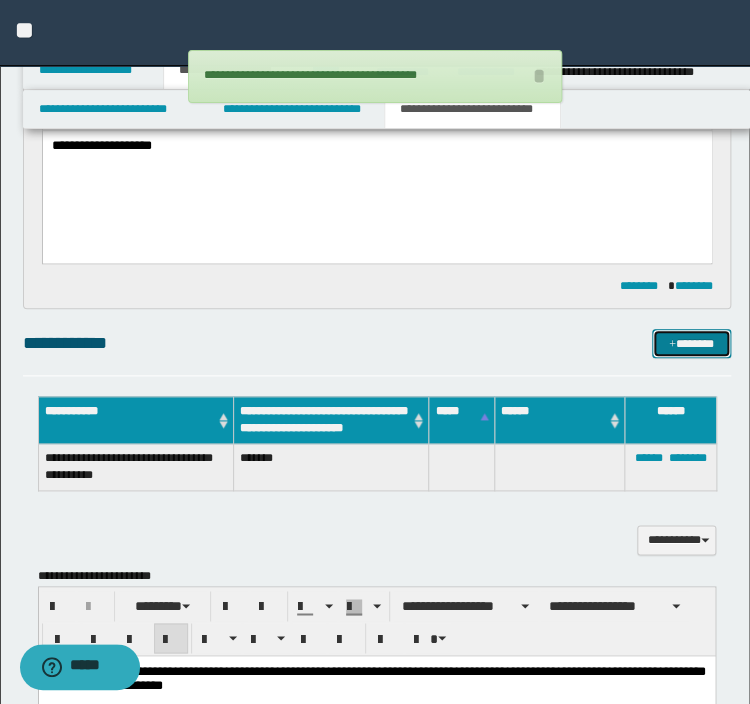 click on "*******" at bounding box center [691, 344] 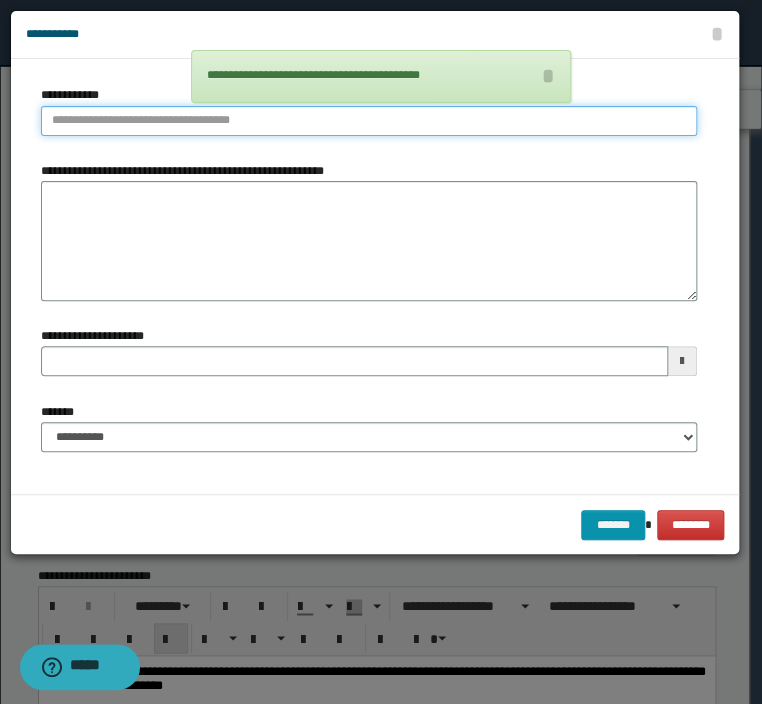 type on "**********" 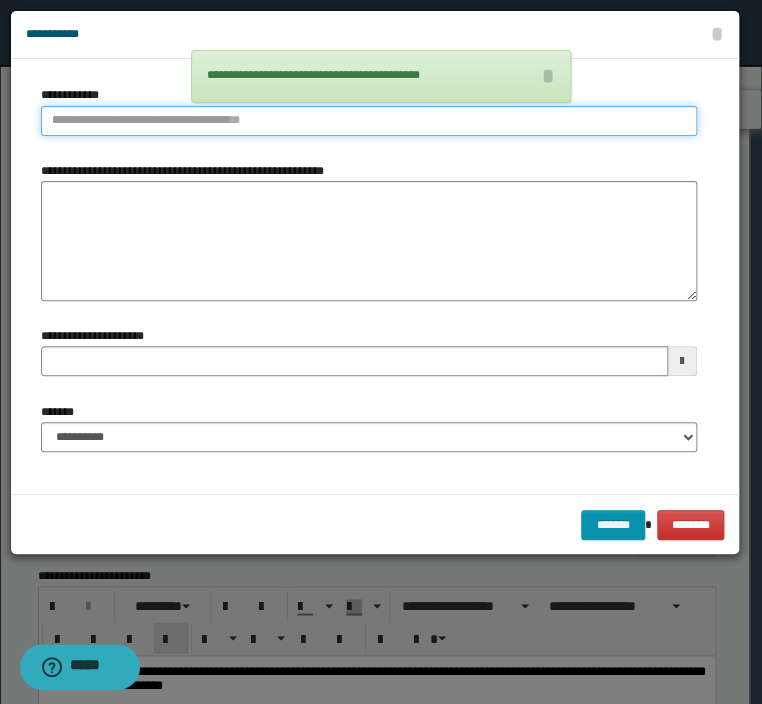 click on "**********" at bounding box center (369, 121) 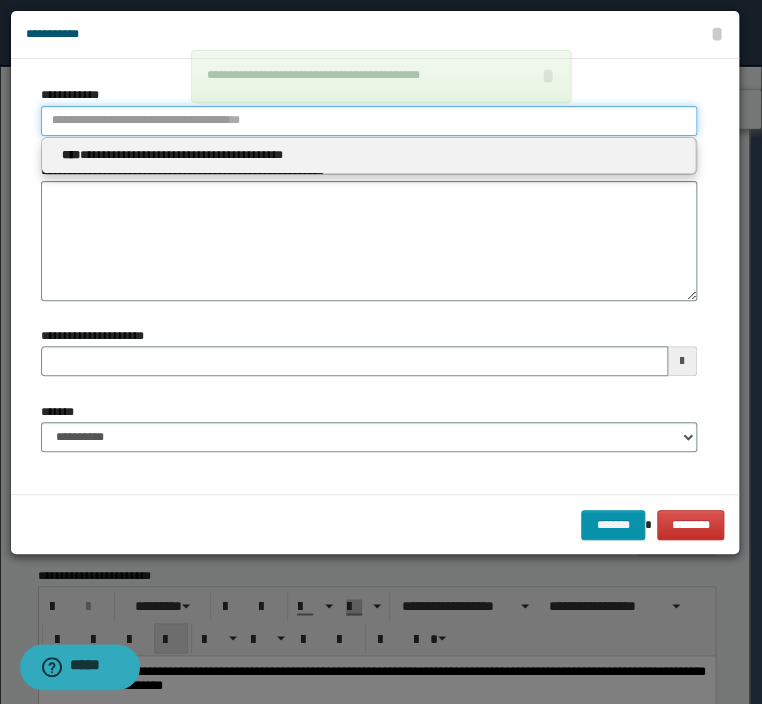 type 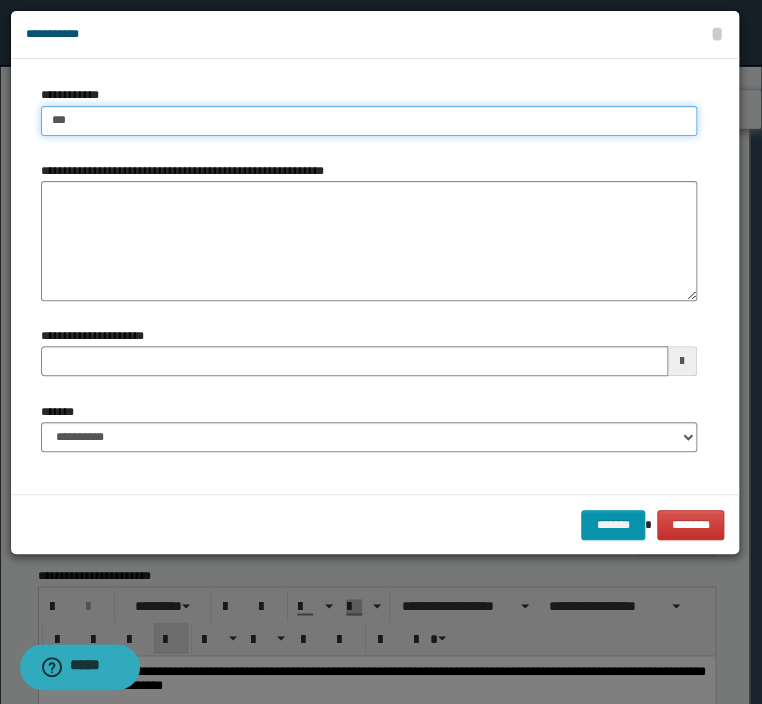 type on "****" 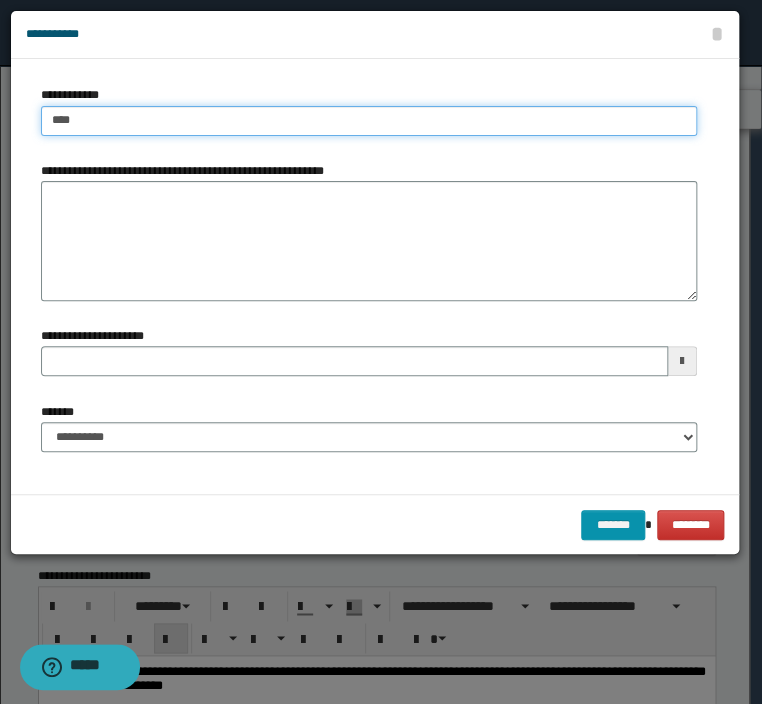 type on "****" 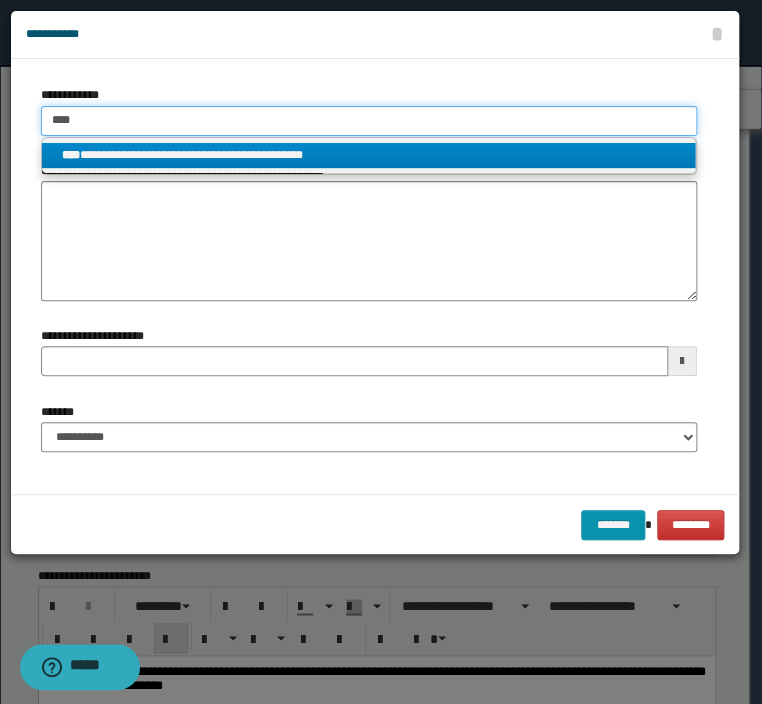 type on "****" 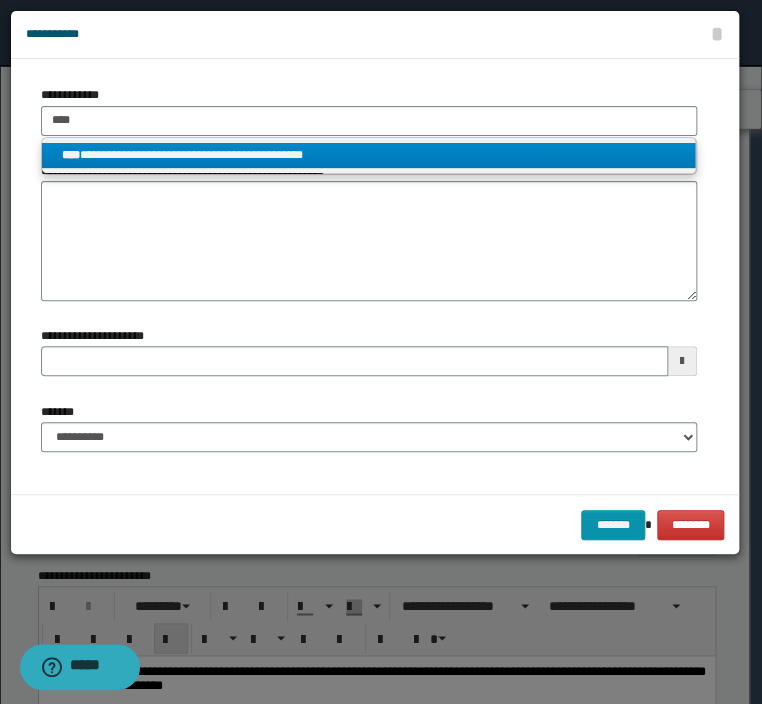 click on "**********" at bounding box center [369, 155] 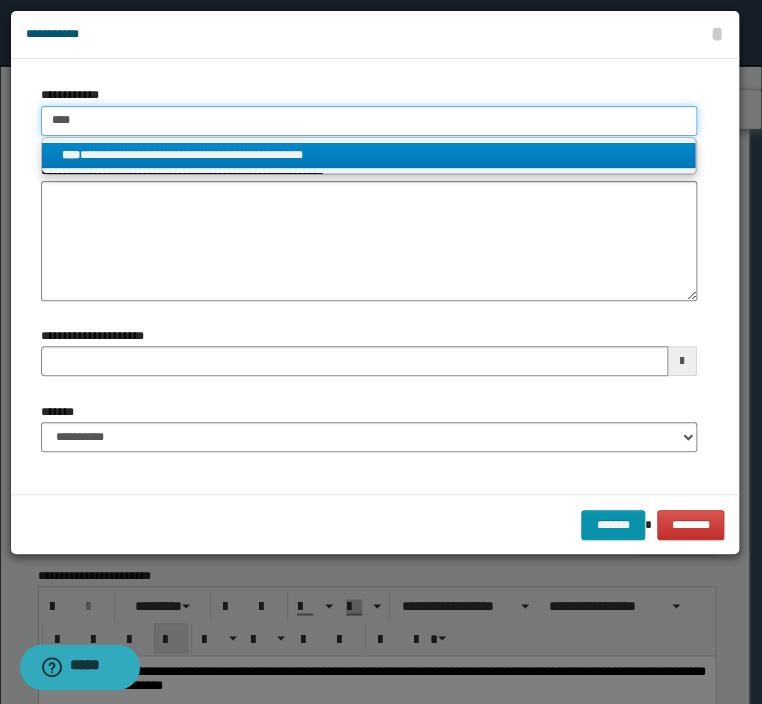 type 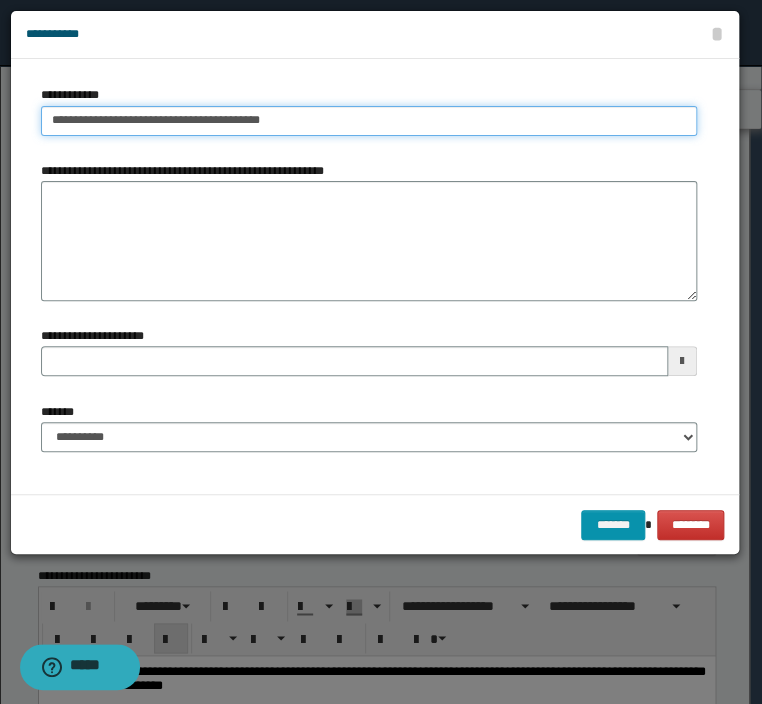 type on "**********" 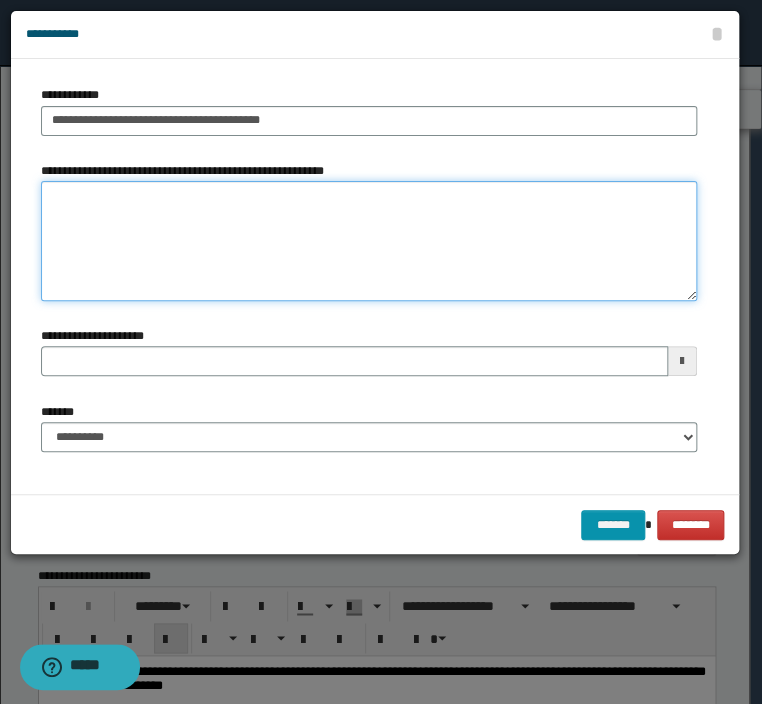 type 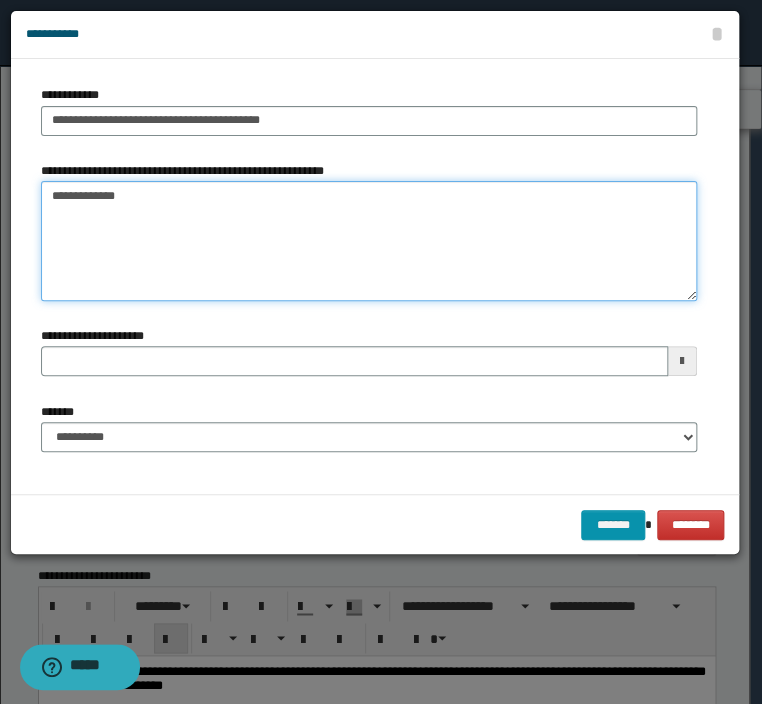 type on "**********" 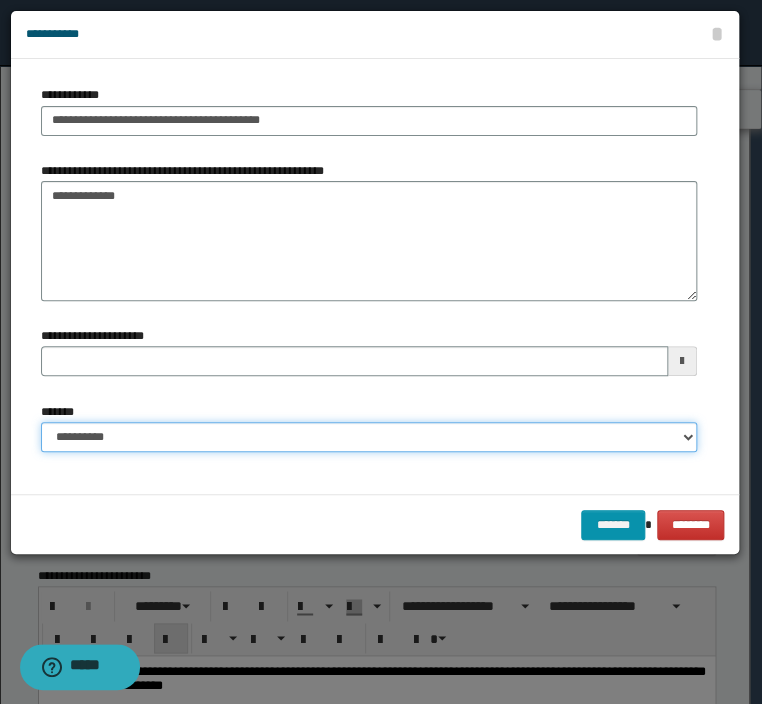 drag, startPoint x: 136, startPoint y: 436, endPoint x: 148, endPoint y: 450, distance: 18.439089 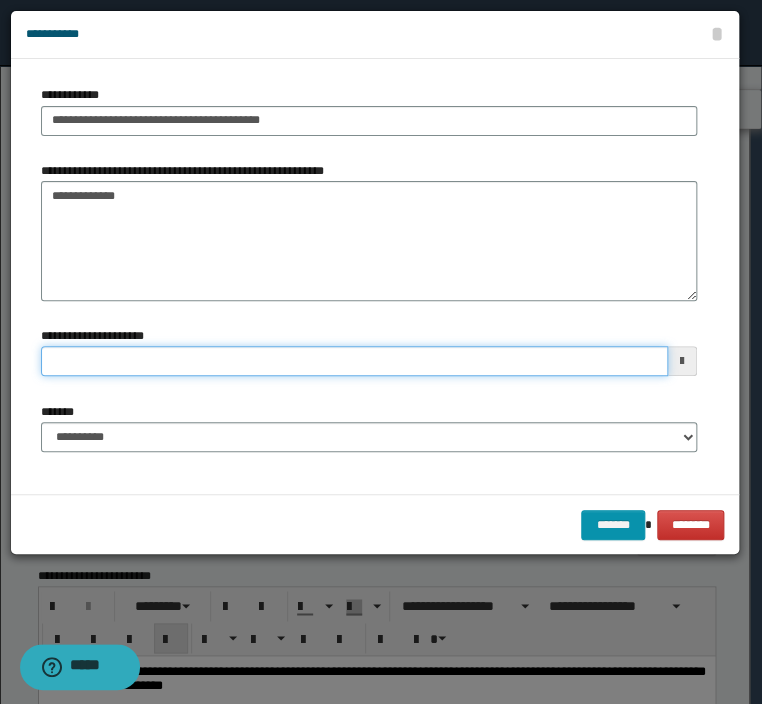 click on "**********" at bounding box center (354, 361) 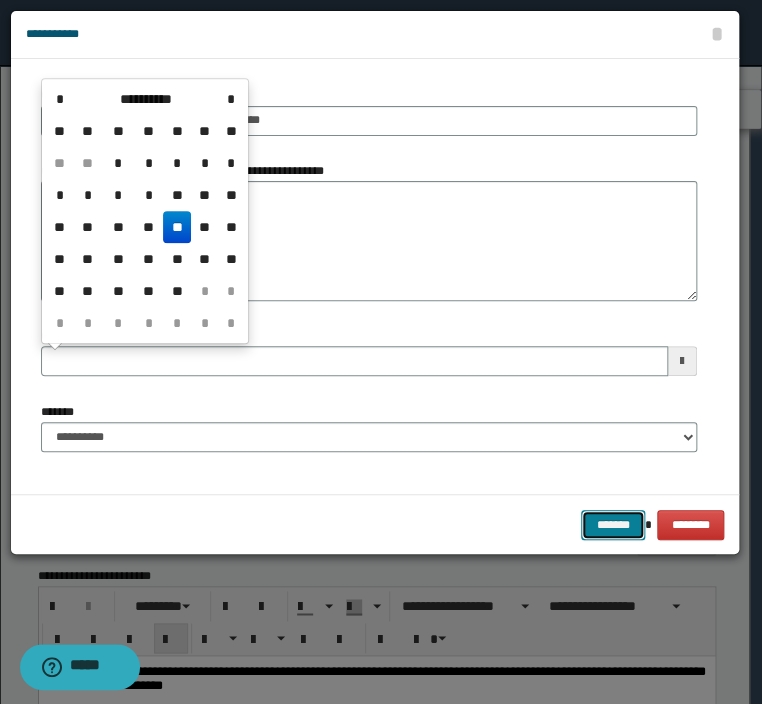 click on "*******" at bounding box center (613, 525) 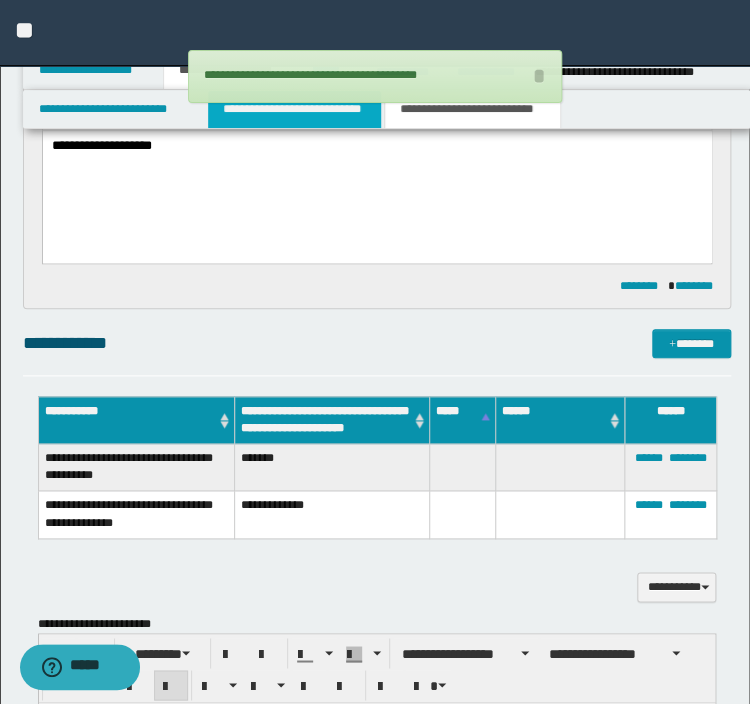 click on "**********" at bounding box center (294, 109) 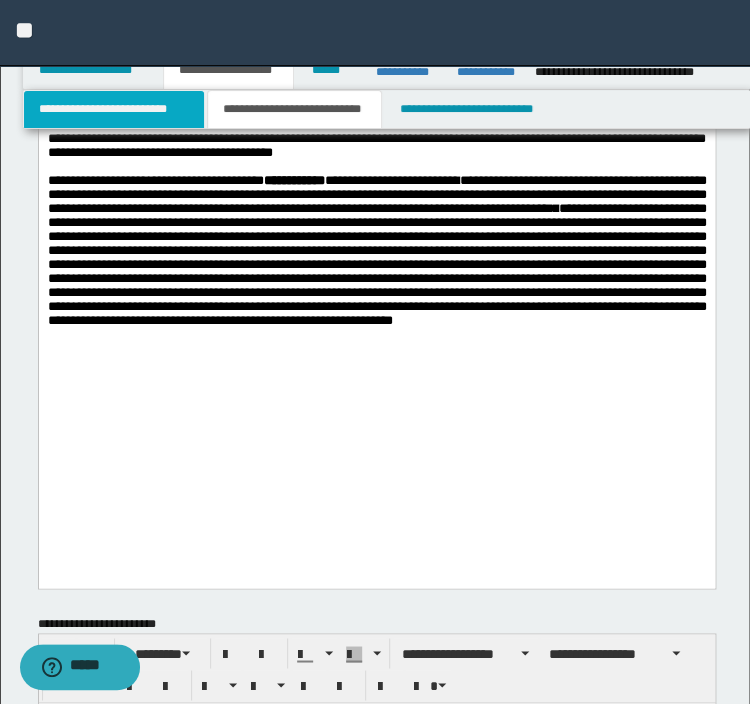 click on "**********" at bounding box center (114, 109) 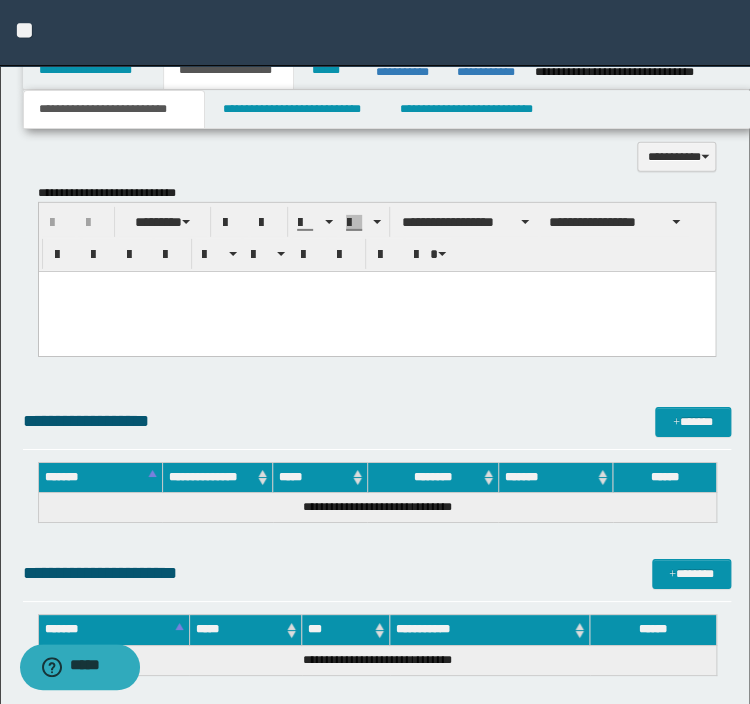 scroll, scrollTop: 1440, scrollLeft: 0, axis: vertical 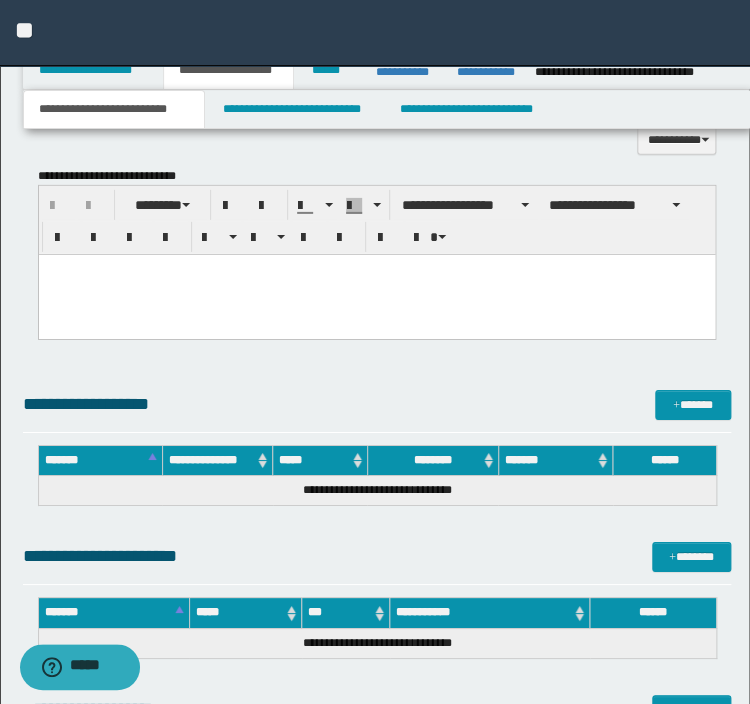 click at bounding box center [376, 295] 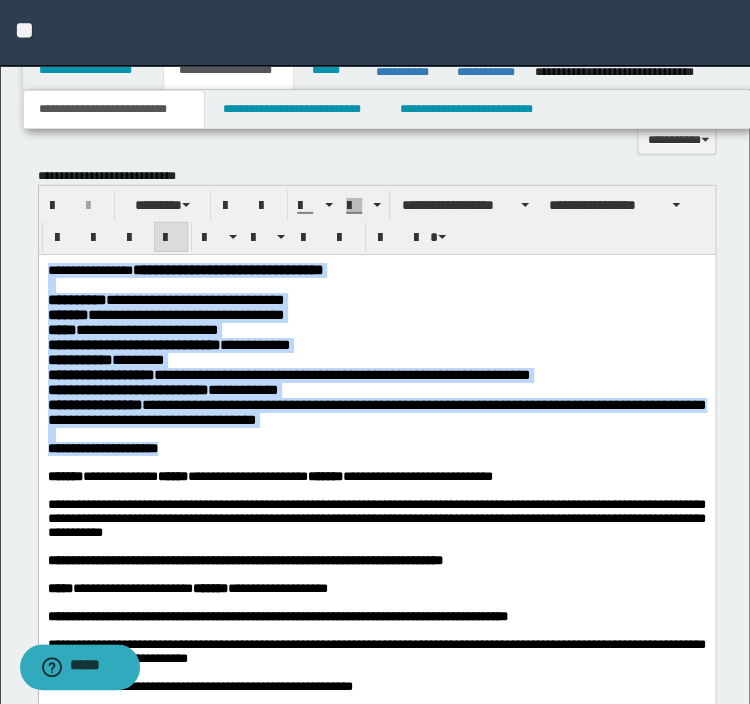 drag, startPoint x: 406, startPoint y: 469, endPoint x: 28, endPoint y: 271, distance: 426.7177 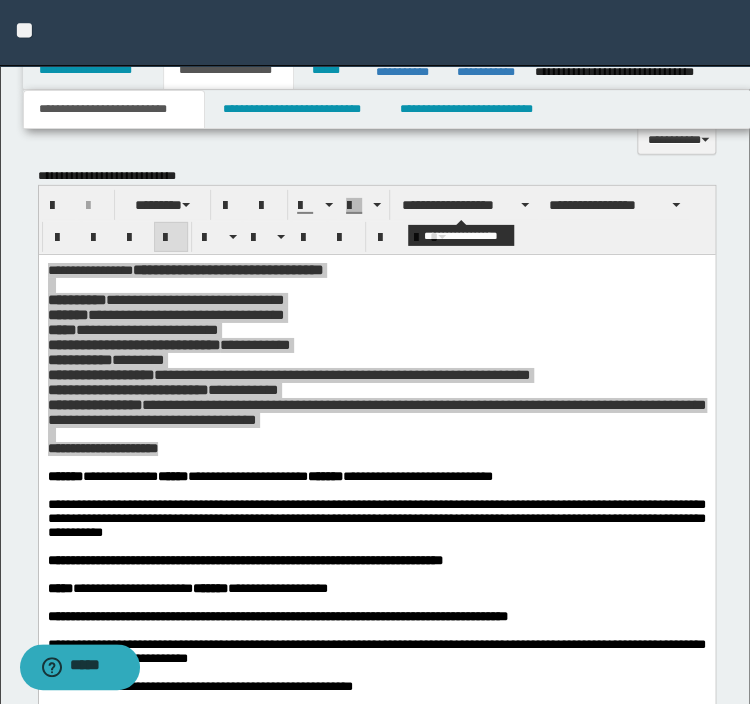 click on "**********" at bounding box center (377, 220) 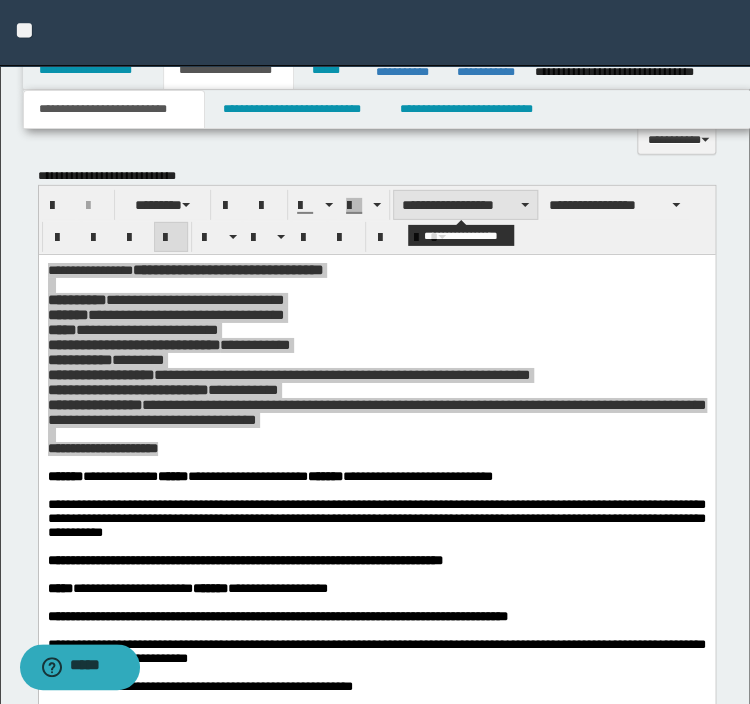 click on "**********" at bounding box center (465, 205) 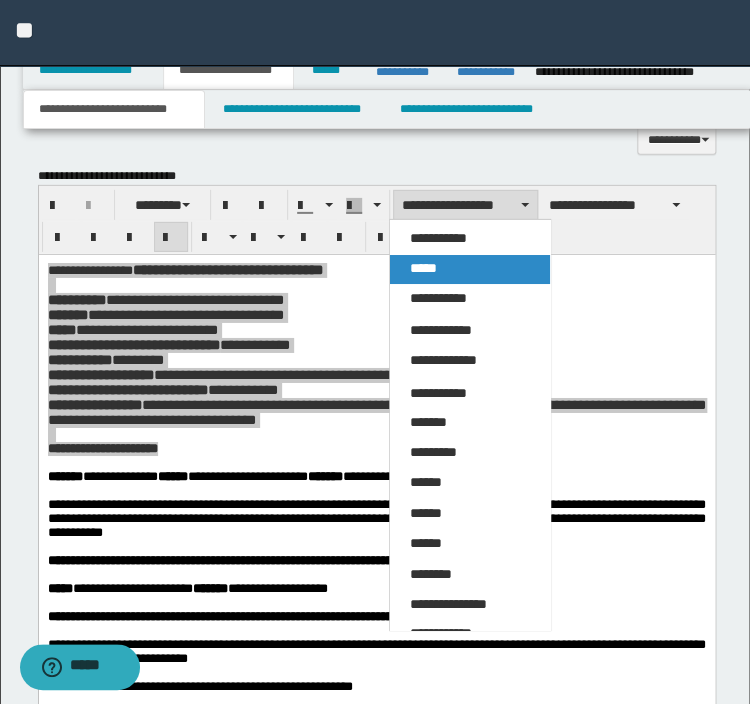 drag, startPoint x: 457, startPoint y: 263, endPoint x: 423, endPoint y: 1, distance: 264.1969 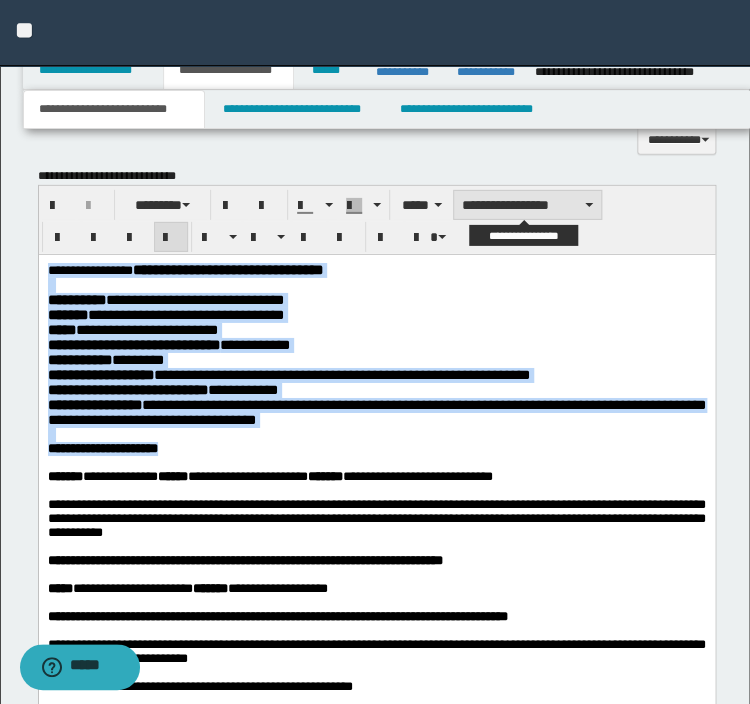 click on "**********" at bounding box center [527, 205] 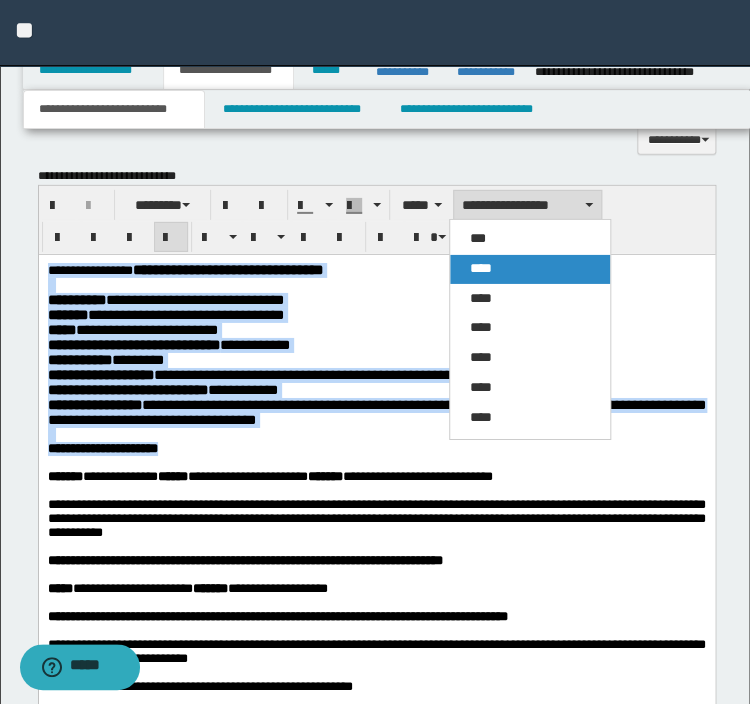 click on "****" at bounding box center [481, 268] 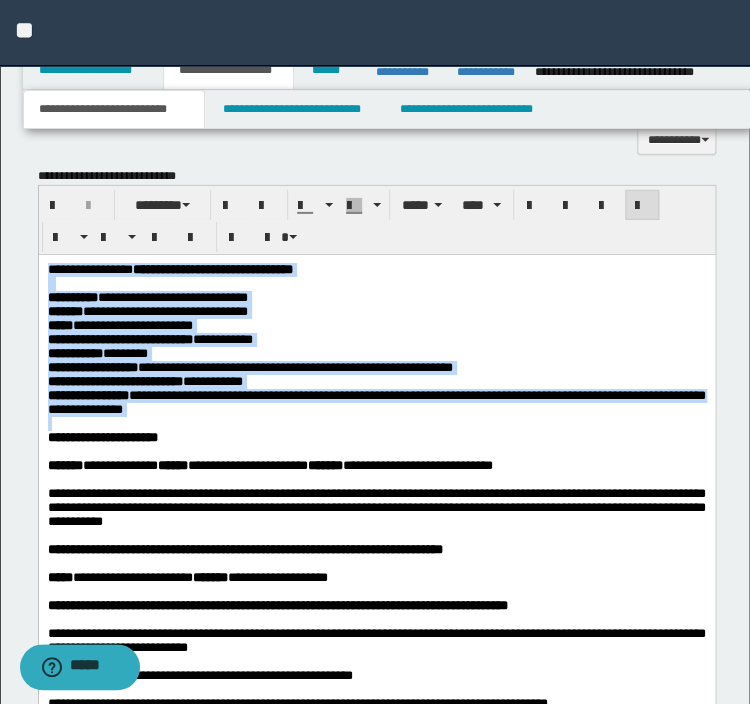 click on "**********" at bounding box center (376, 402) 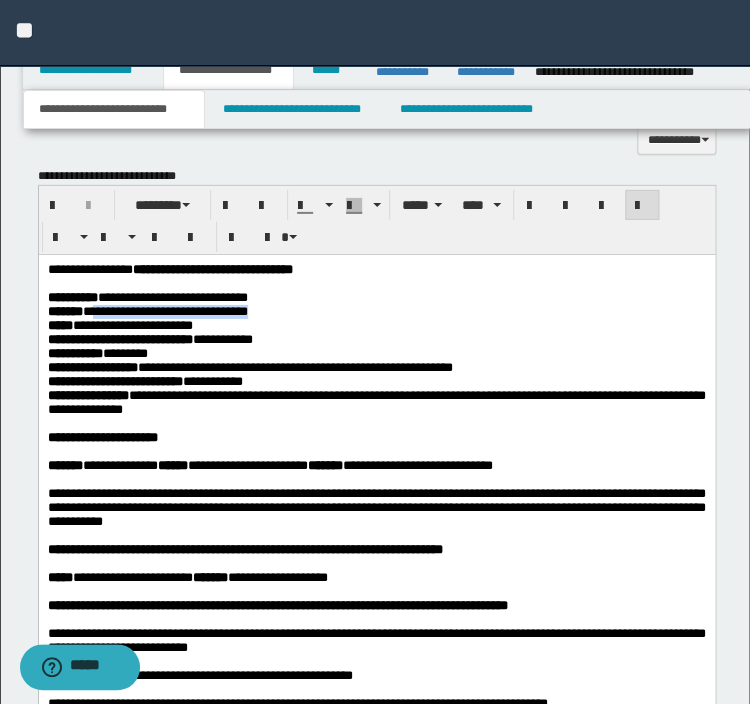 drag, startPoint x: 373, startPoint y: 316, endPoint x: 115, endPoint y: 312, distance: 258.031 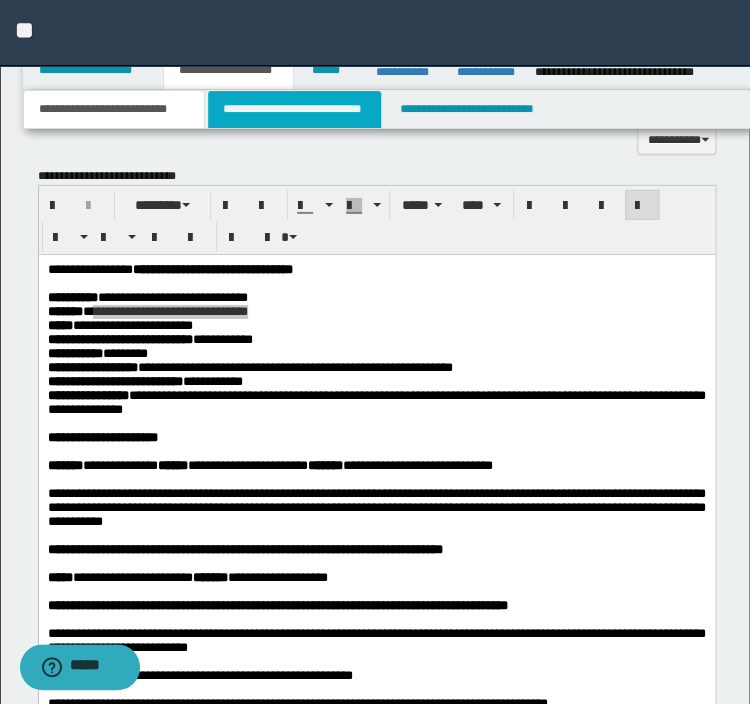 click on "**********" at bounding box center (294, 109) 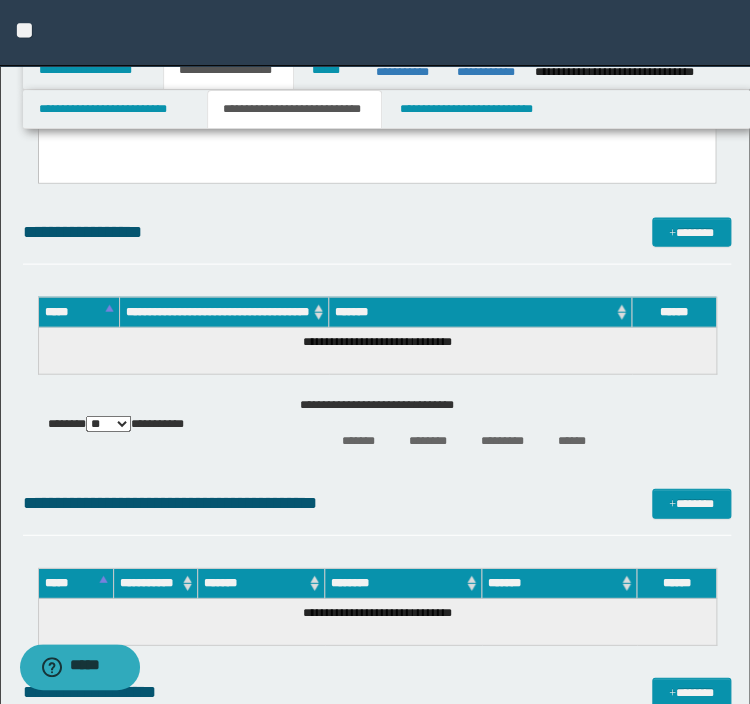 scroll, scrollTop: 880, scrollLeft: 0, axis: vertical 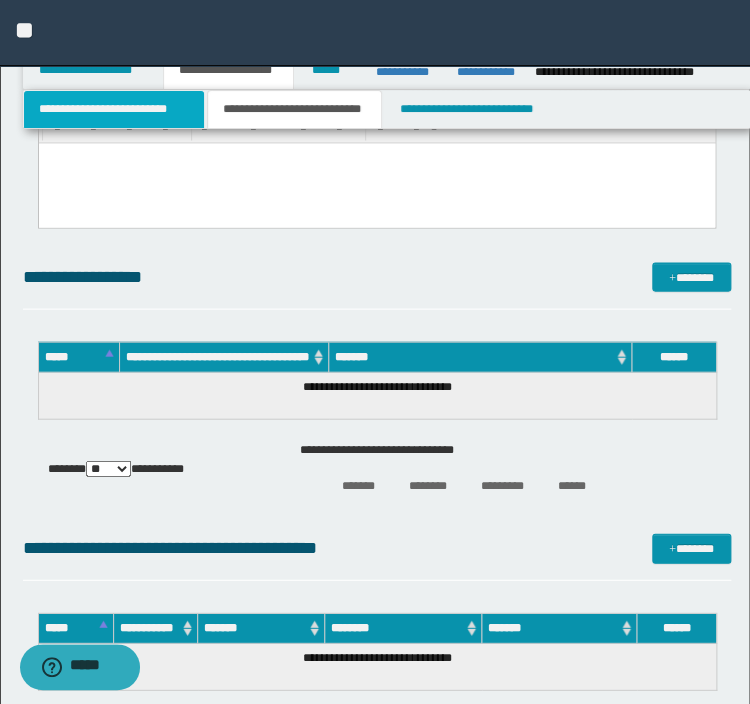 click on "**********" at bounding box center (114, 109) 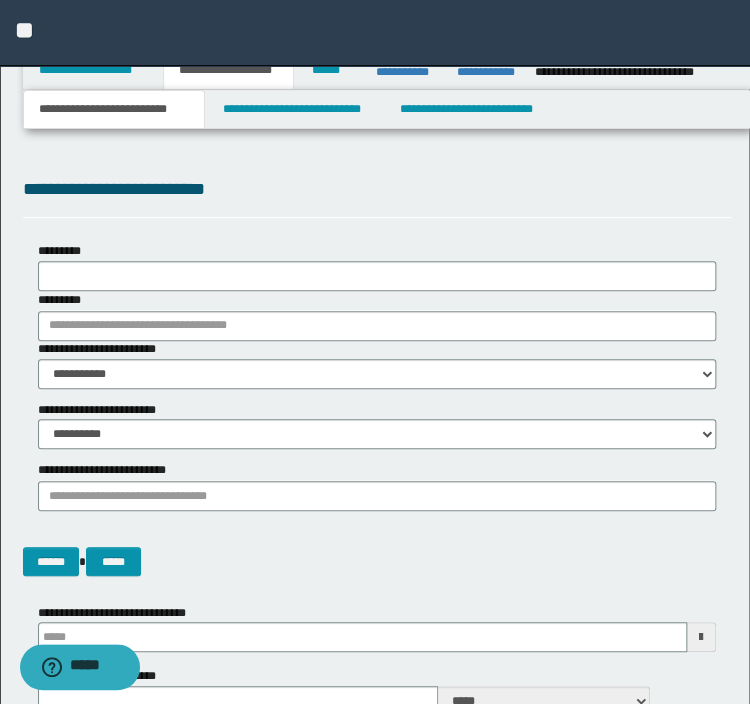 scroll, scrollTop: 0, scrollLeft: 0, axis: both 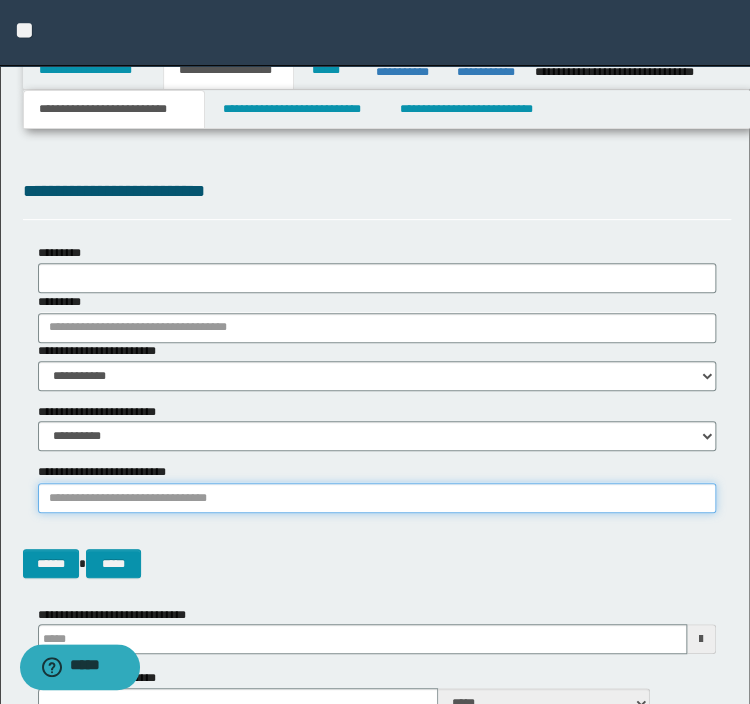 click on "**********" at bounding box center (377, 498) 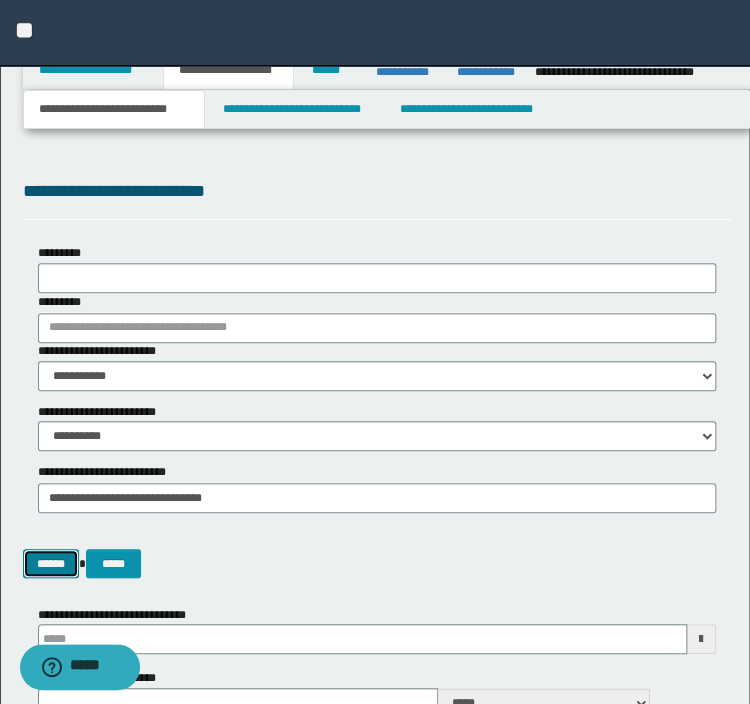 click on "******" at bounding box center (51, 564) 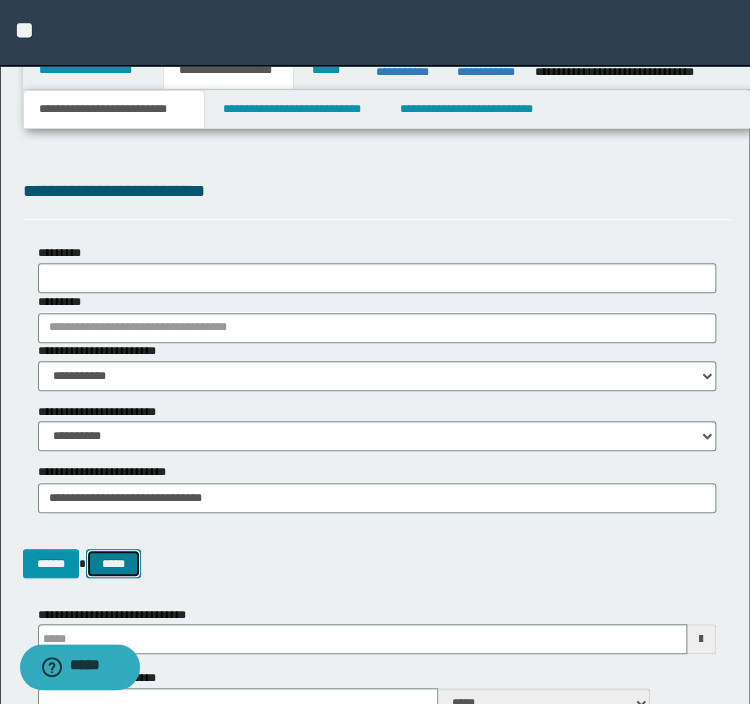 click on "*****" at bounding box center (114, 564) 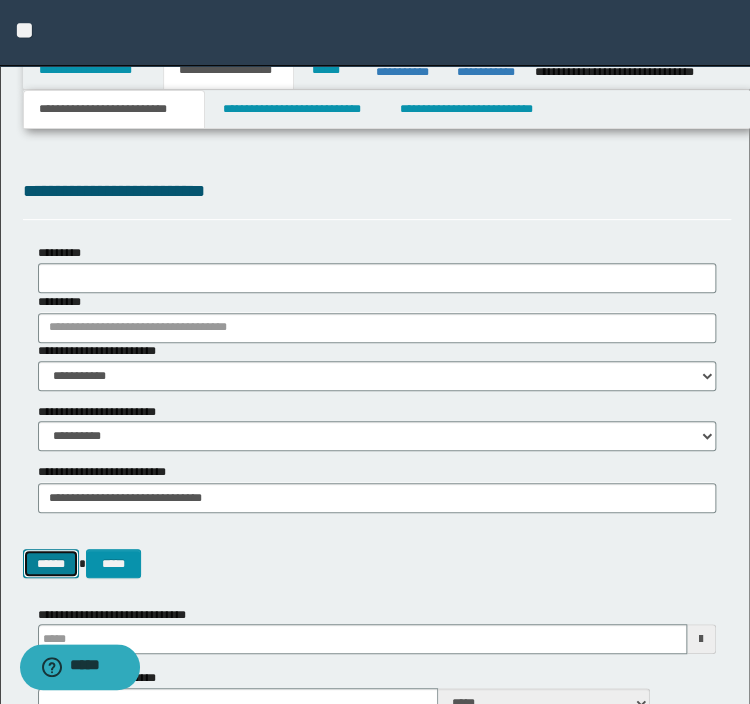 click on "******" at bounding box center (51, 564) 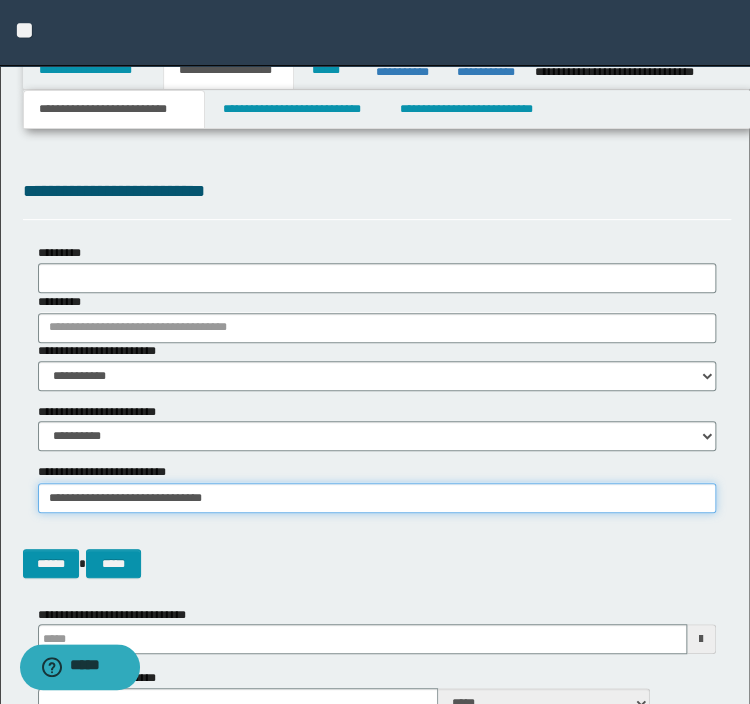 click on "**********" at bounding box center (377, 498) 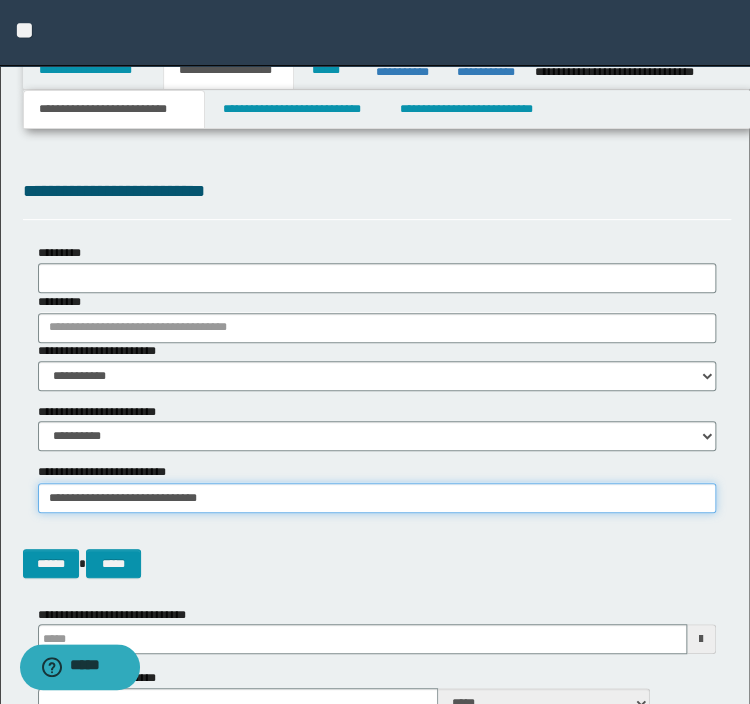 type on "**********" 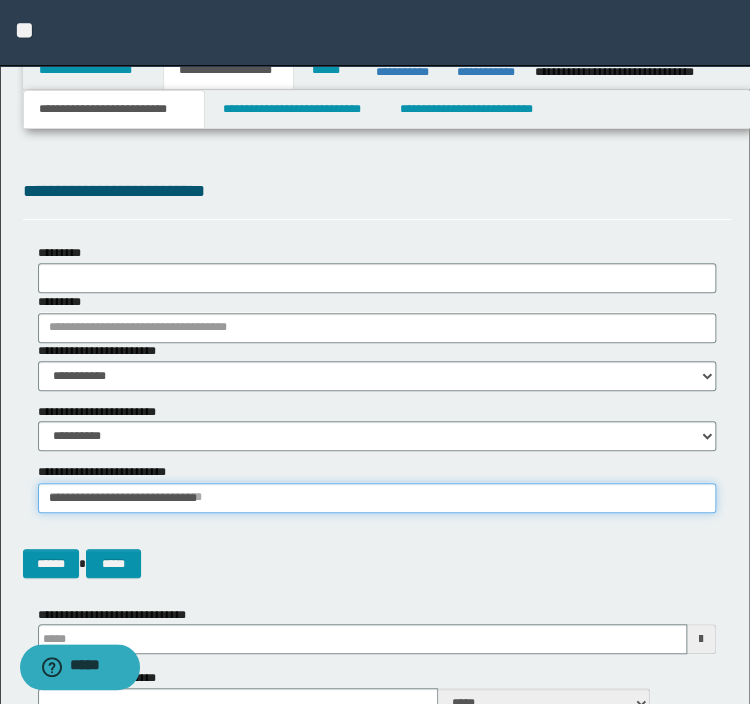 type 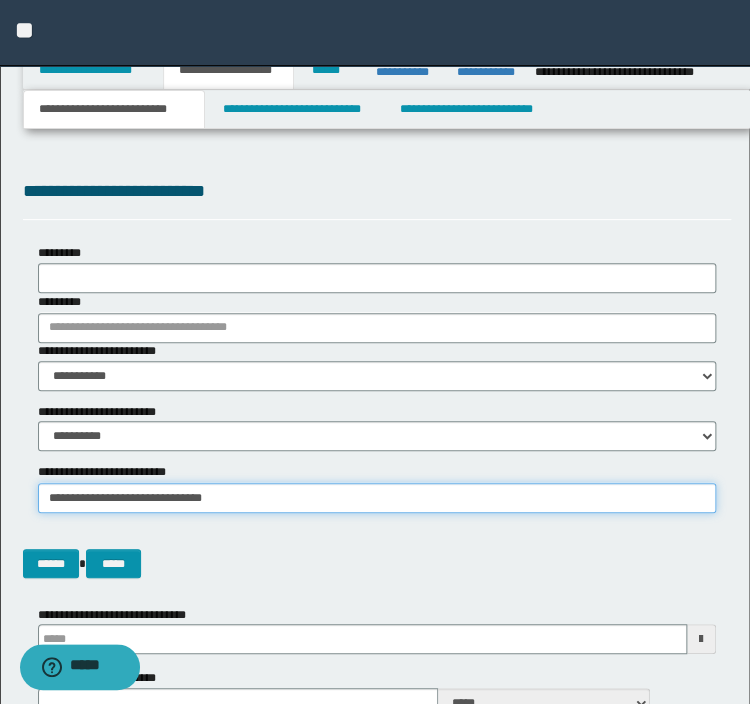 type on "**********" 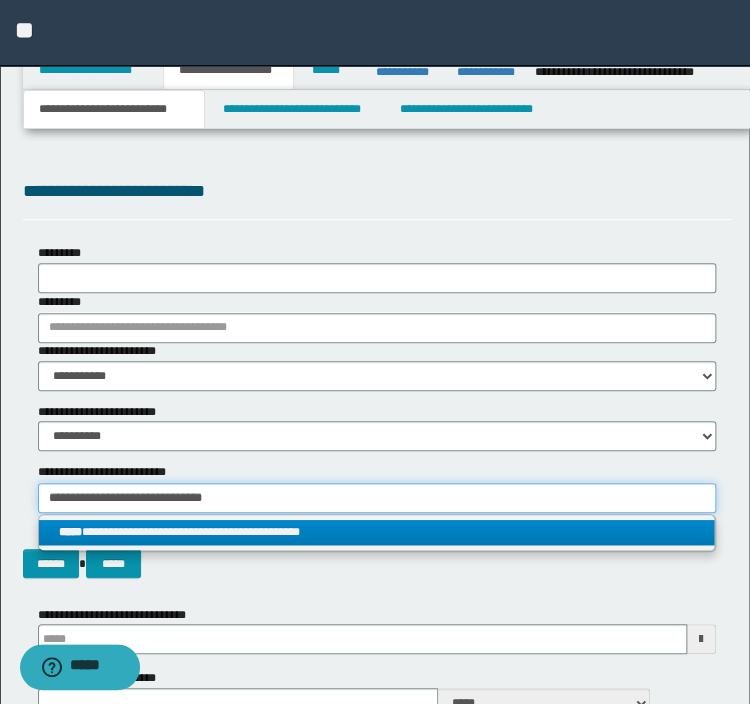 type on "**********" 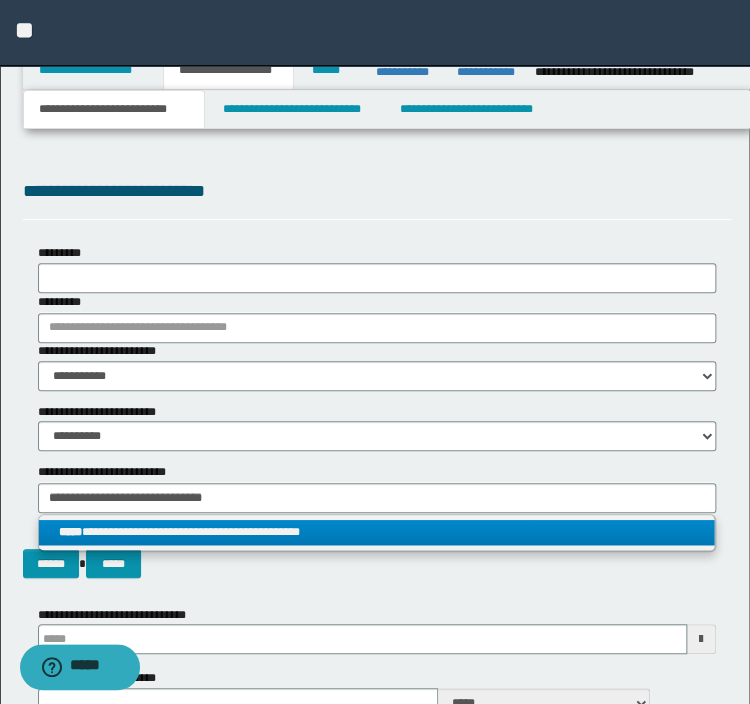click on "**********" at bounding box center [377, 532] 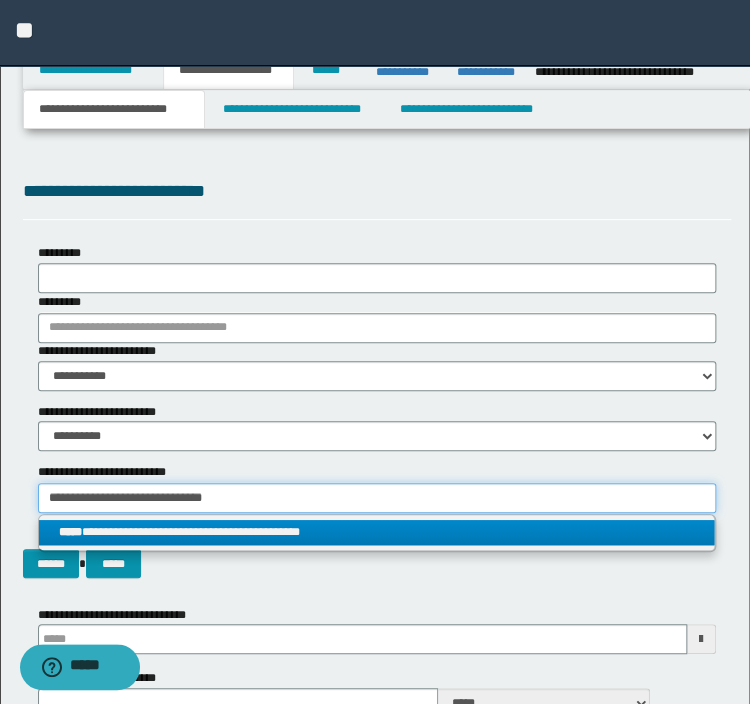 type 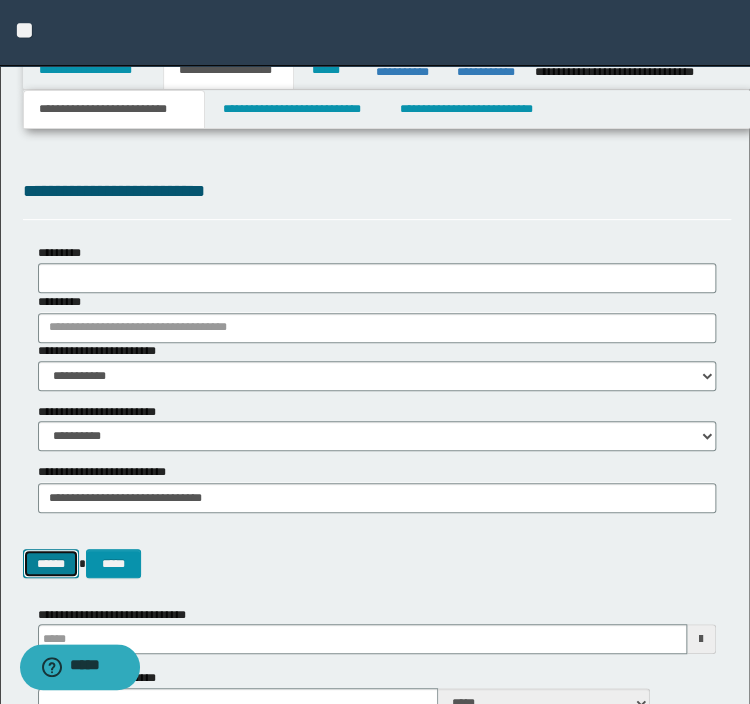 click on "******" at bounding box center (51, 564) 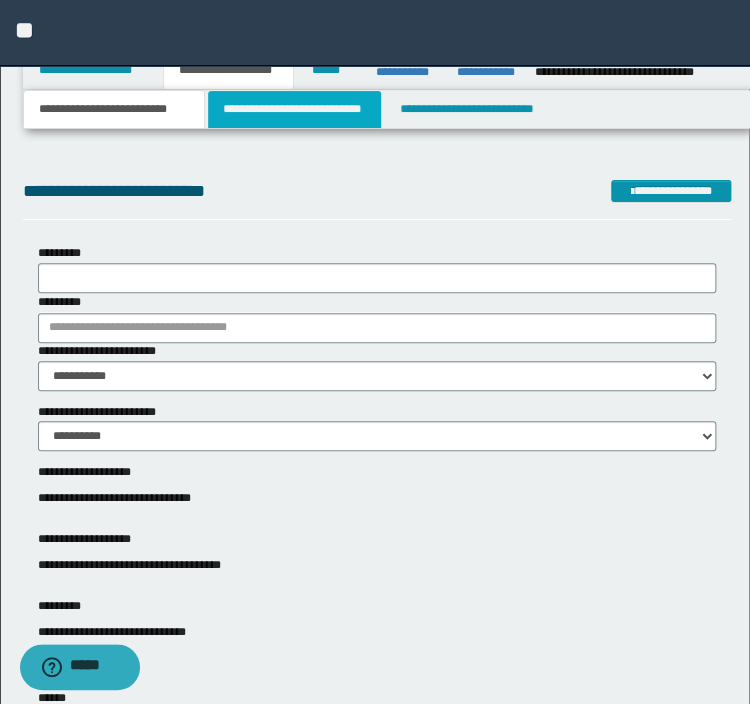 click on "**********" at bounding box center (294, 109) 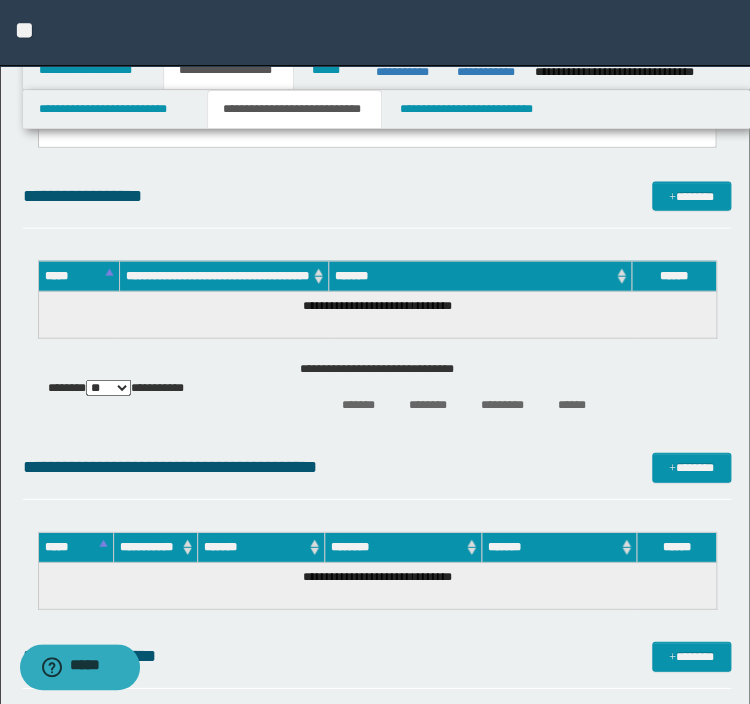 scroll, scrollTop: 960, scrollLeft: 0, axis: vertical 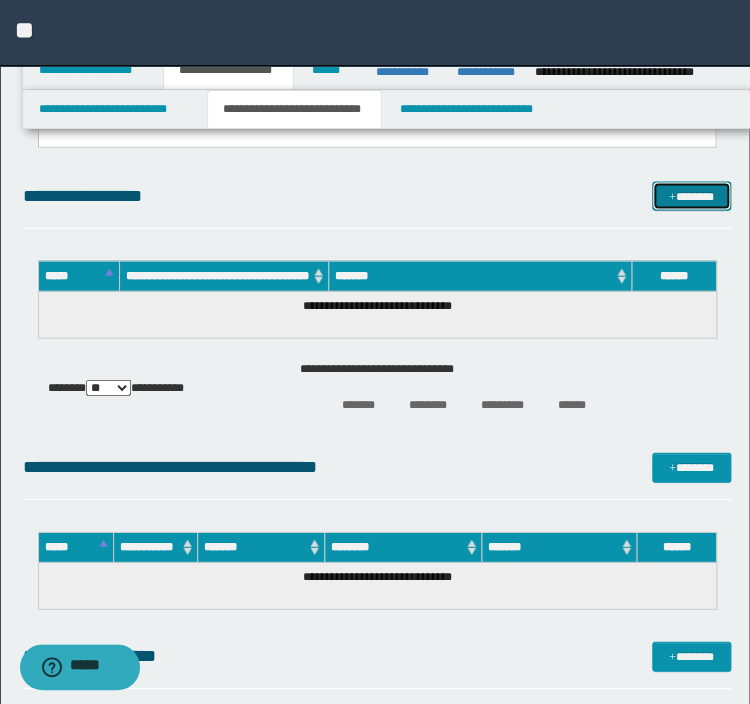 click on "*******" at bounding box center [691, 197] 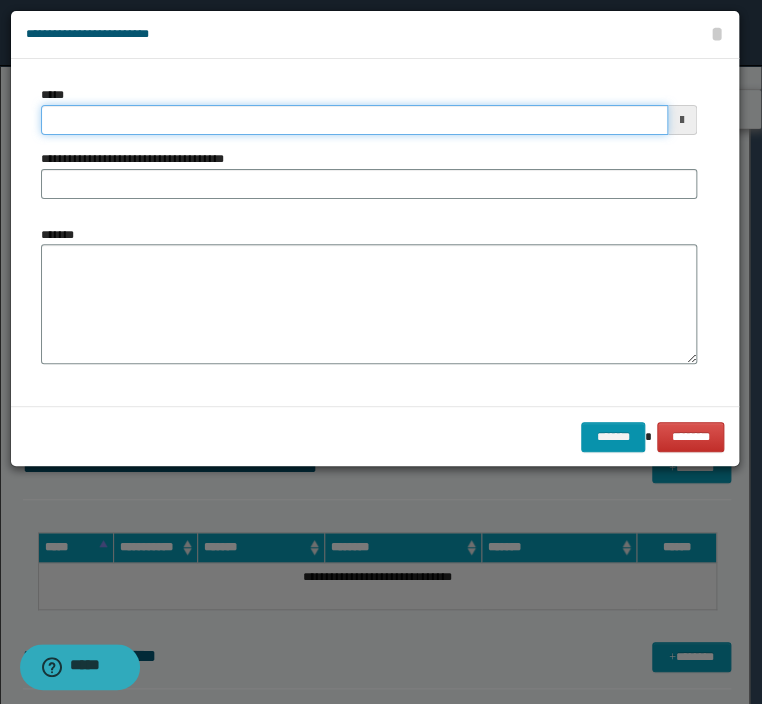 click on "*****" at bounding box center [354, 120] 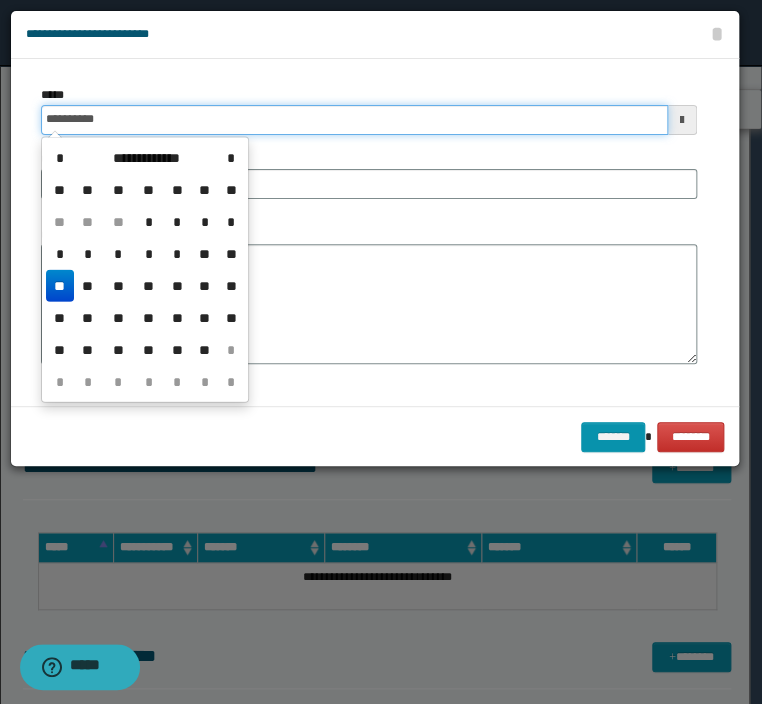 type on "**********" 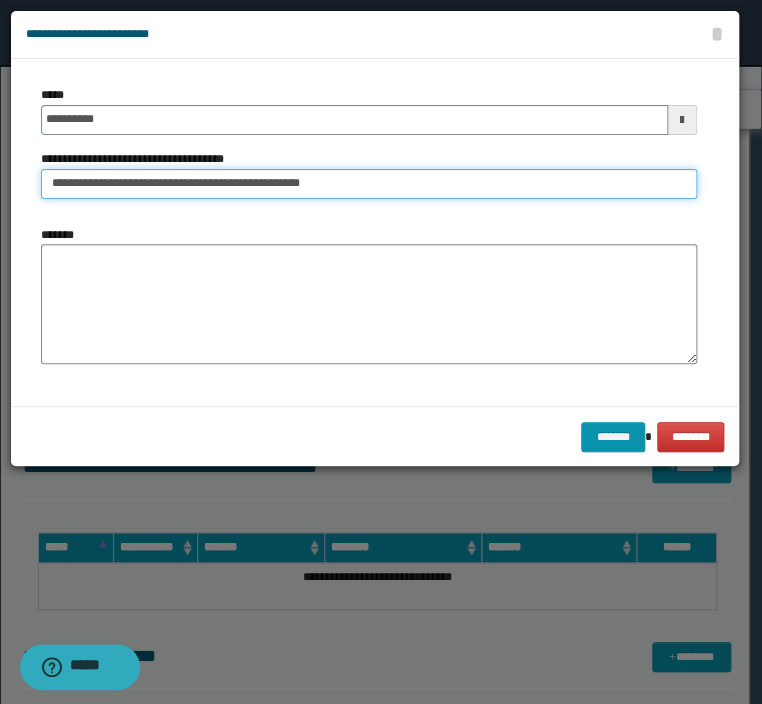 type on "**********" 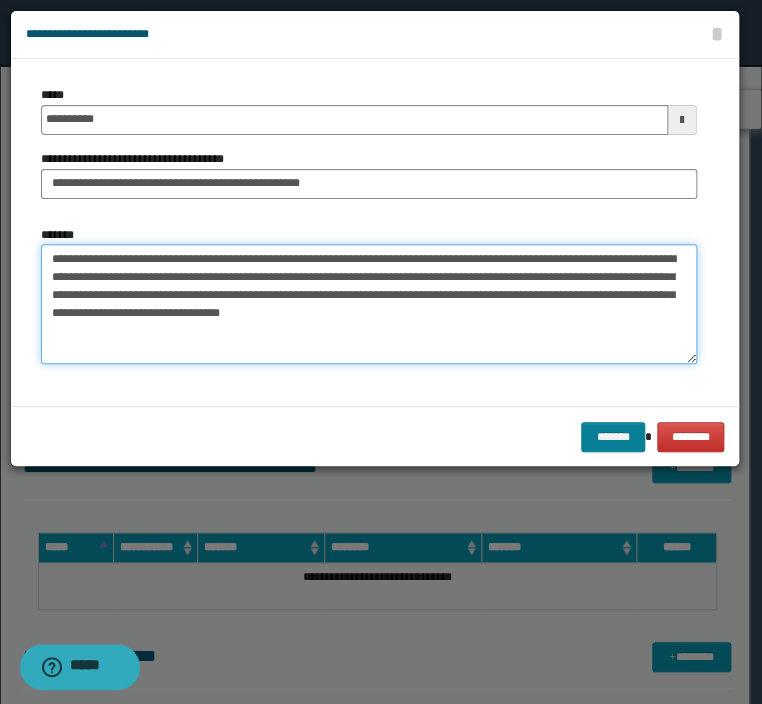 type on "**********" 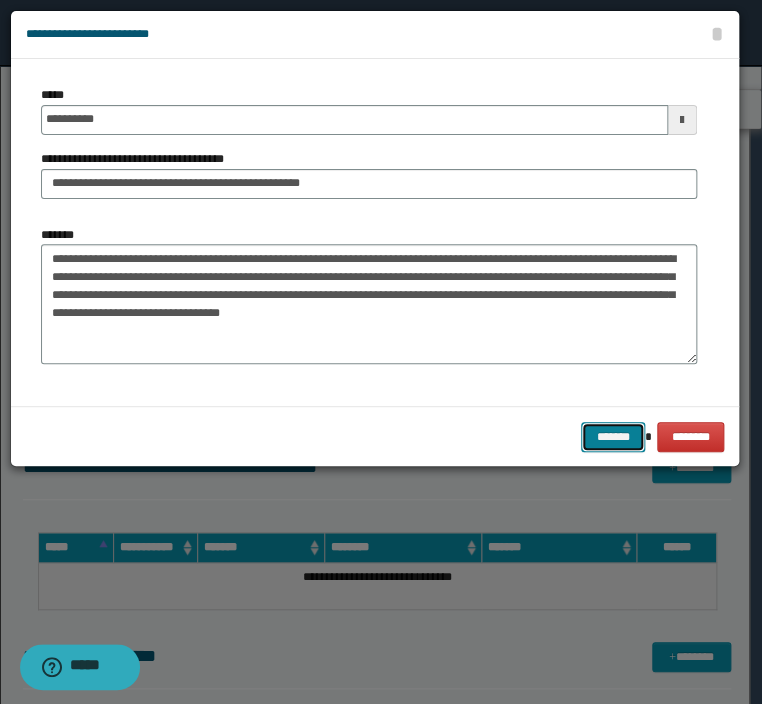 click on "*******" at bounding box center (613, 437) 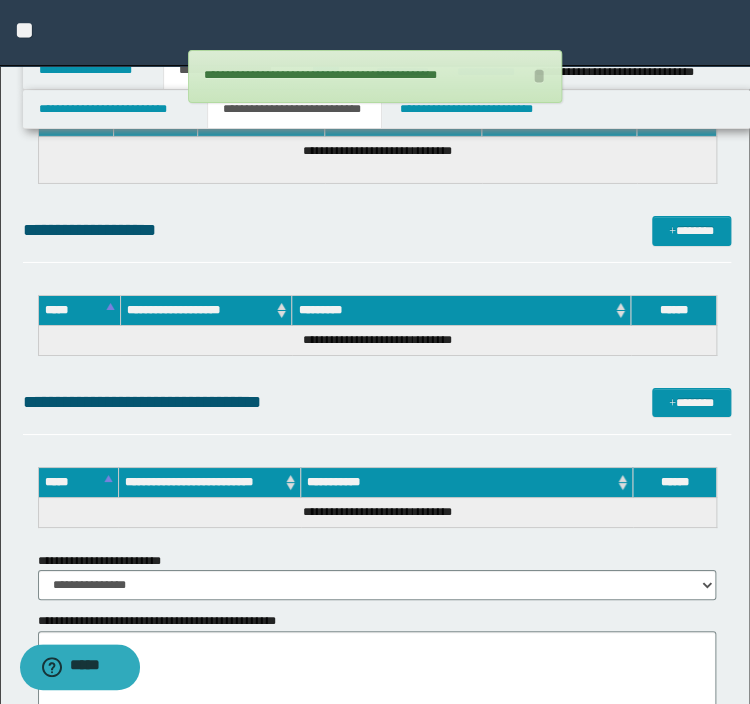 scroll, scrollTop: 1520, scrollLeft: 0, axis: vertical 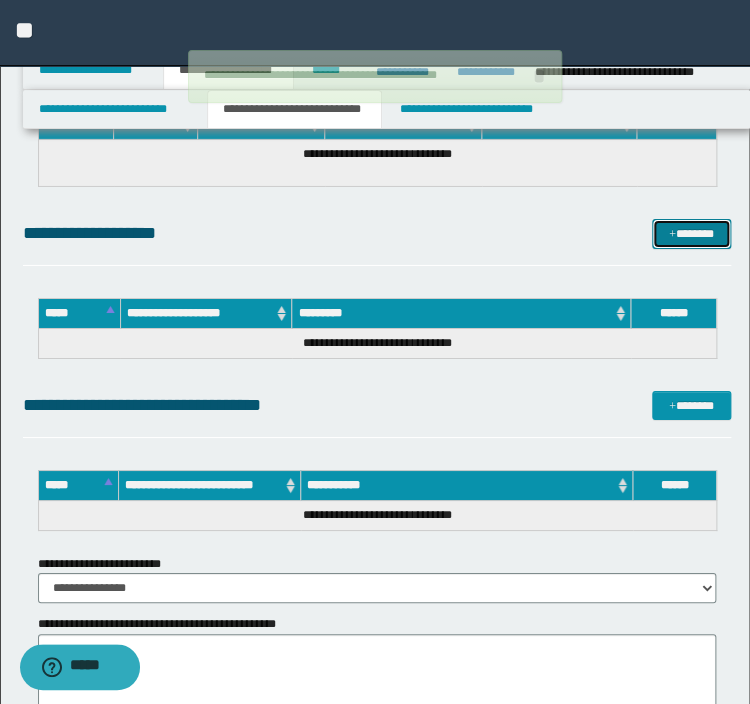 click on "*******" at bounding box center [691, 234] 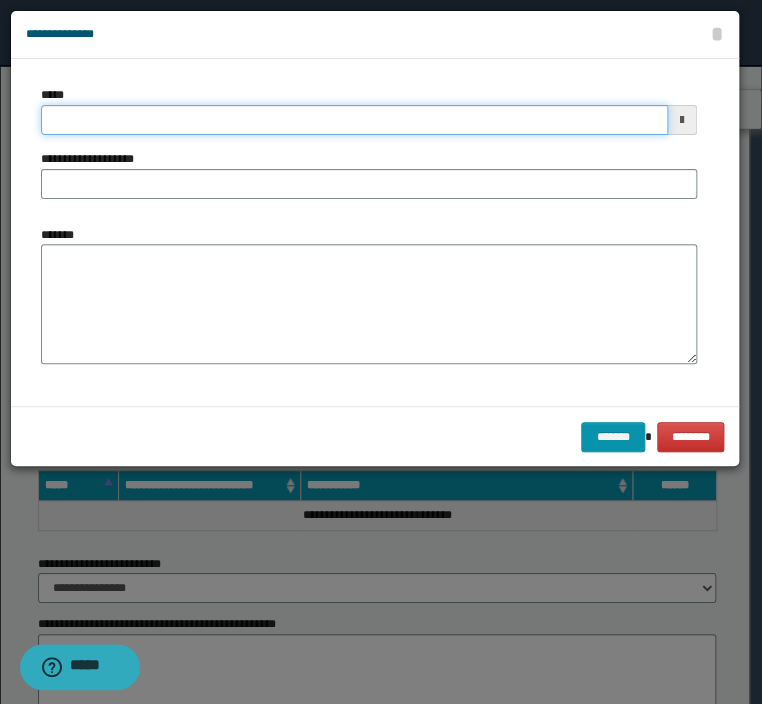 click on "*****" at bounding box center (354, 120) 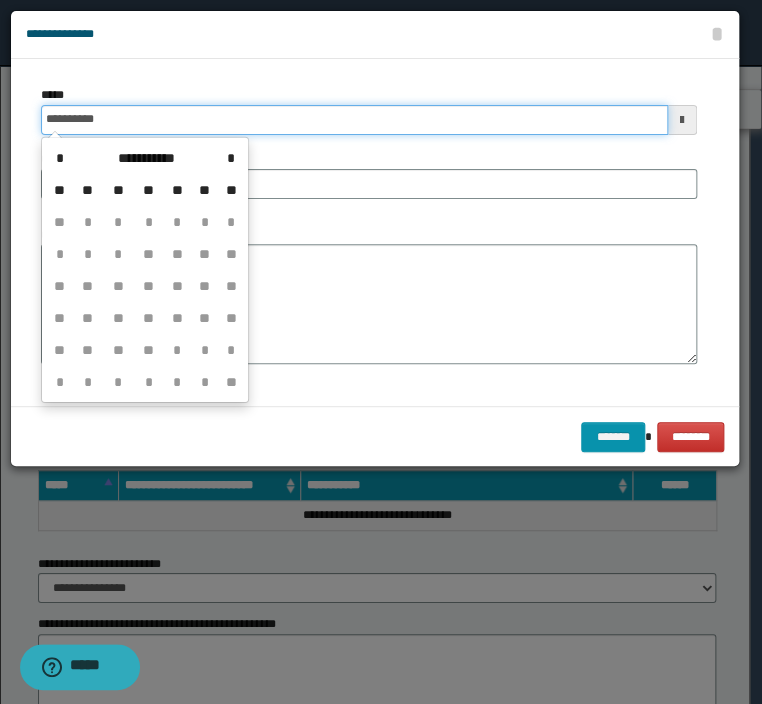 type on "**********" 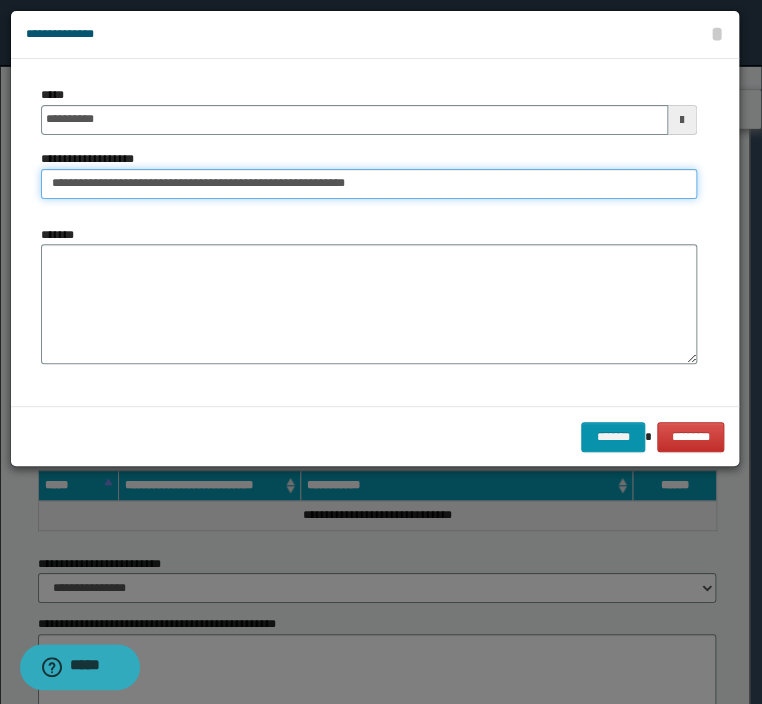 type on "**********" 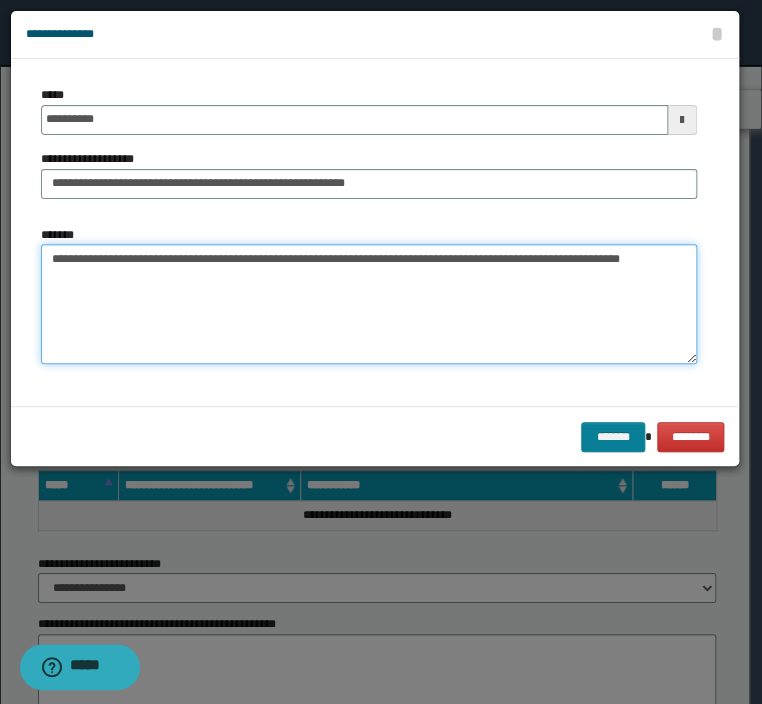type on "**********" 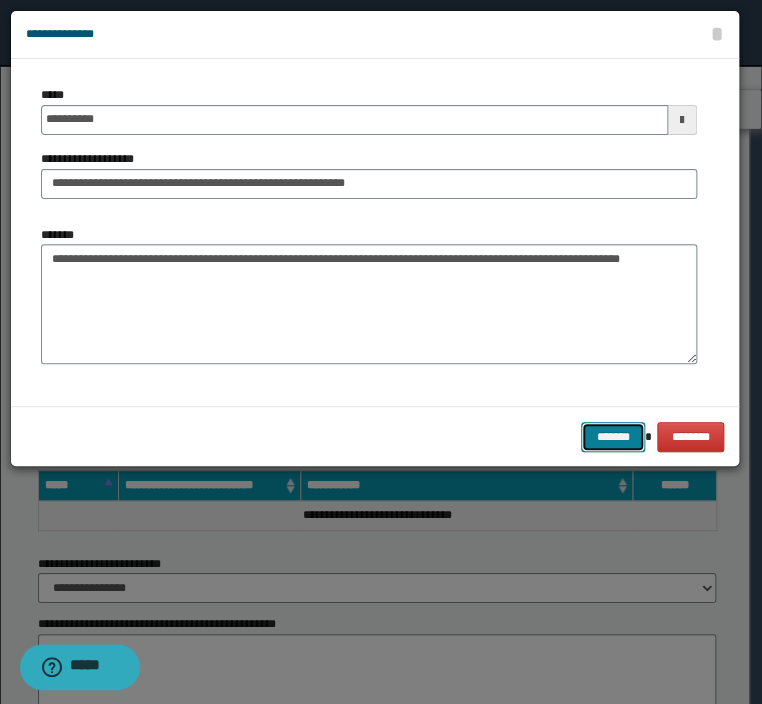 click on "*******" at bounding box center (613, 437) 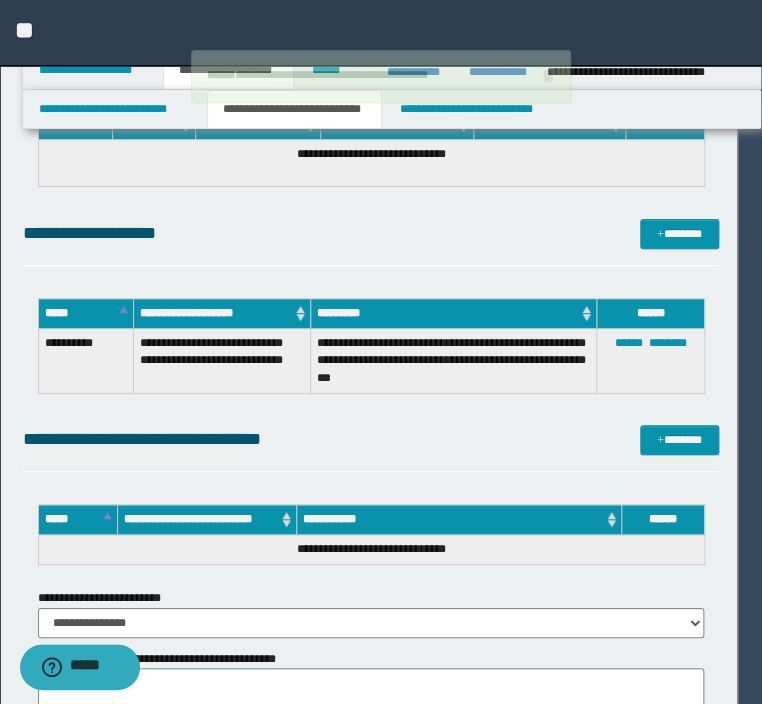 type 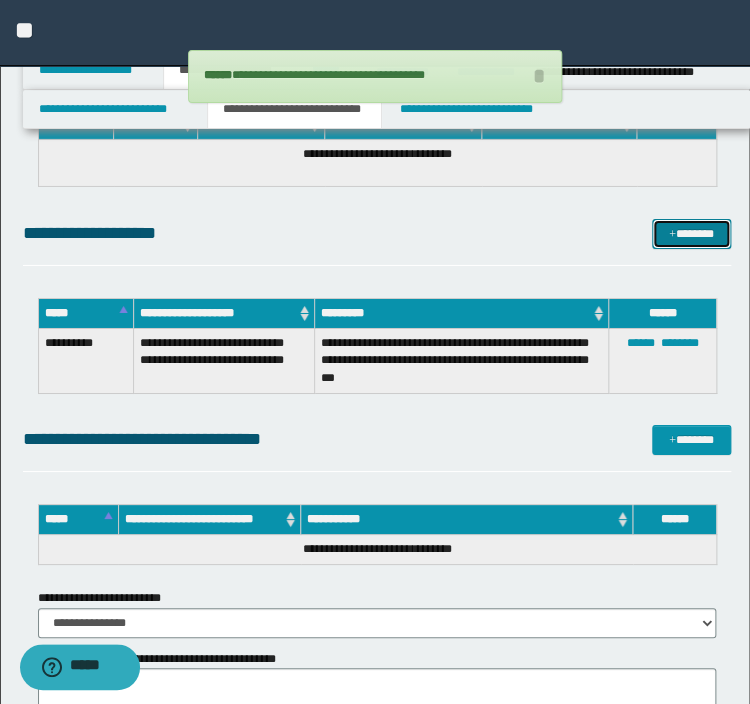 click on "*******" at bounding box center [691, 234] 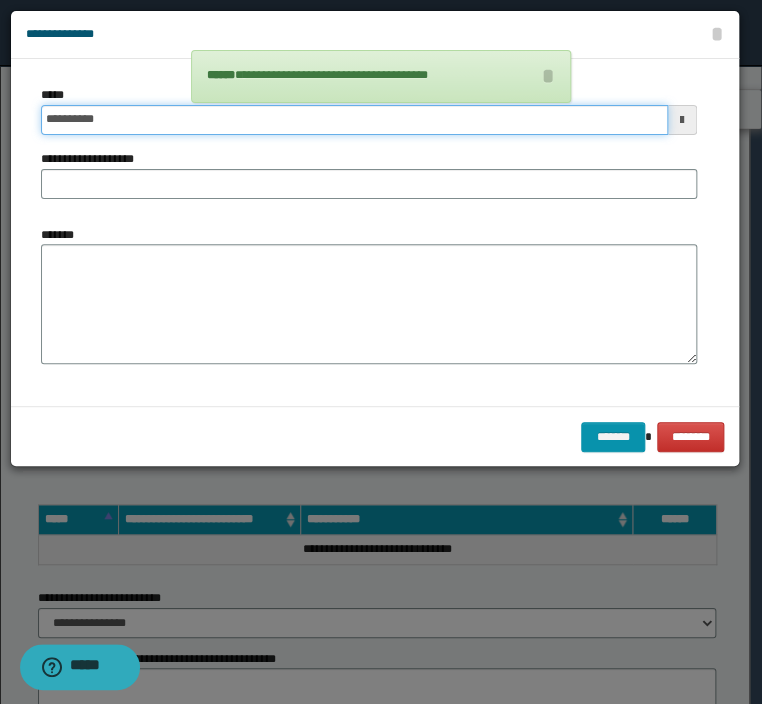 click on "**********" at bounding box center [354, 120] 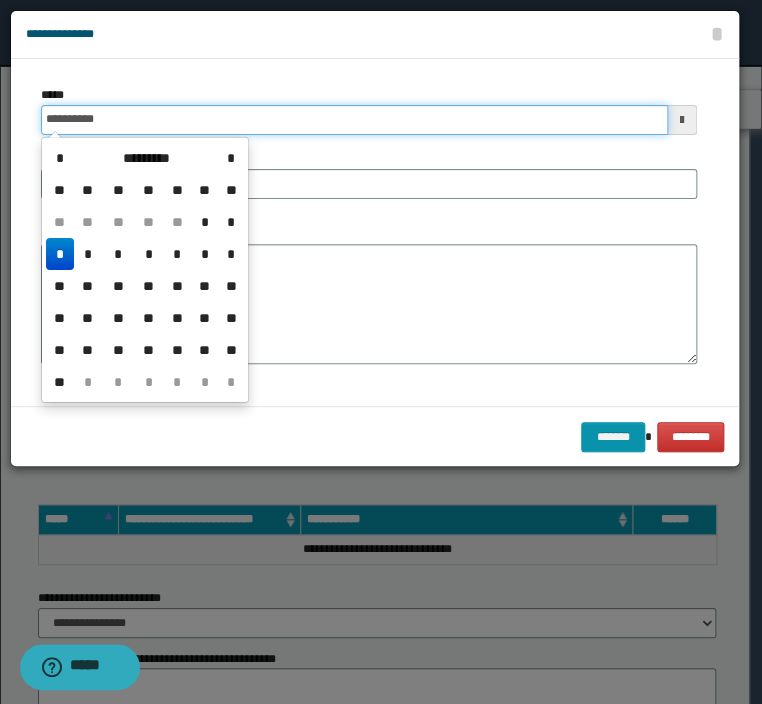 type on "**********" 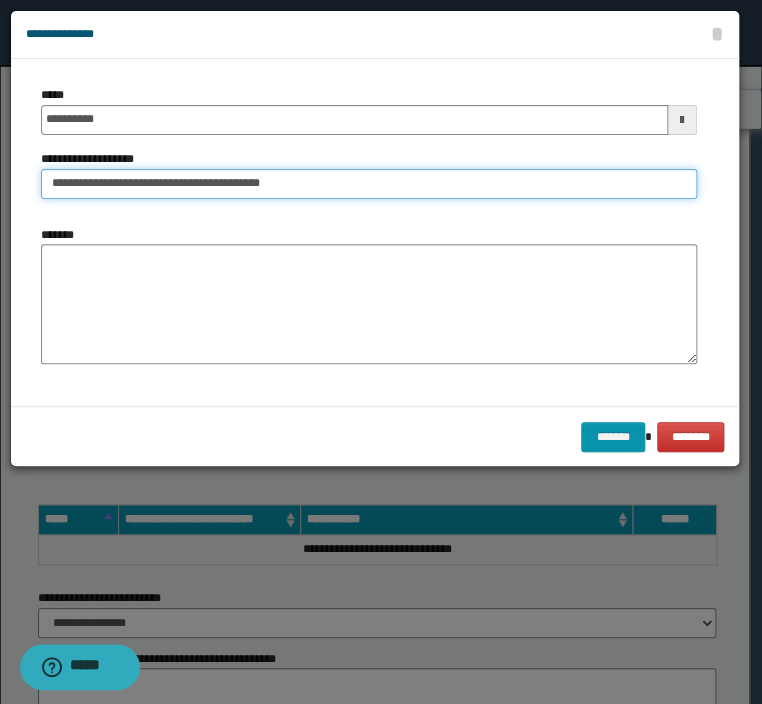 type on "**********" 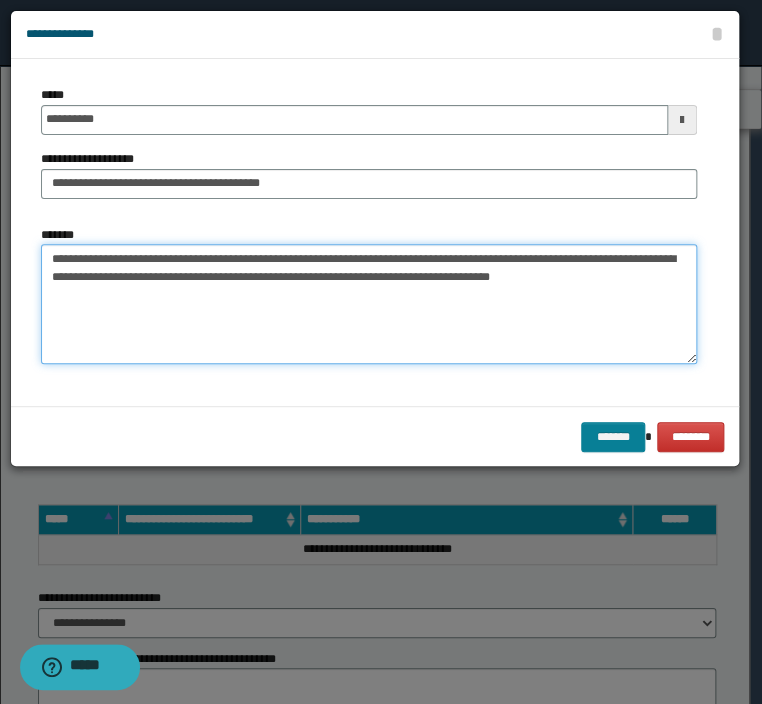 type on "**********" 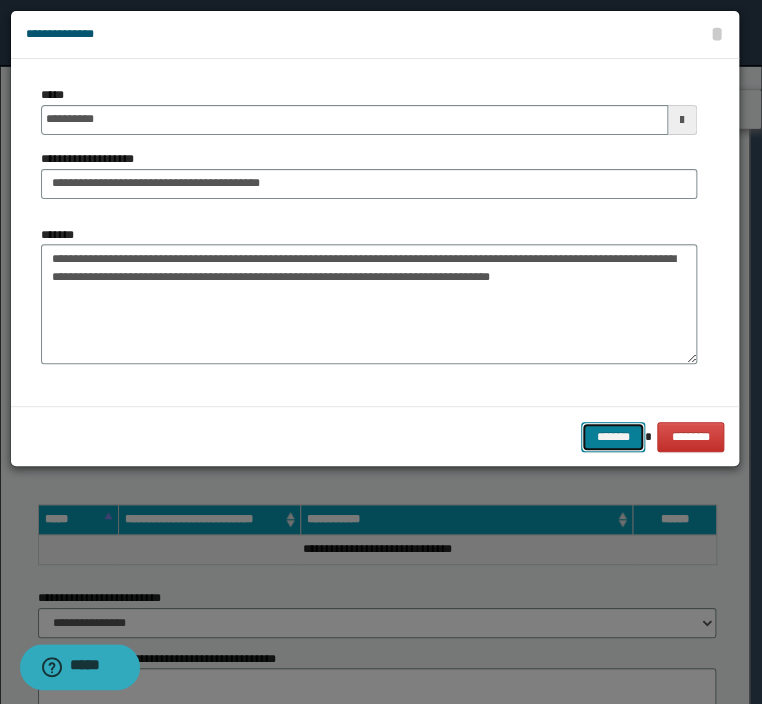 click on "*******" at bounding box center [613, 437] 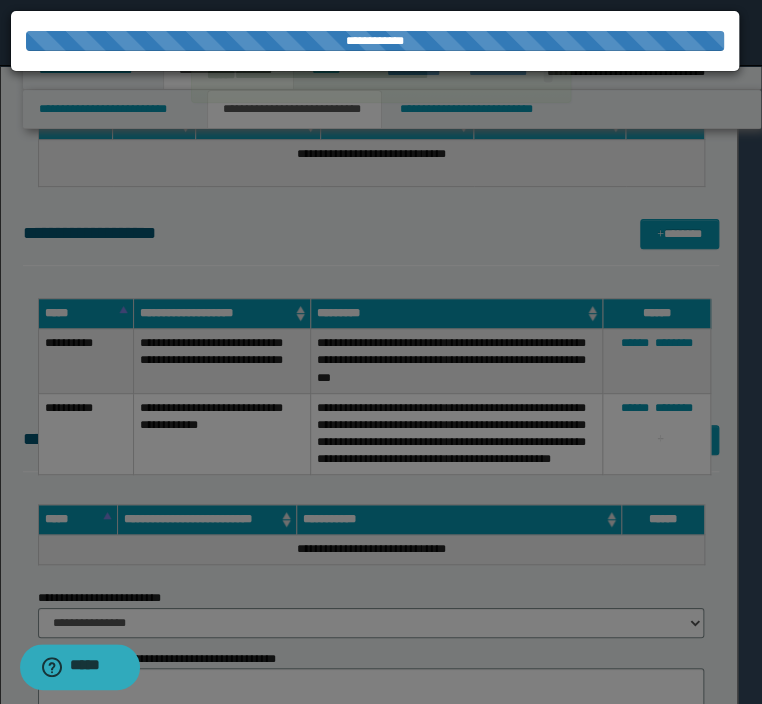 type 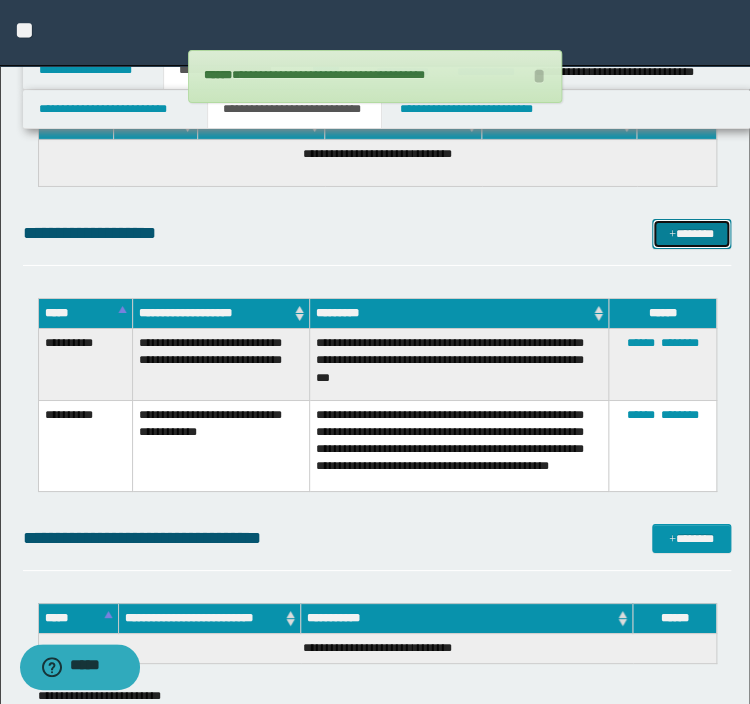 click on "*******" at bounding box center (691, 234) 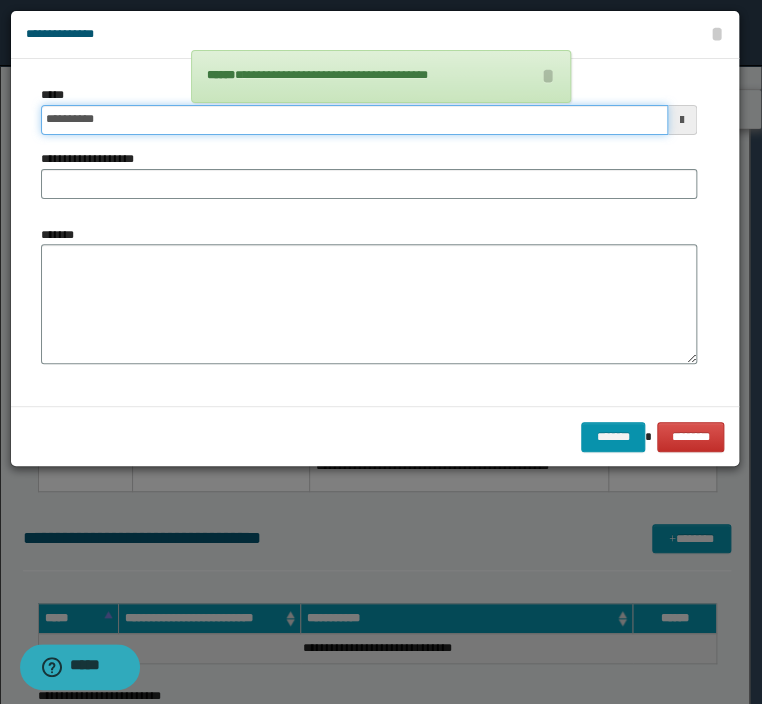 click on "**********" at bounding box center [354, 120] 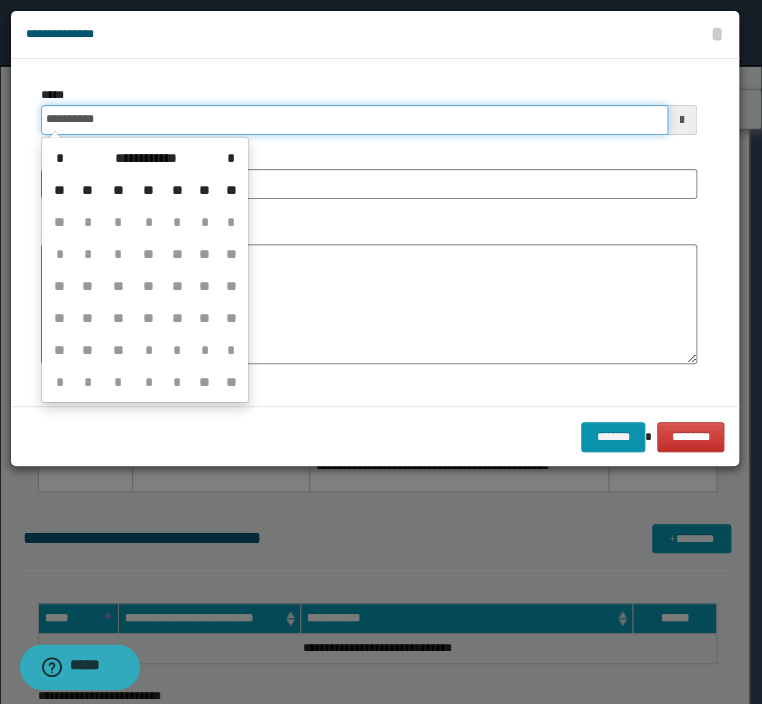 type on "**********" 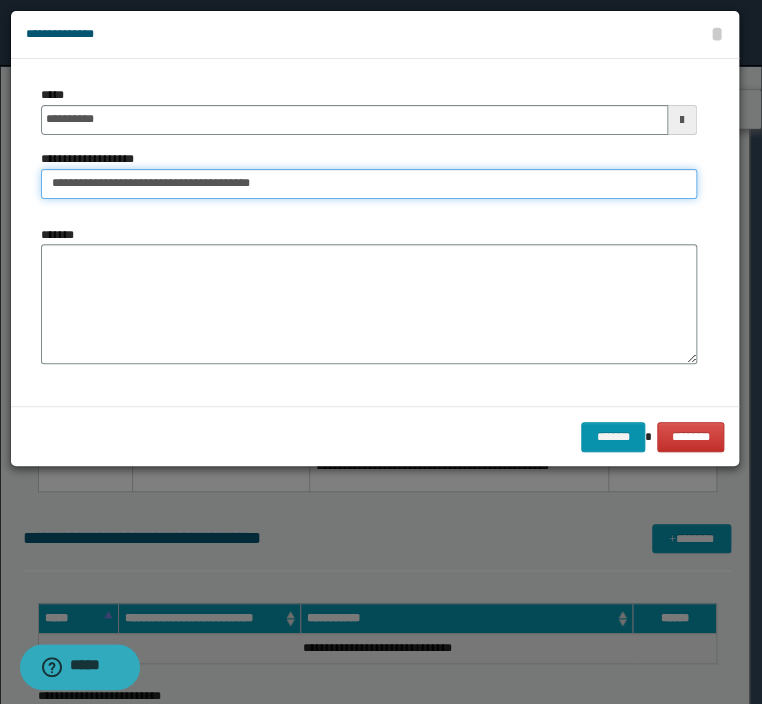 type on "**********" 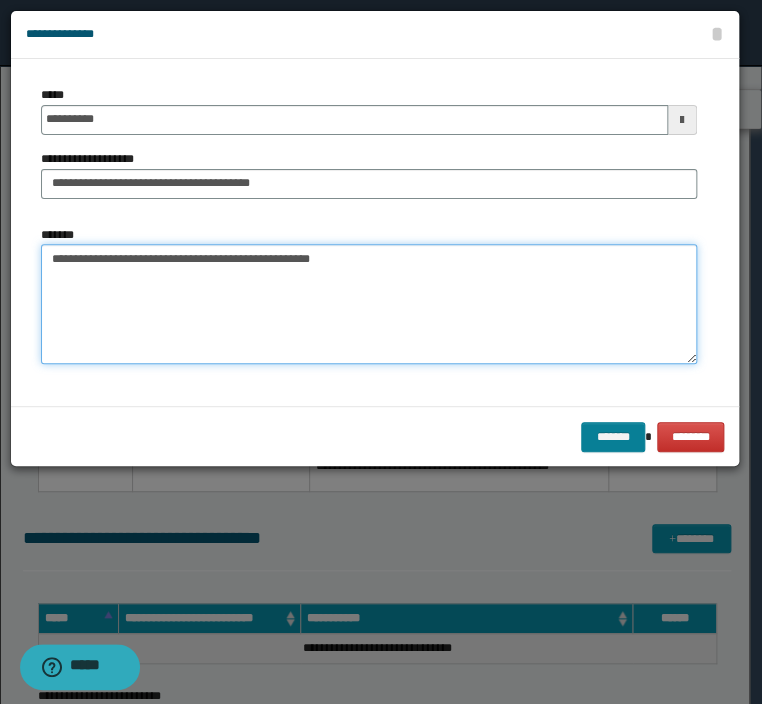 type on "**********" 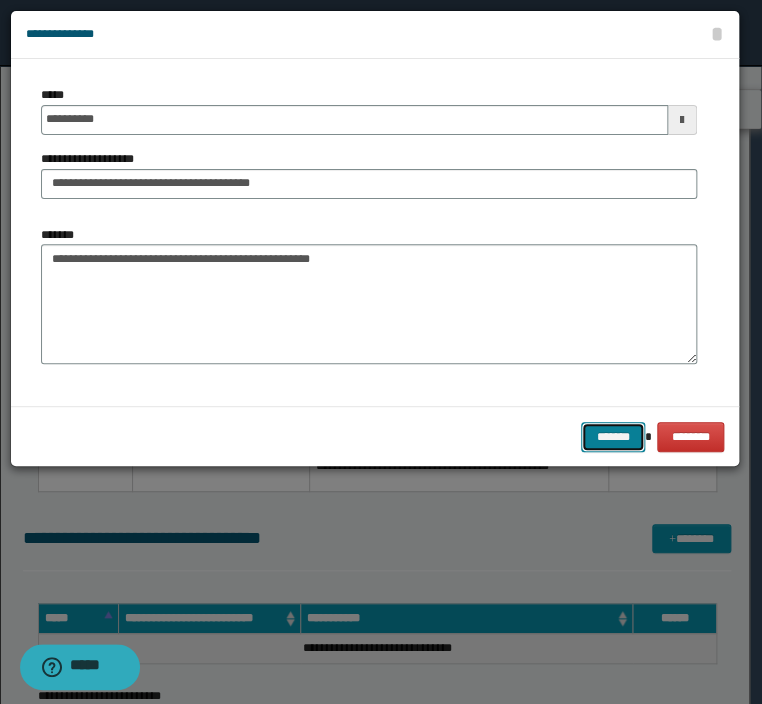 click on "*******" at bounding box center [613, 437] 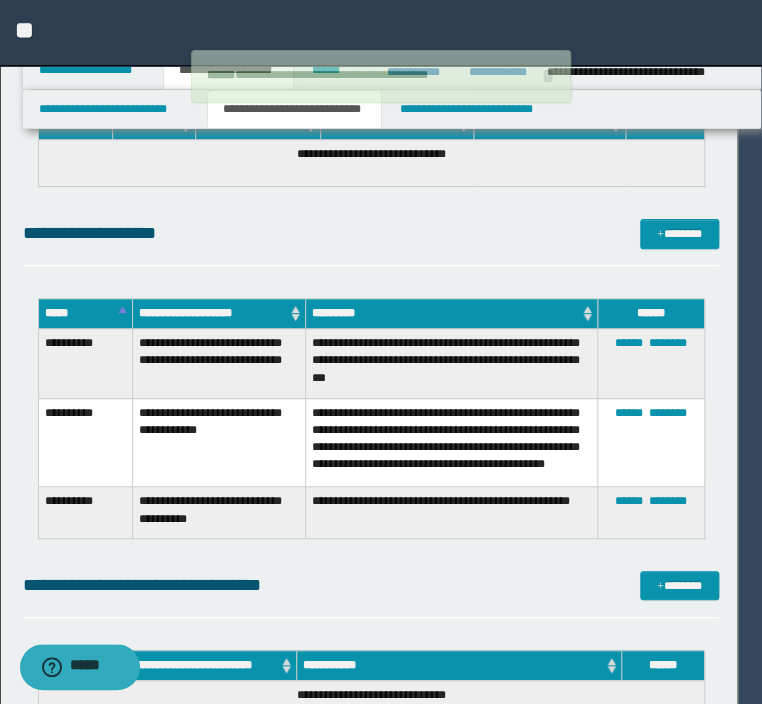 type 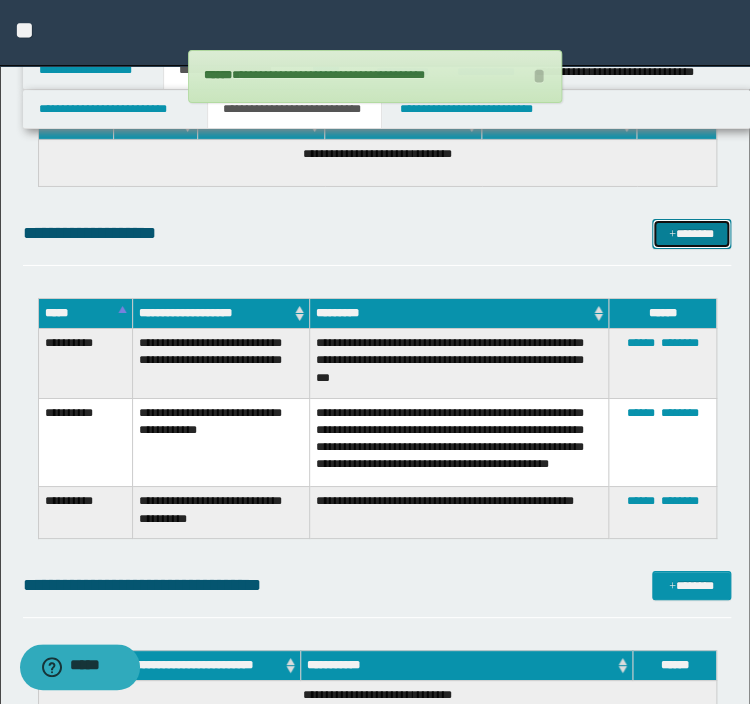 click on "*******" at bounding box center [691, 234] 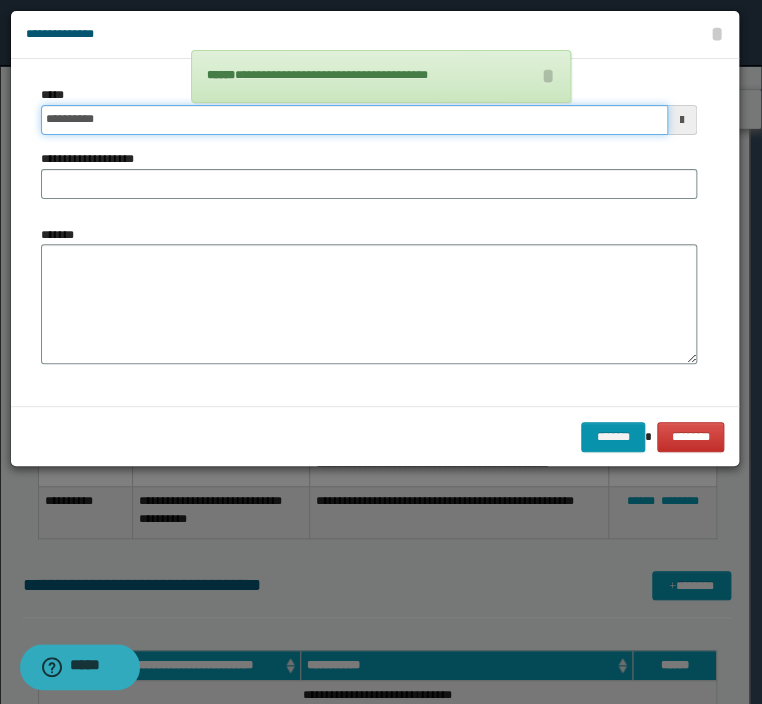 click on "**********" at bounding box center (354, 120) 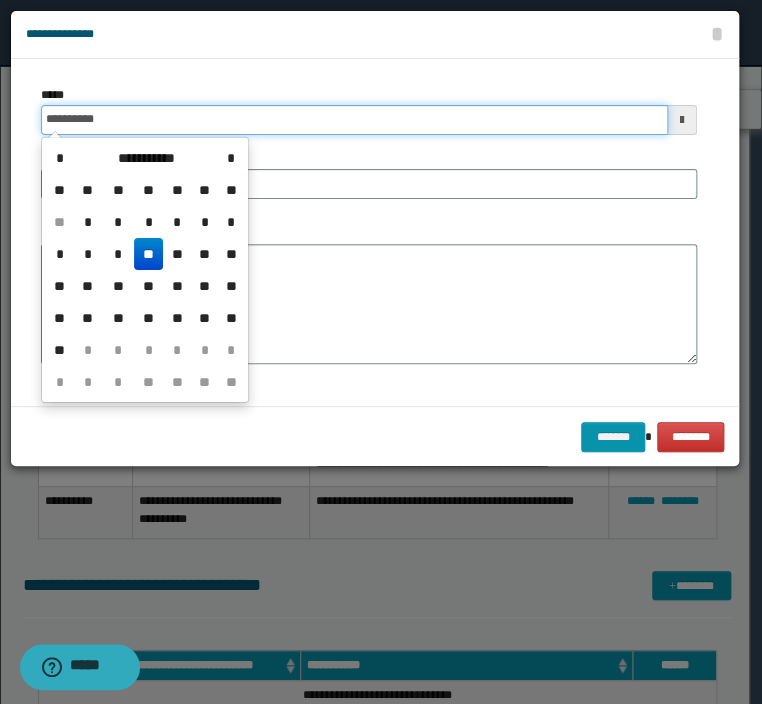 type on "**********" 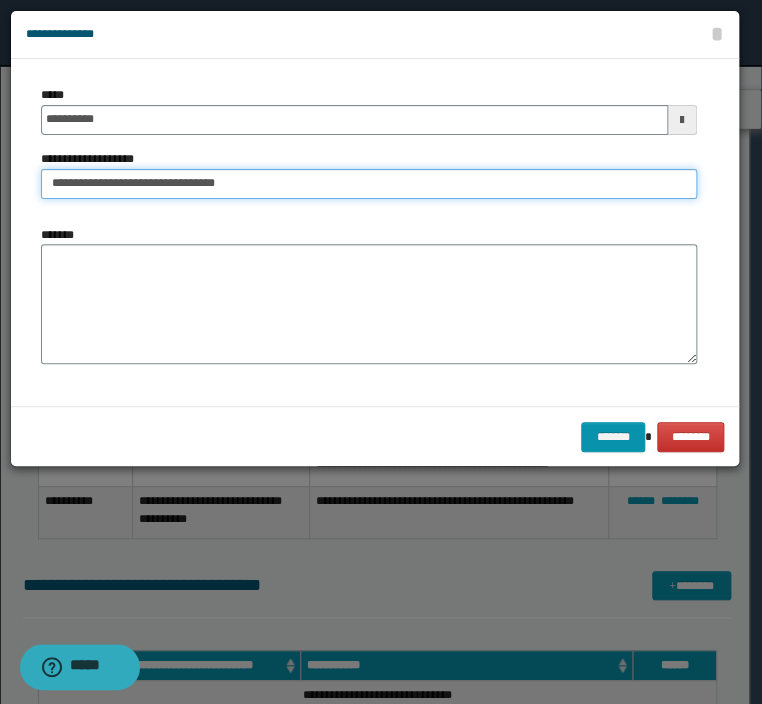 type on "**********" 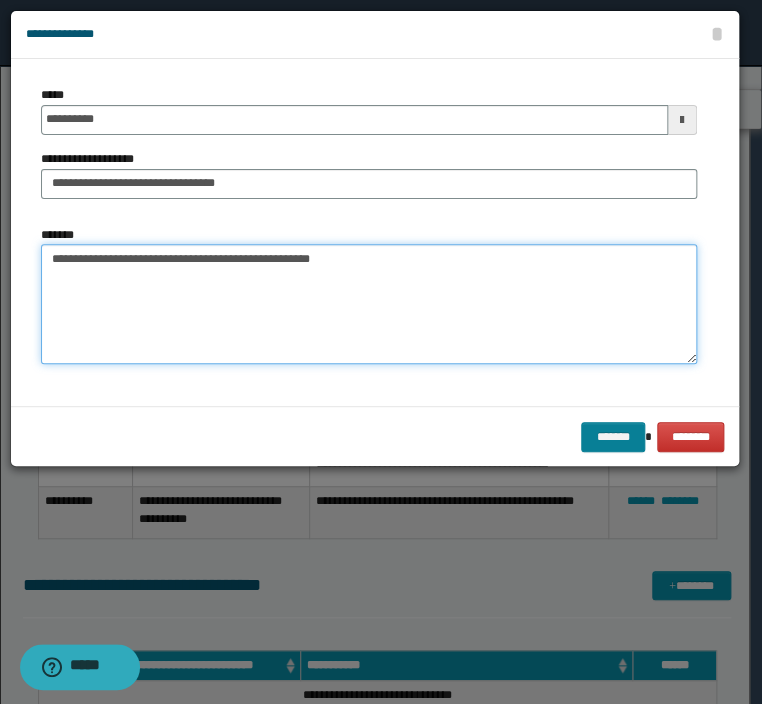 type on "**********" 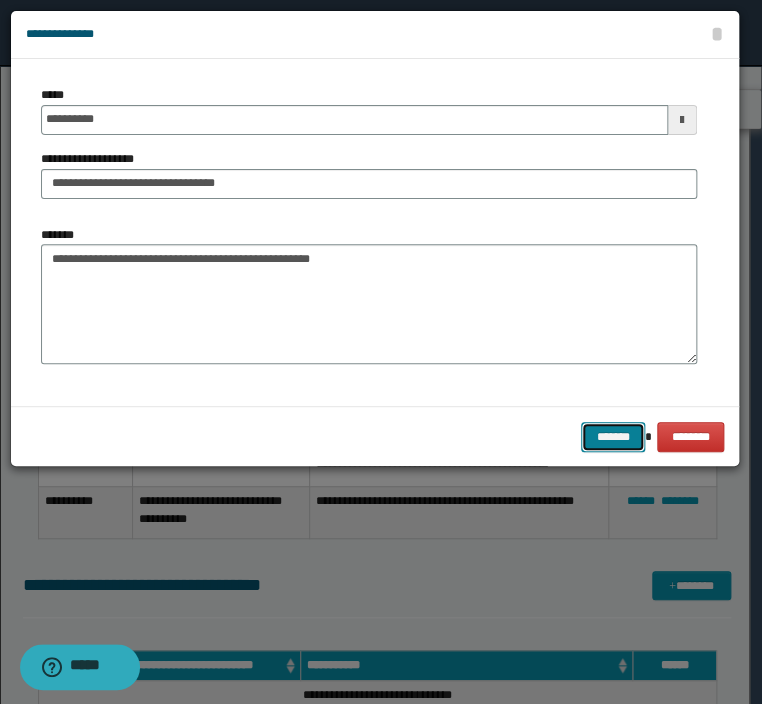 click on "*******" at bounding box center (613, 437) 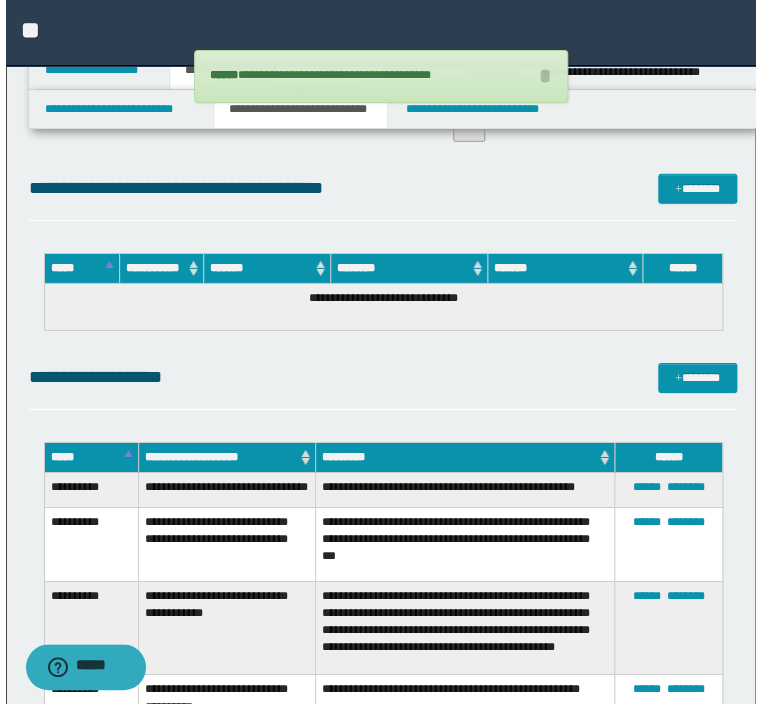 scroll, scrollTop: 960, scrollLeft: 0, axis: vertical 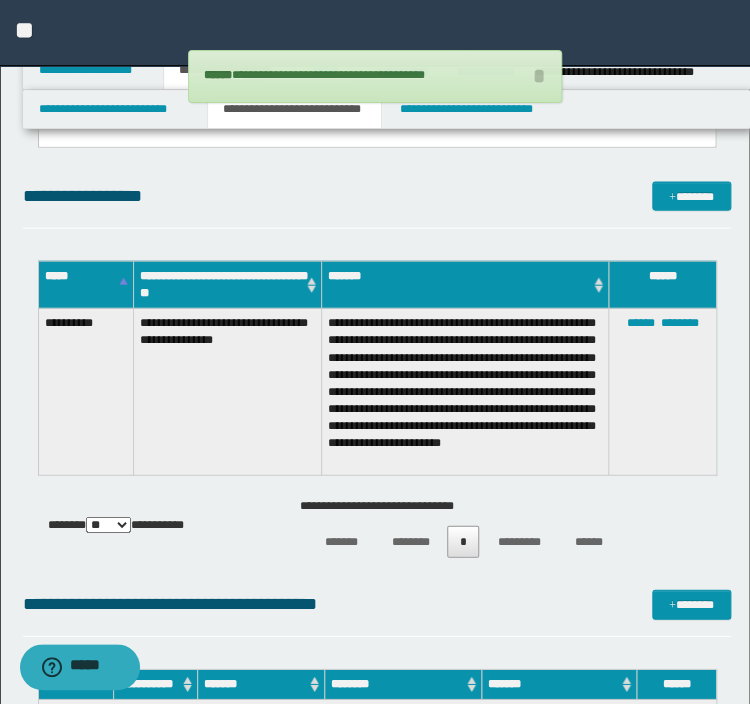 click on "**********" at bounding box center (377, 453) 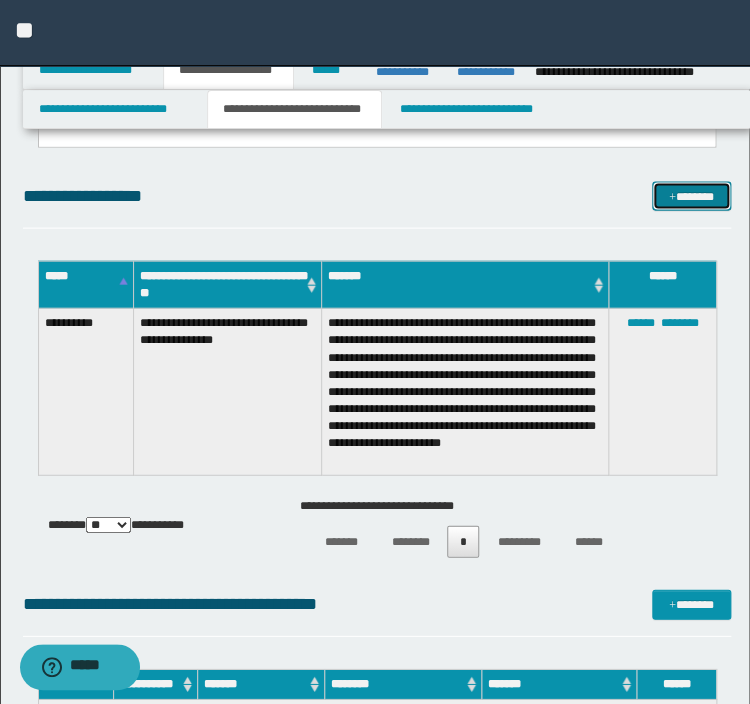 click on "*******" at bounding box center (691, 197) 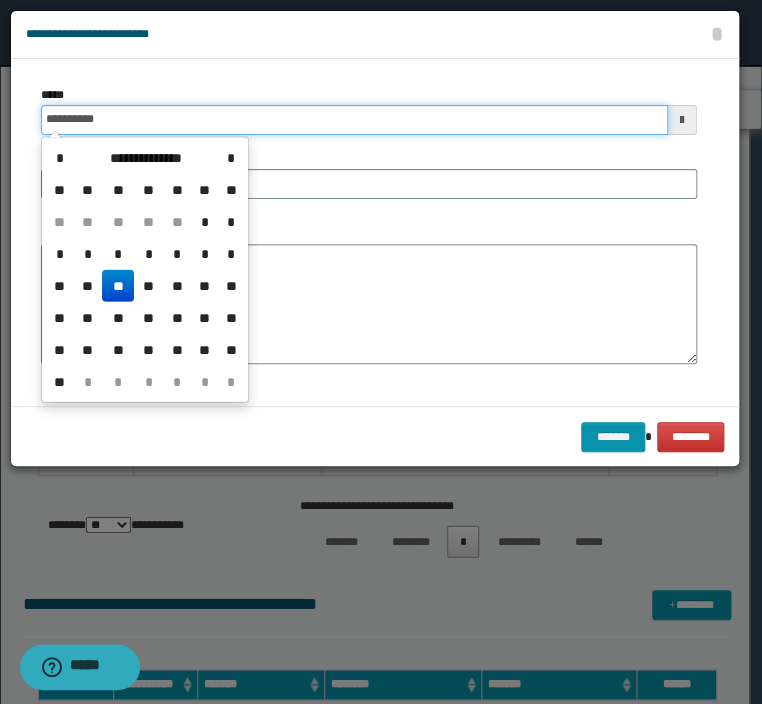 click on "**********" at bounding box center (354, 120) 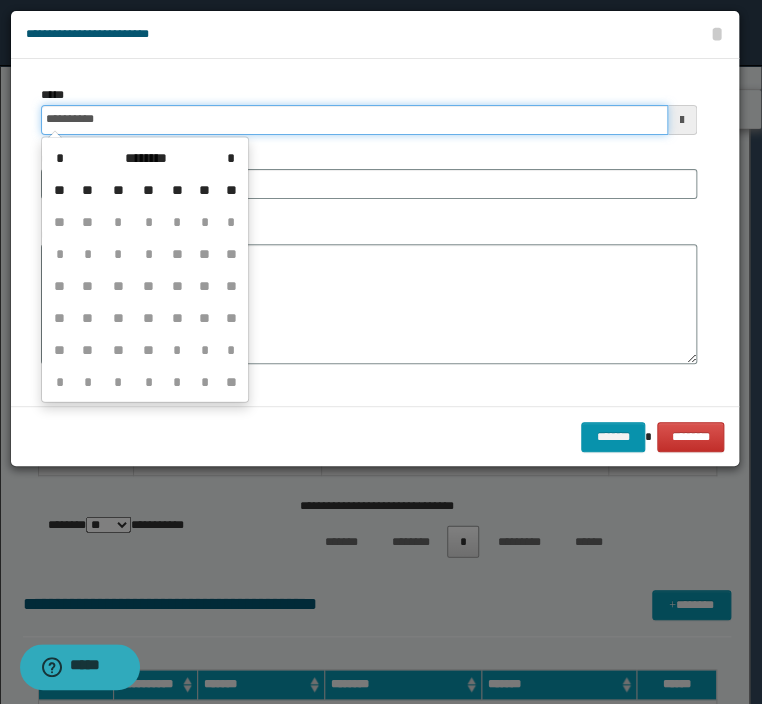 type on "**********" 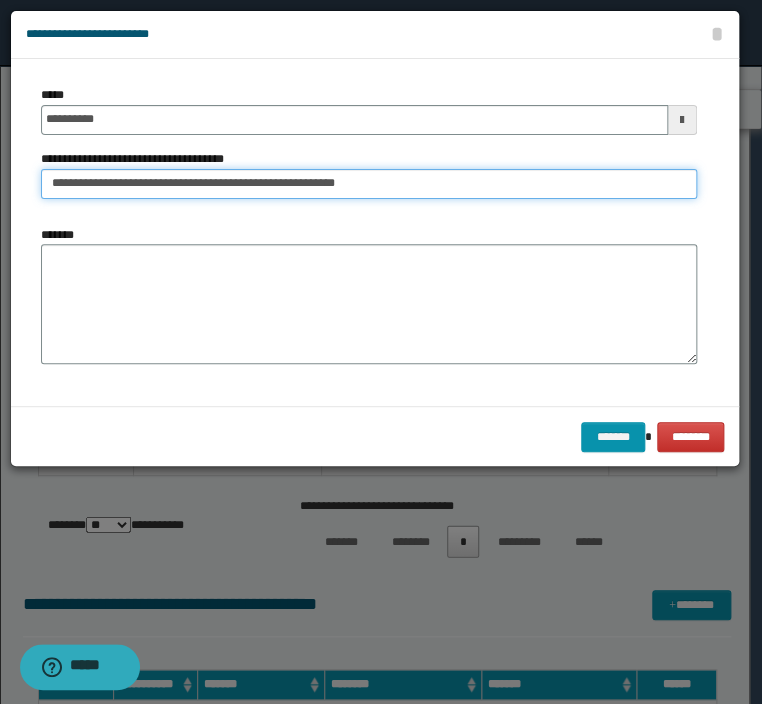 type on "**********" 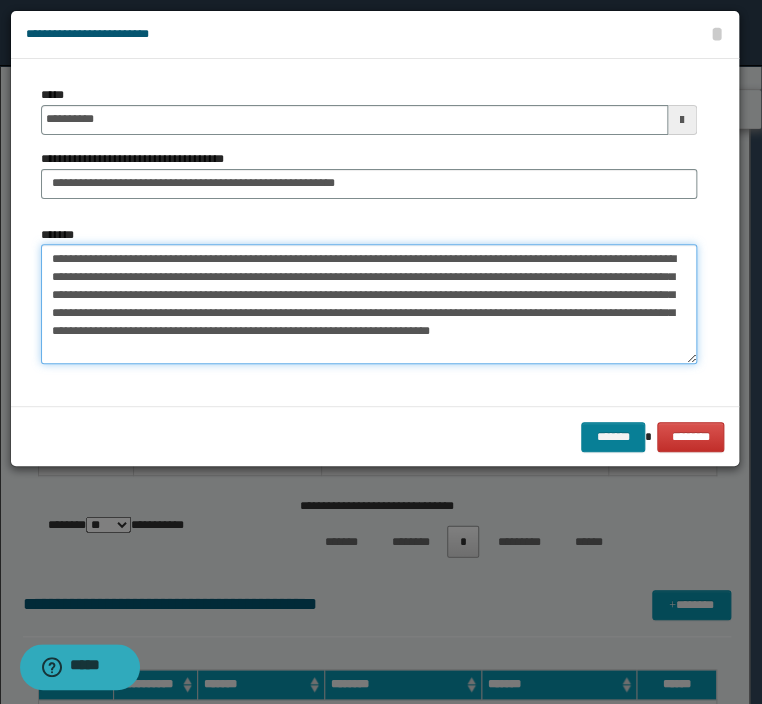 type on "**********" 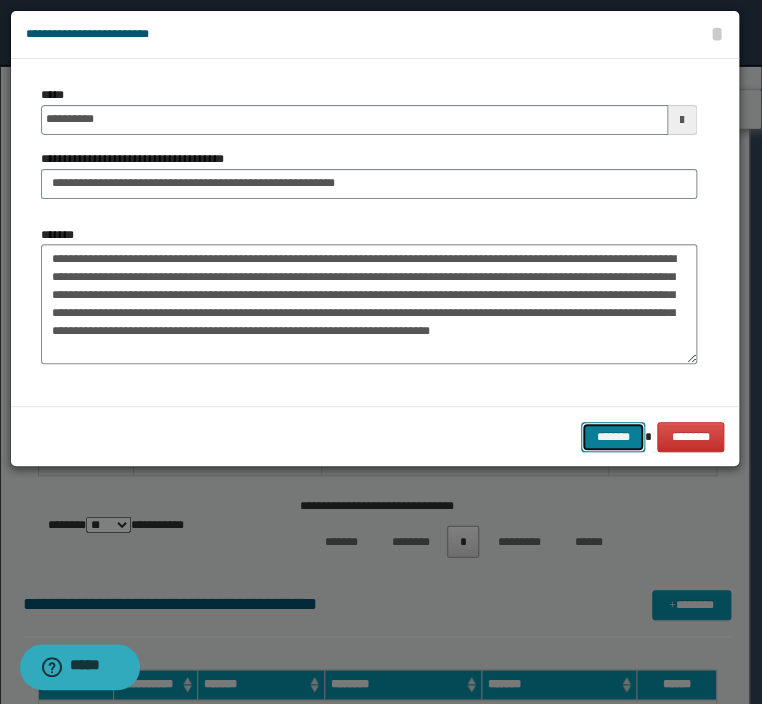 click on "*******" at bounding box center (613, 437) 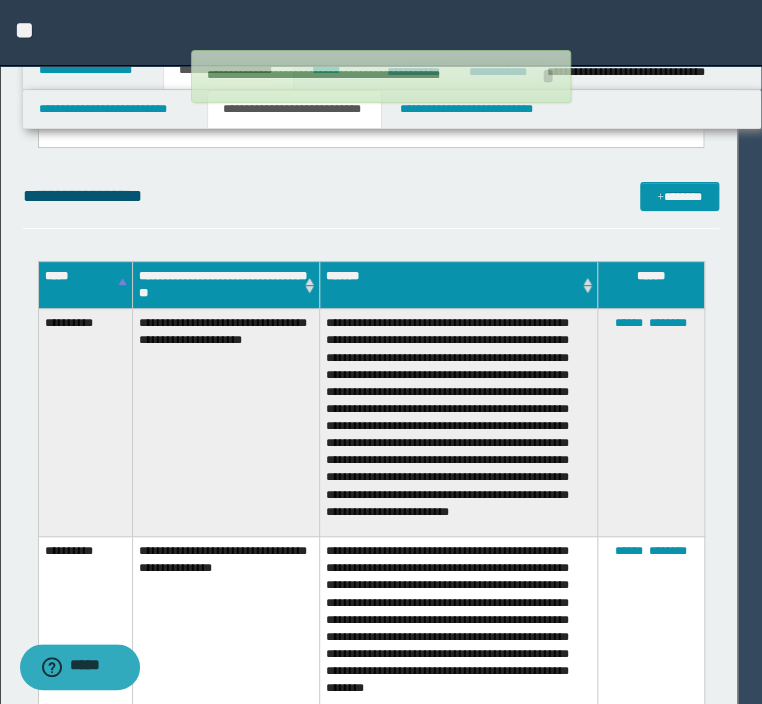 type 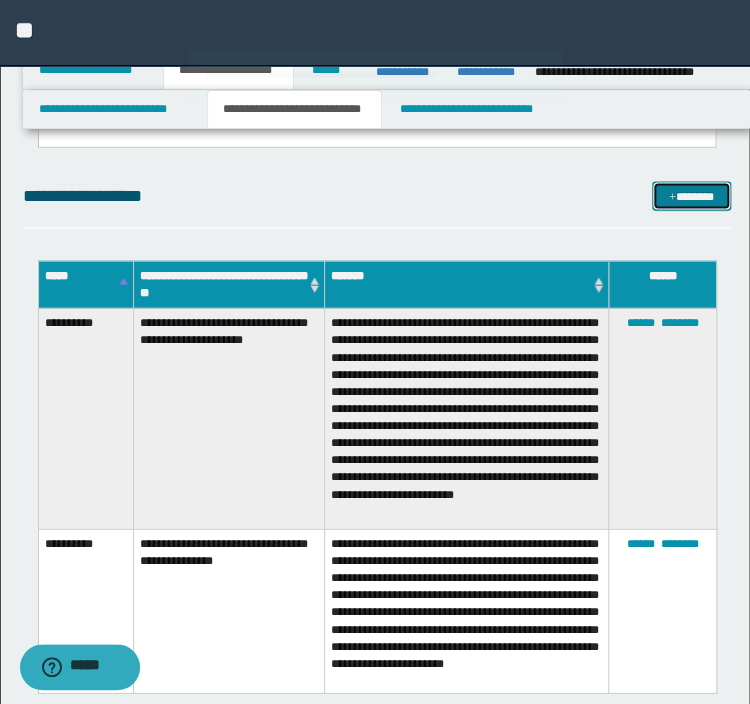 click on "*******" at bounding box center (691, 197) 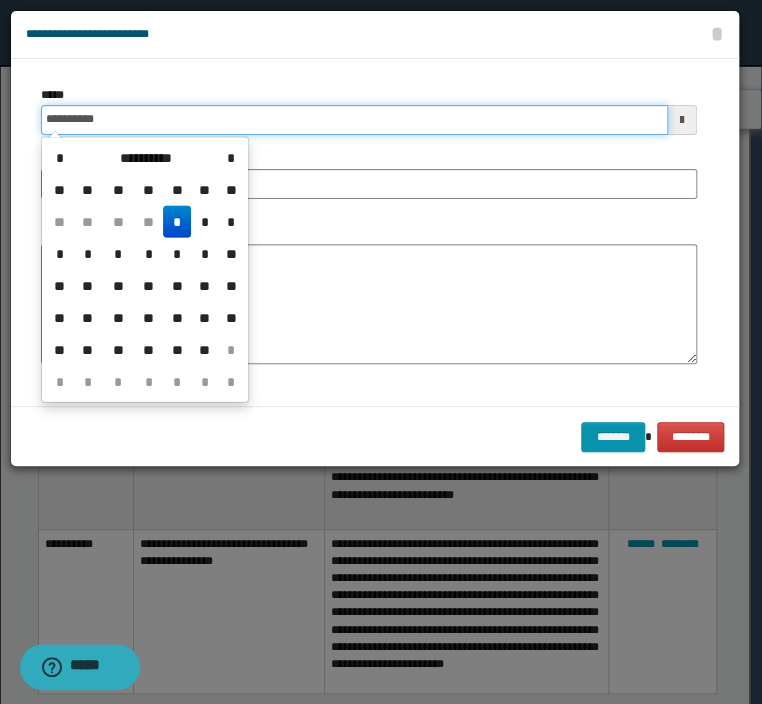 click on "**********" at bounding box center (354, 120) 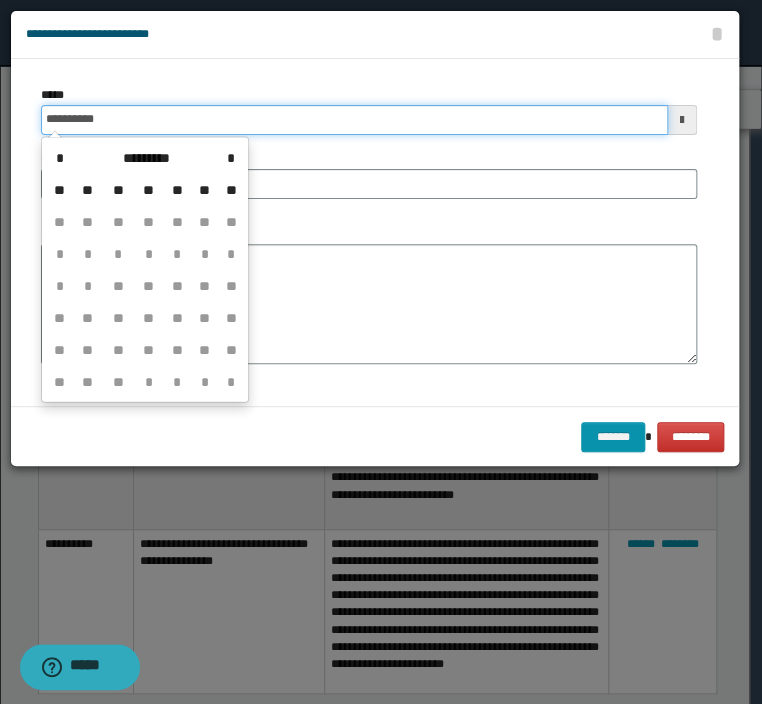 type on "**********" 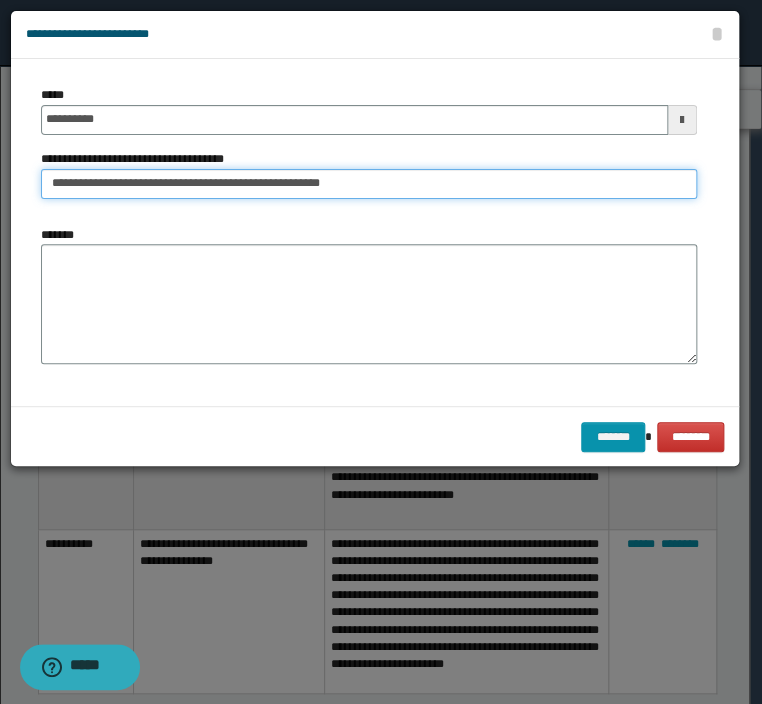 type on "**********" 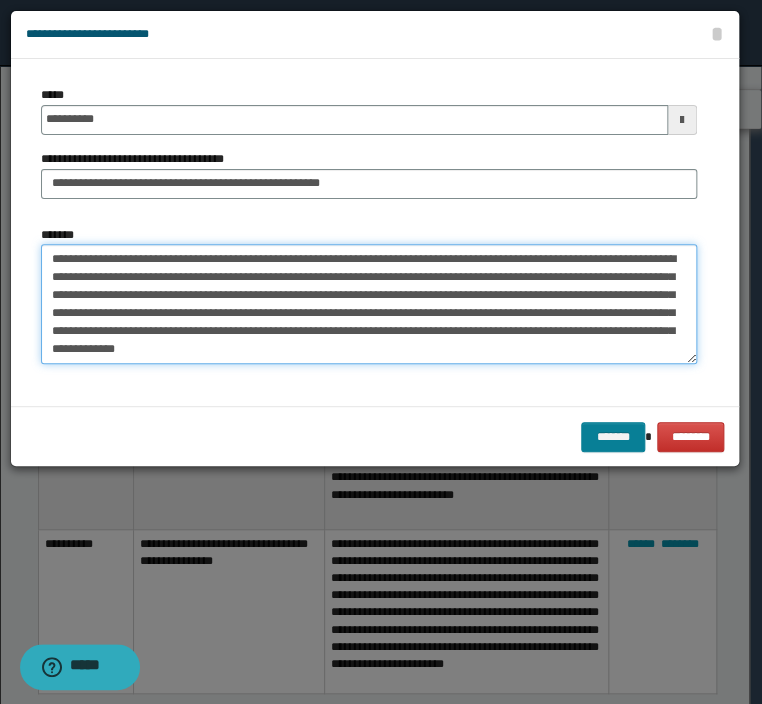 type on "**********" 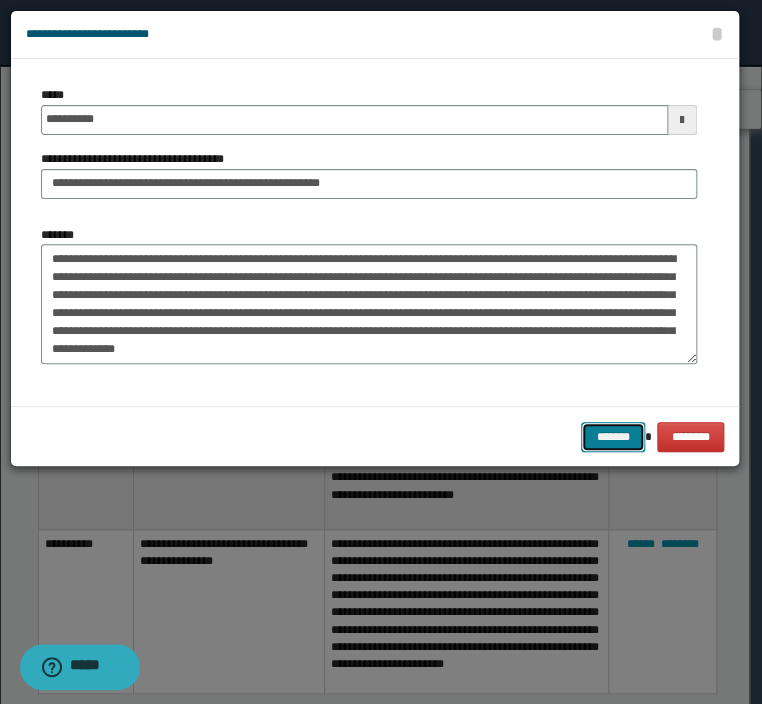 click on "*******" at bounding box center [613, 437] 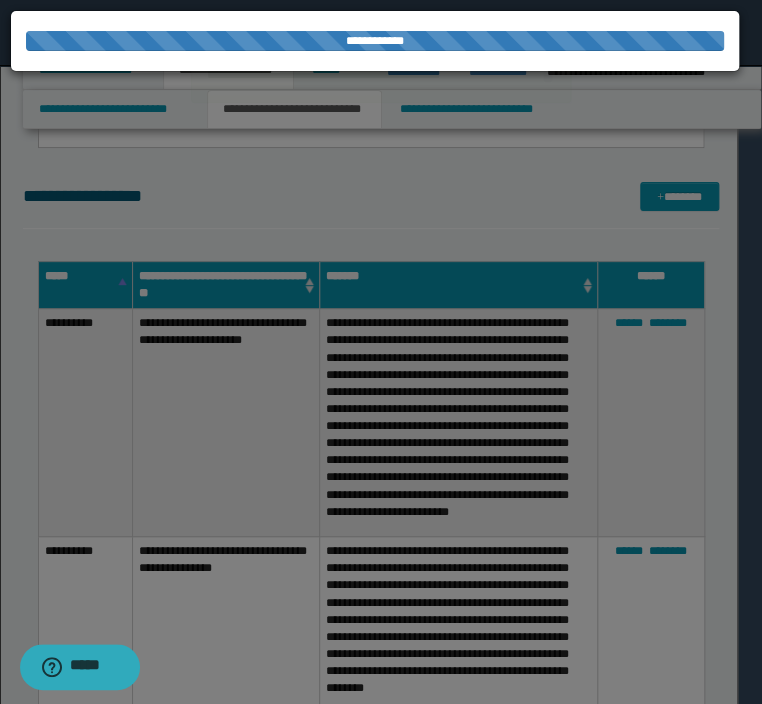 type 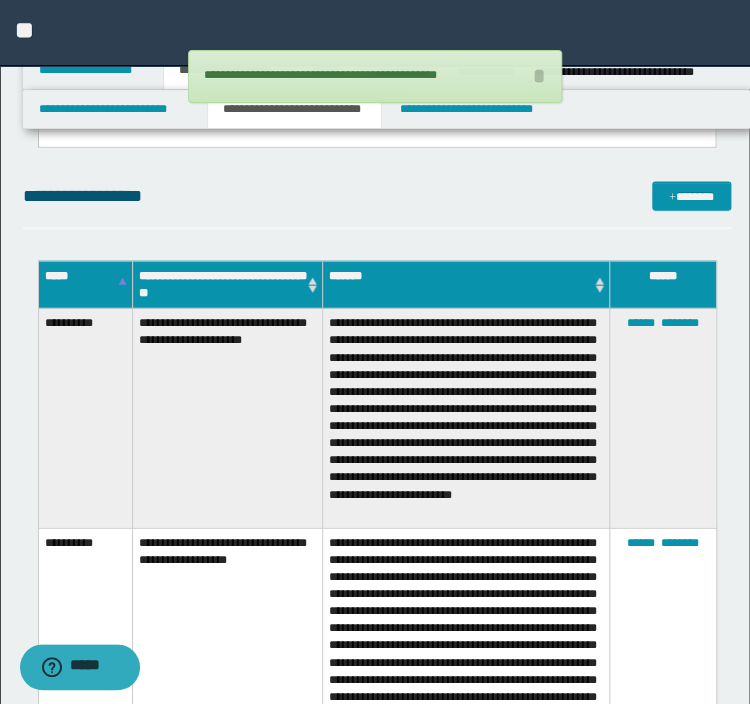 click on "**********" at bounding box center [377, 205] 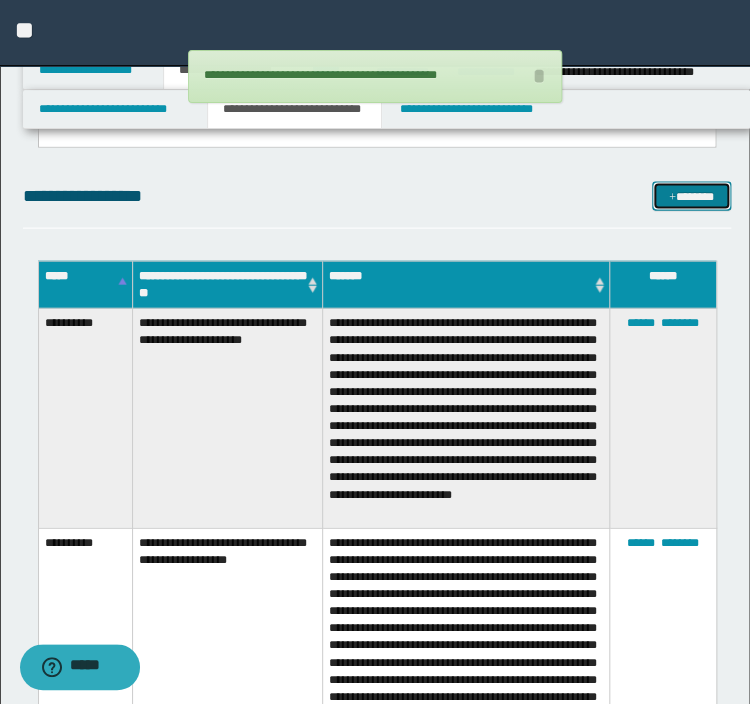 click on "*******" at bounding box center (691, 197) 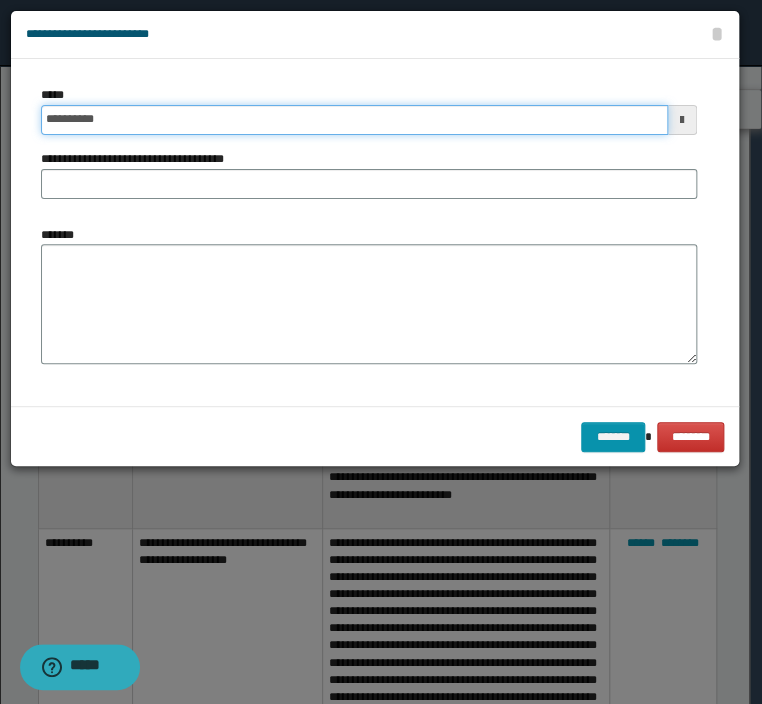 click on "**********" at bounding box center [354, 120] 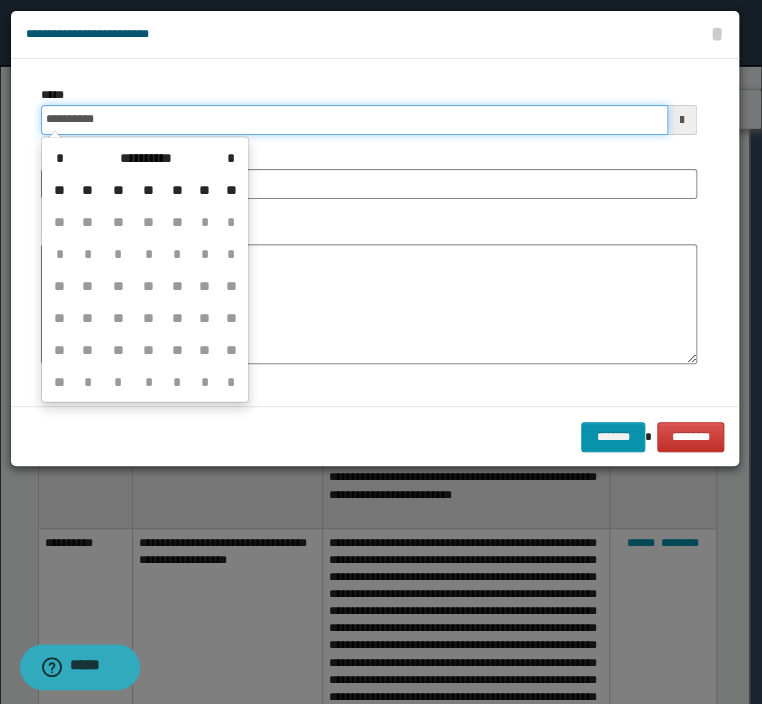 type on "**********" 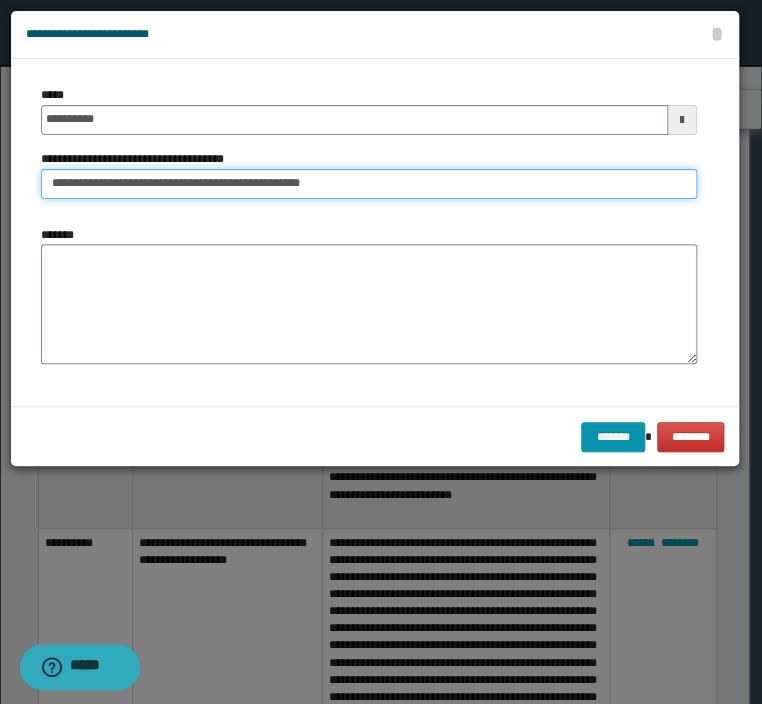 type on "**********" 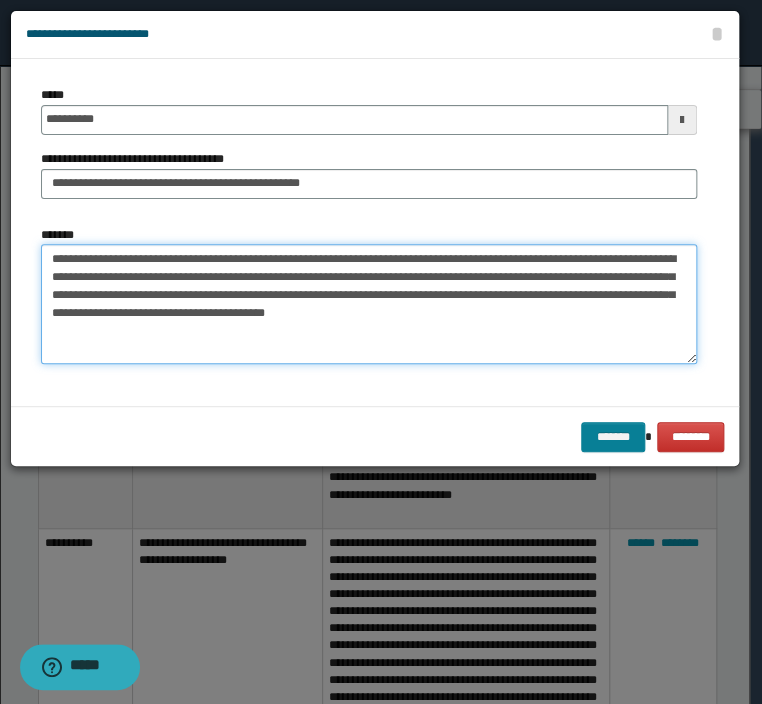 type on "**********" 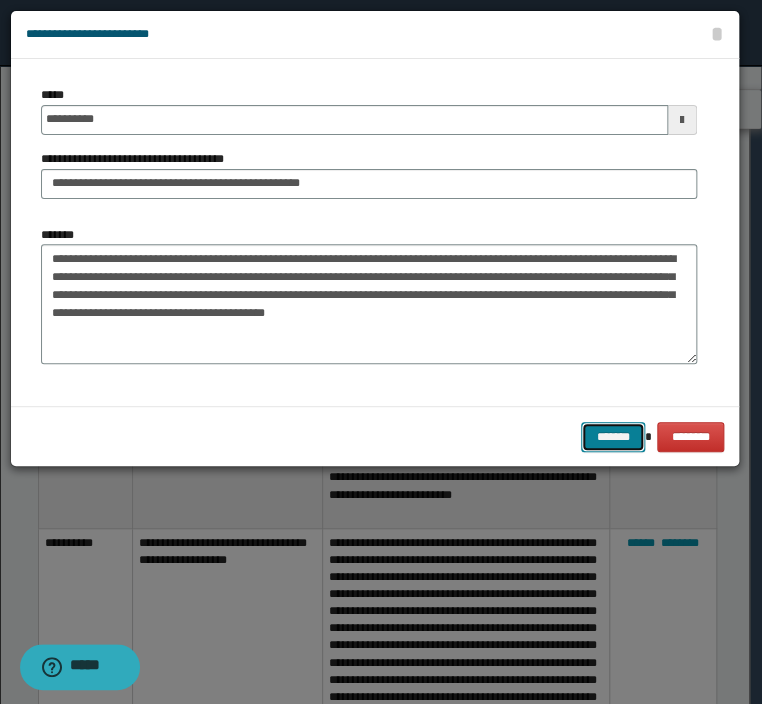 click on "*******" at bounding box center [613, 437] 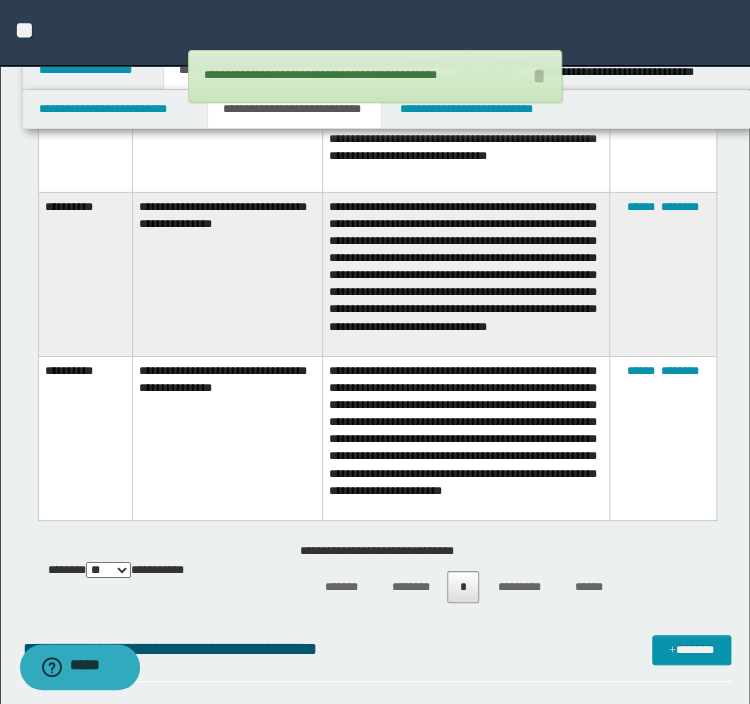 scroll, scrollTop: 1760, scrollLeft: 0, axis: vertical 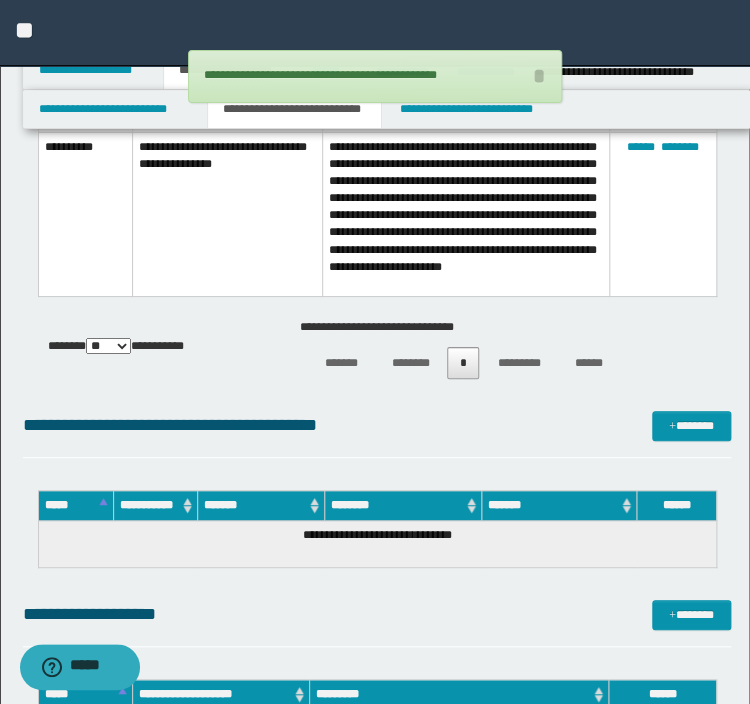 click on "**********" at bounding box center [377, -36] 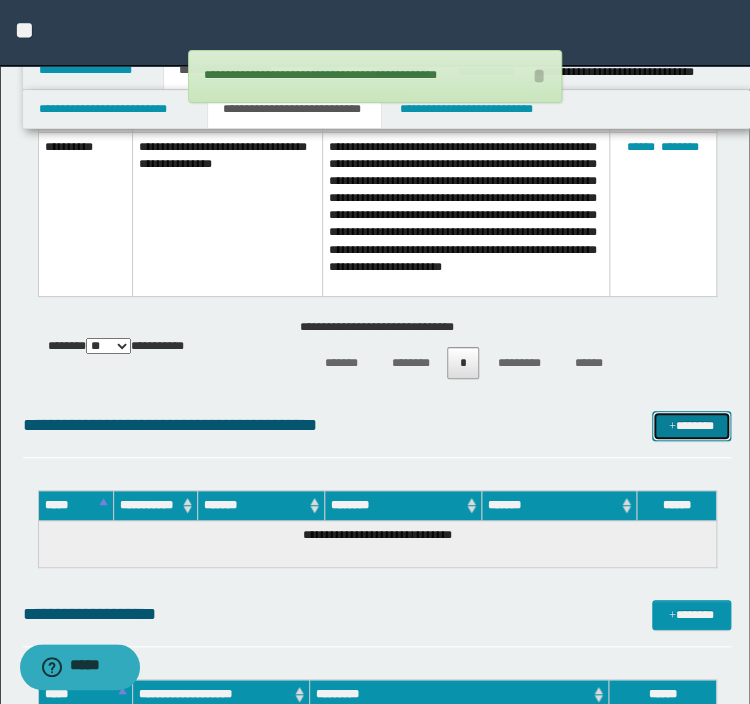 click on "*******" at bounding box center (691, 426) 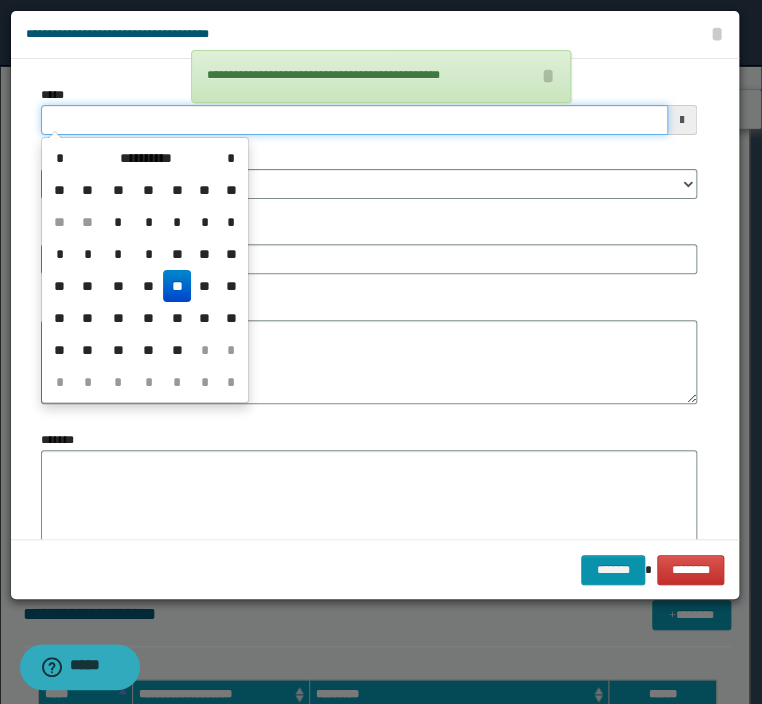 click on "*****" at bounding box center [354, 120] 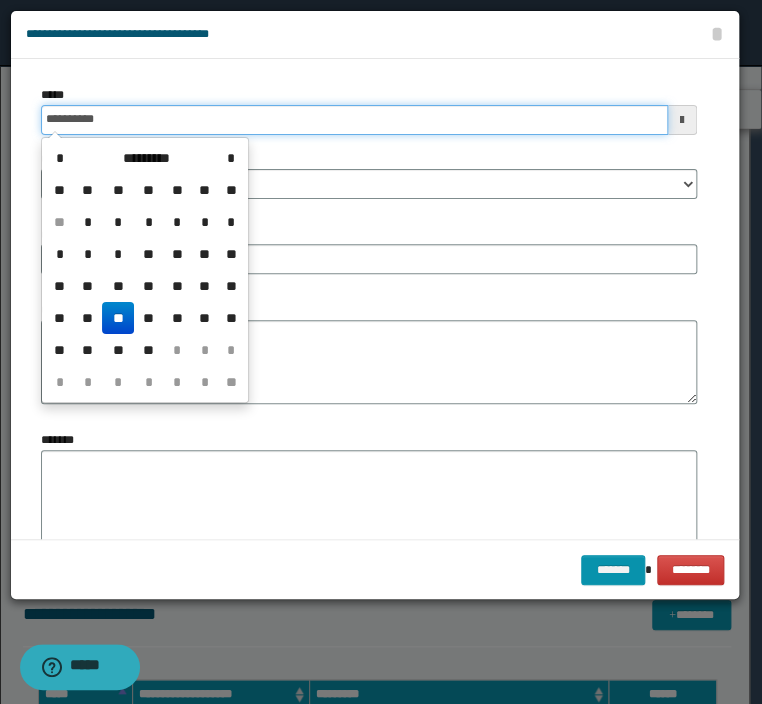type on "**********" 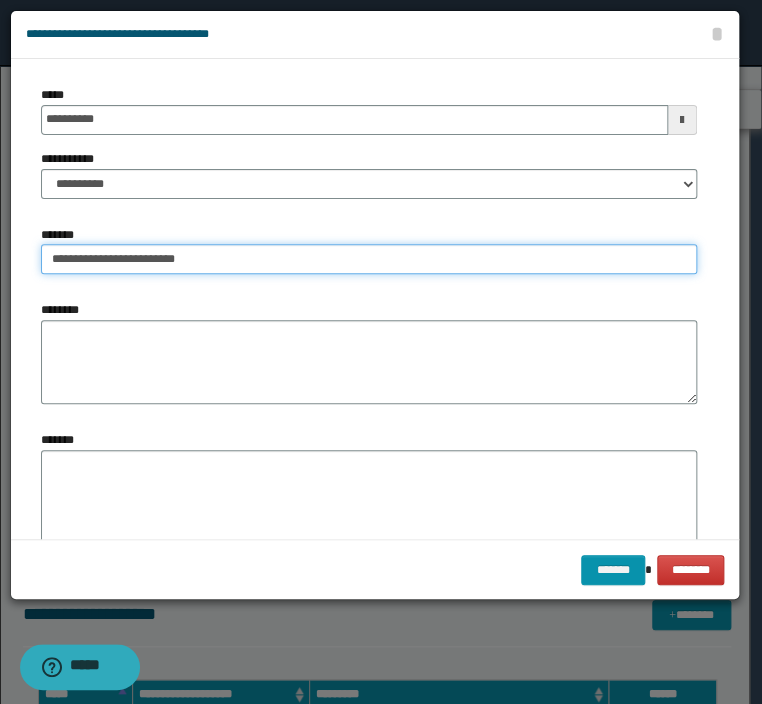 type on "**********" 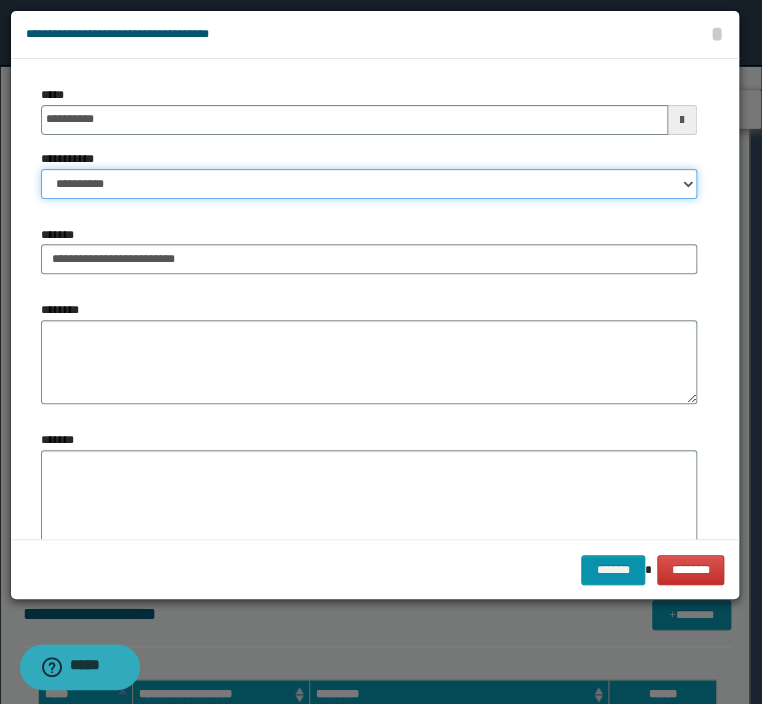 click on "**********" at bounding box center [369, 184] 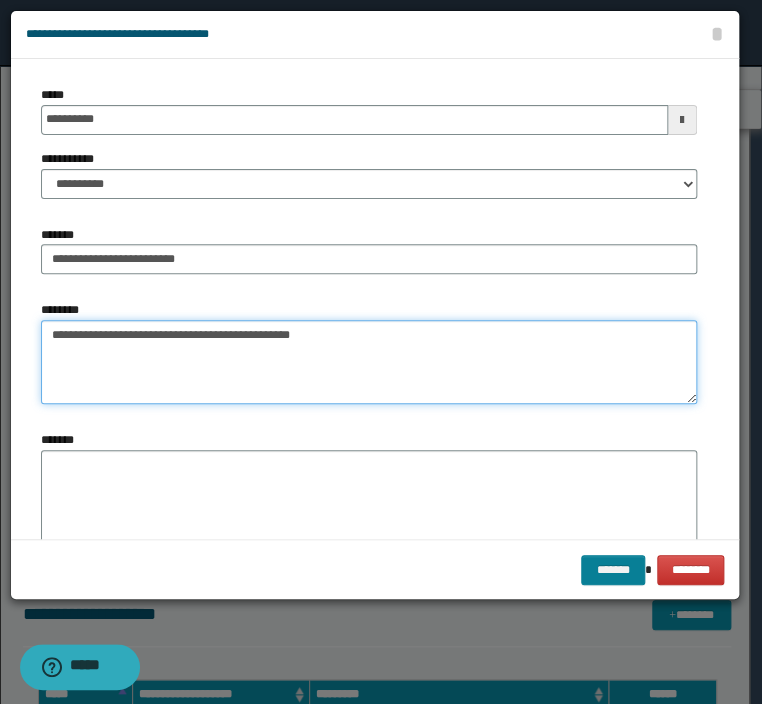 type on "**********" 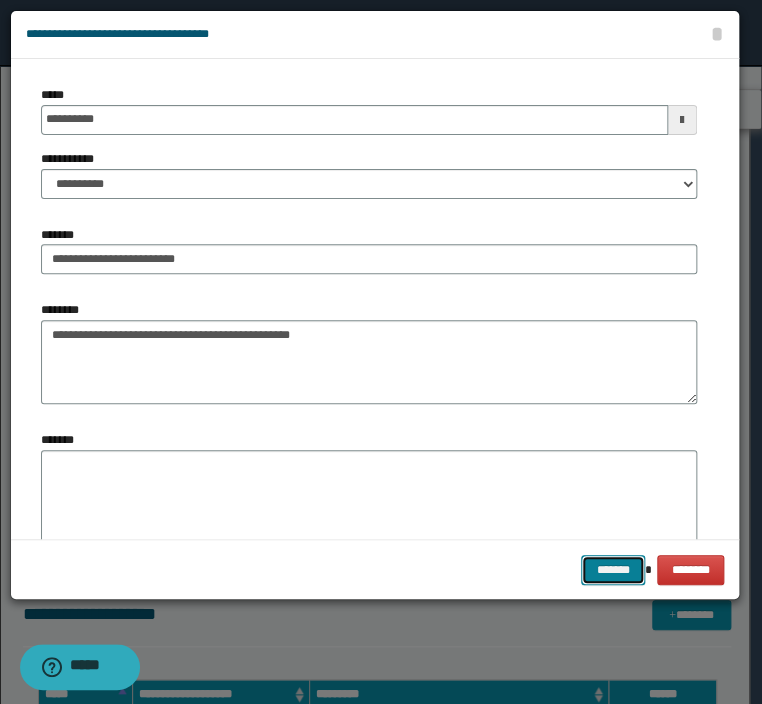 click on "*******" at bounding box center (613, 570) 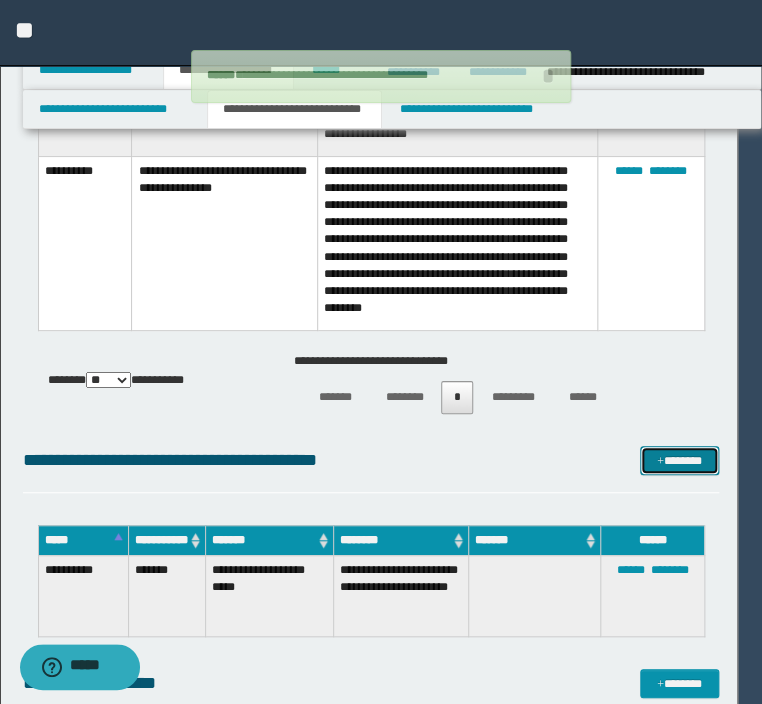 select on "*" 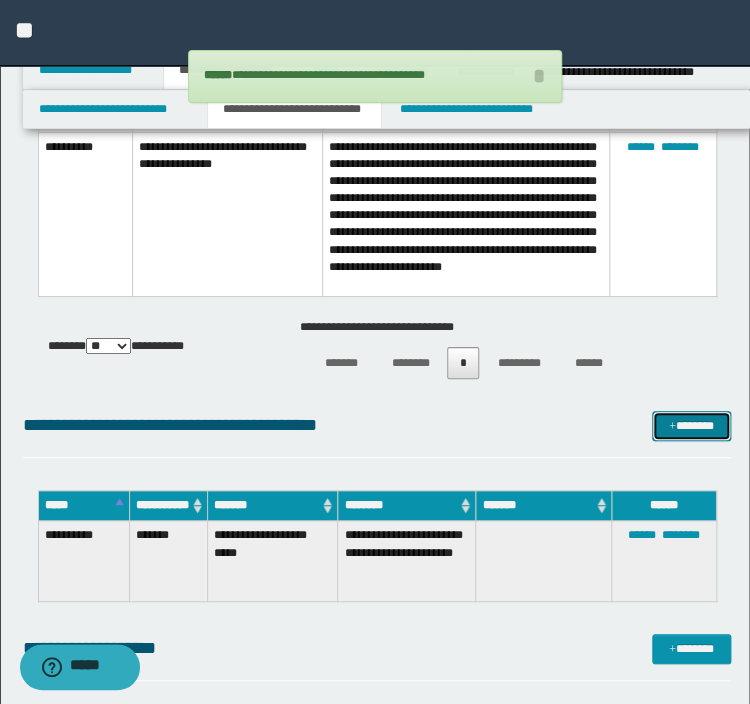 click on "*******" at bounding box center (691, 426) 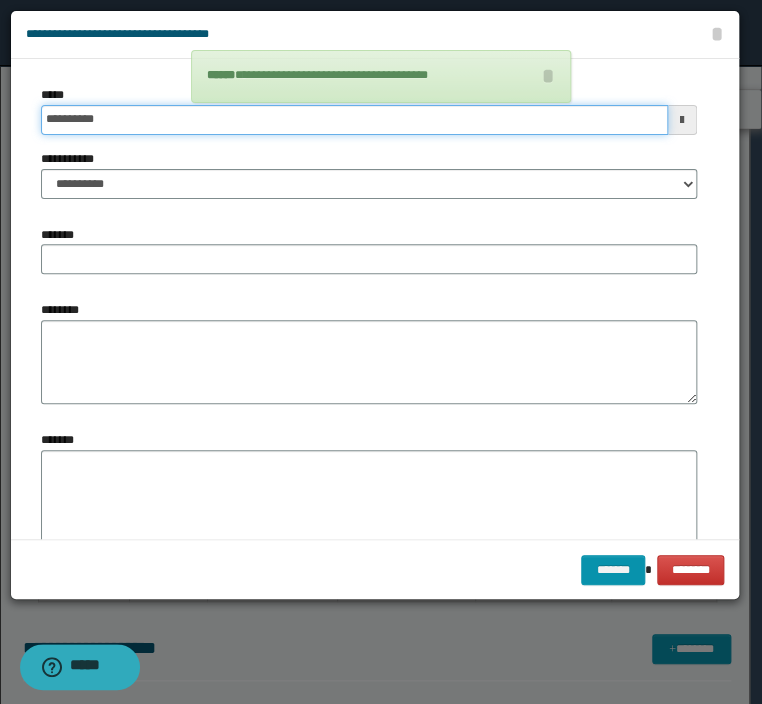 click on "**********" at bounding box center [354, 120] 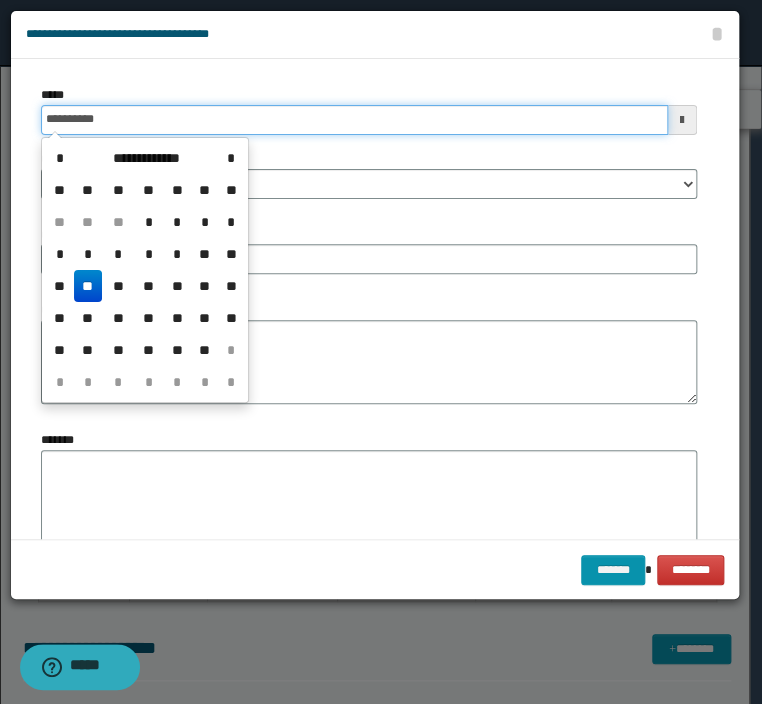 type on "**********" 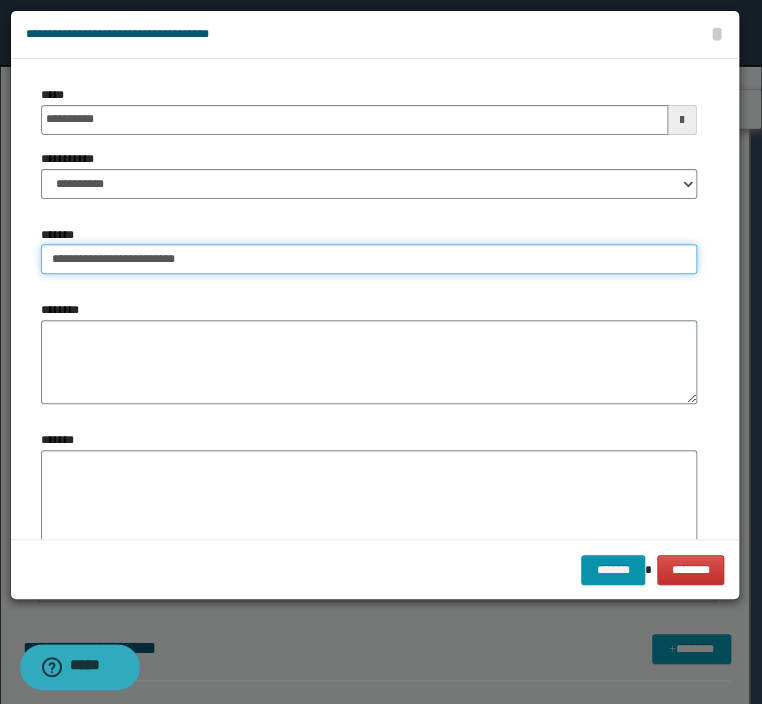 type on "**********" 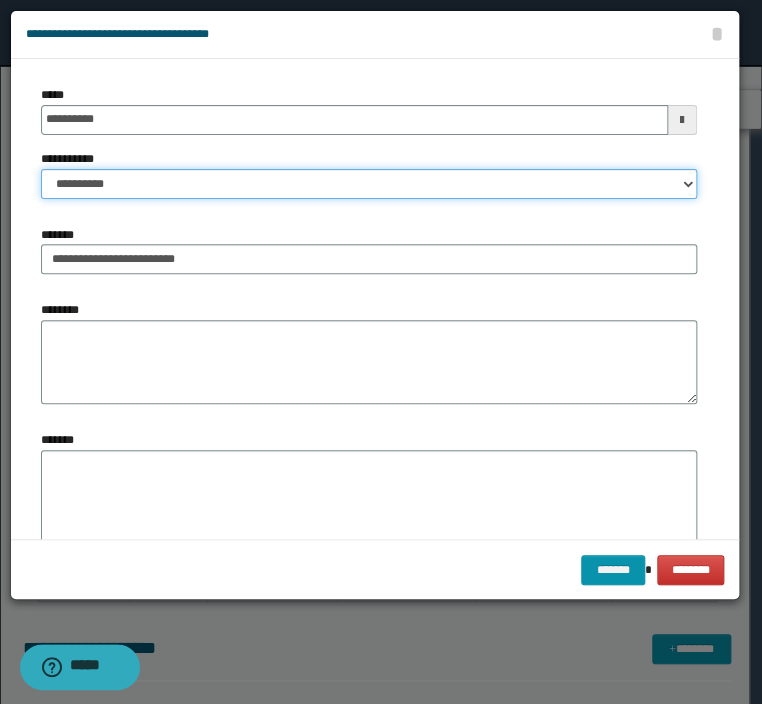 click on "**********" at bounding box center [369, 184] 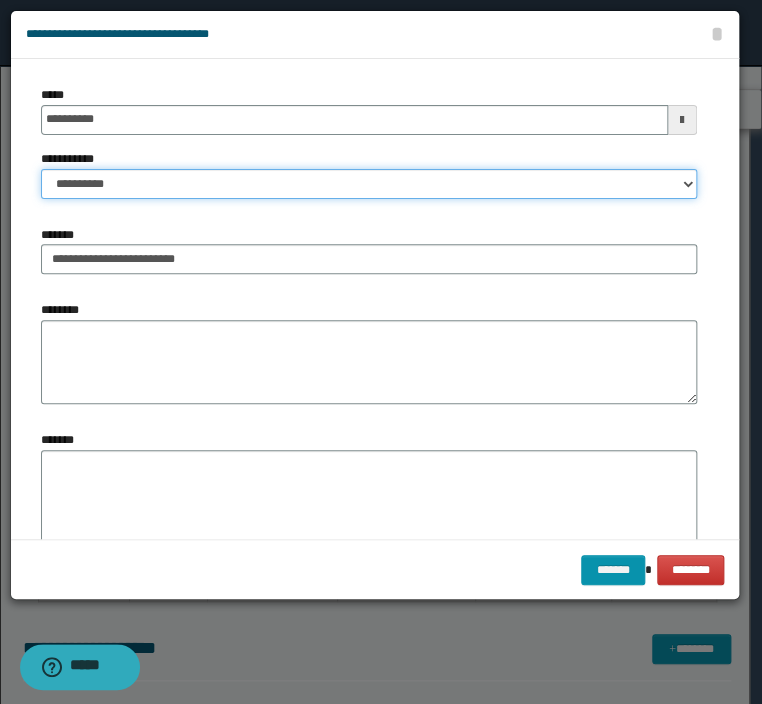 select on "*" 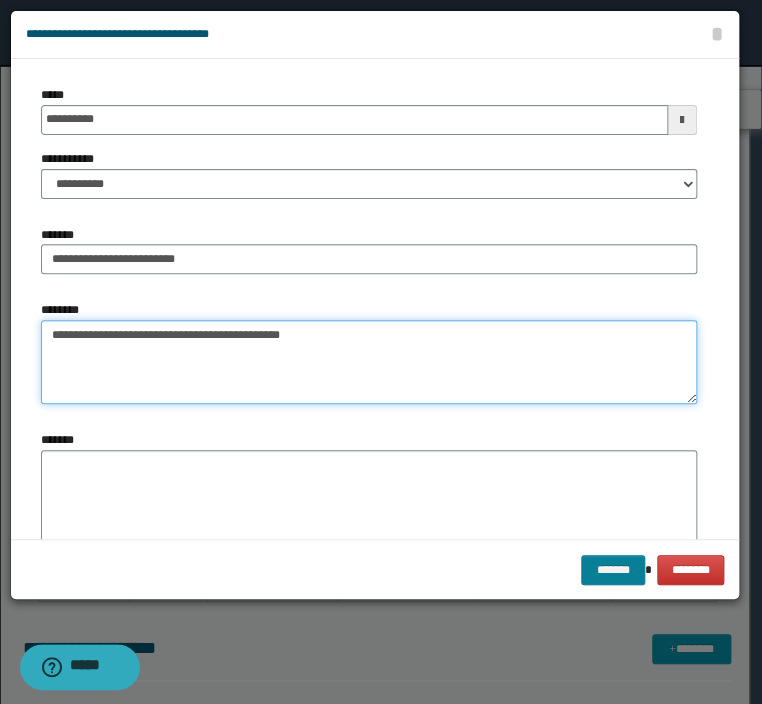 type on "**********" 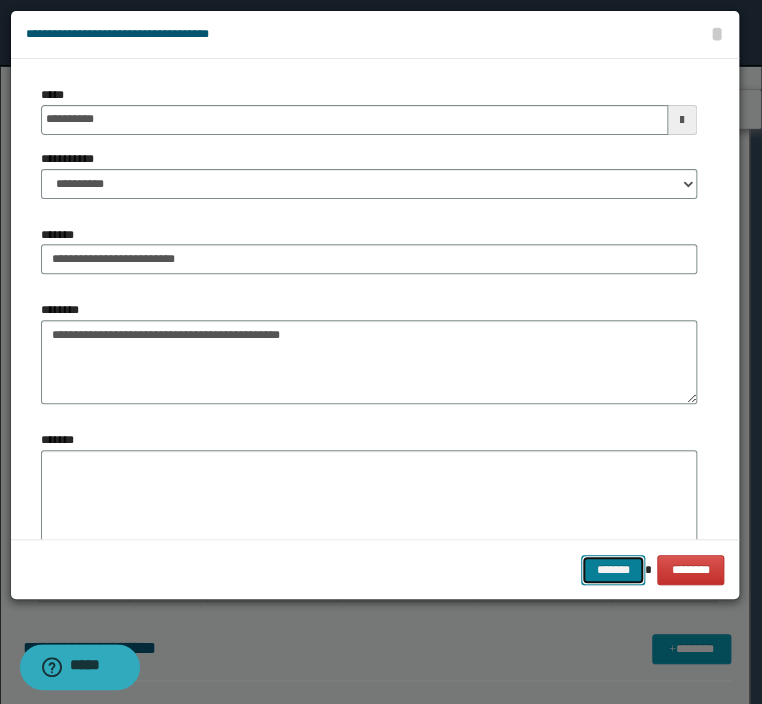 click on "*******" at bounding box center [613, 570] 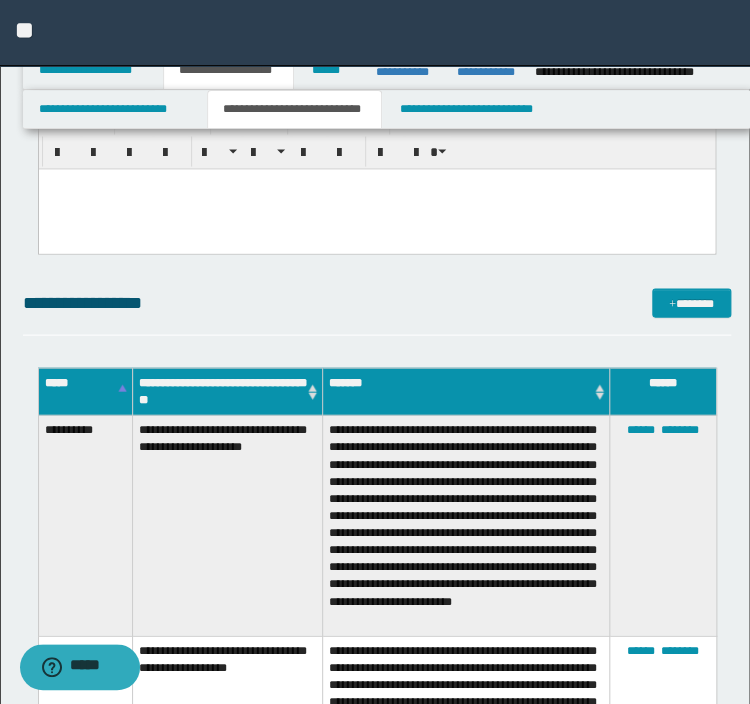 scroll, scrollTop: 880, scrollLeft: 0, axis: vertical 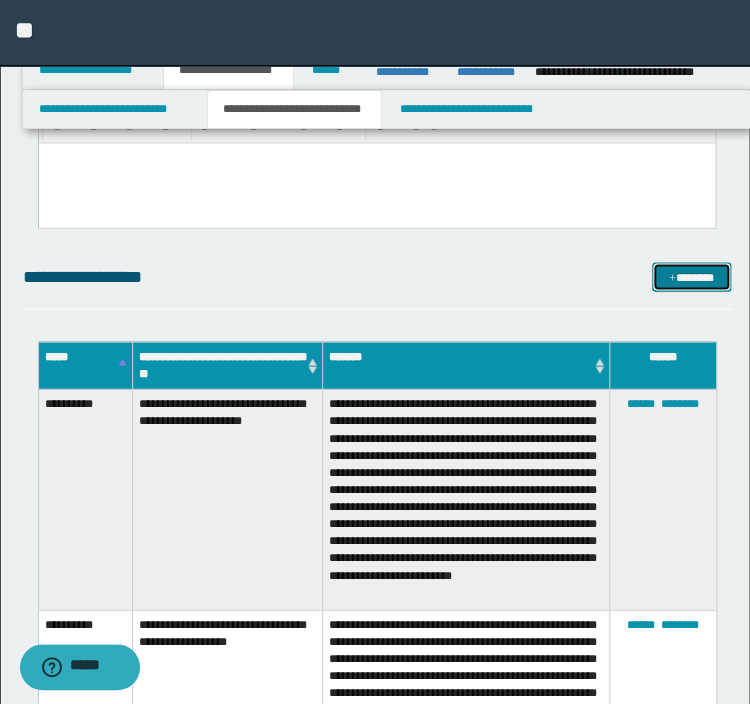 drag, startPoint x: 684, startPoint y: 269, endPoint x: 681, endPoint y: 241, distance: 28.160255 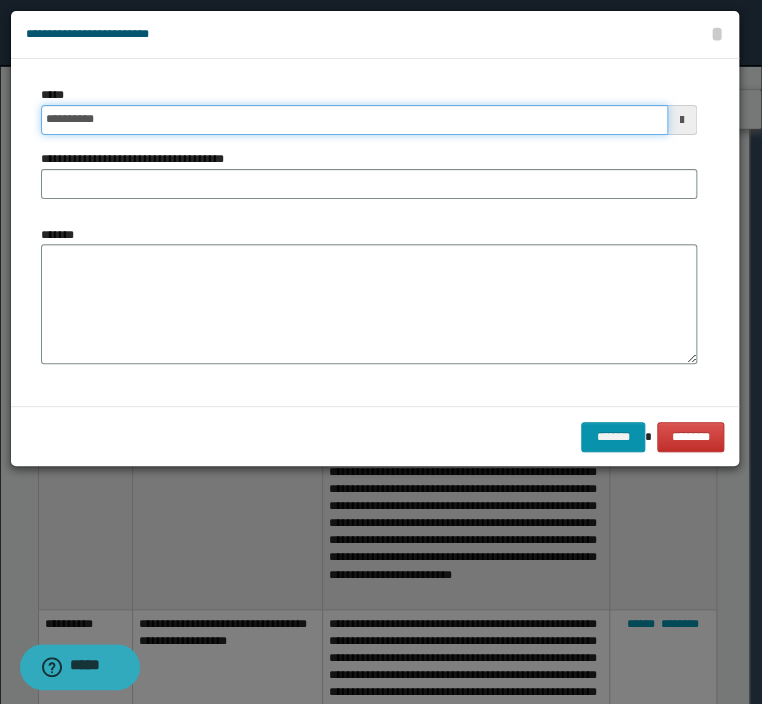 click on "**********" at bounding box center [354, 120] 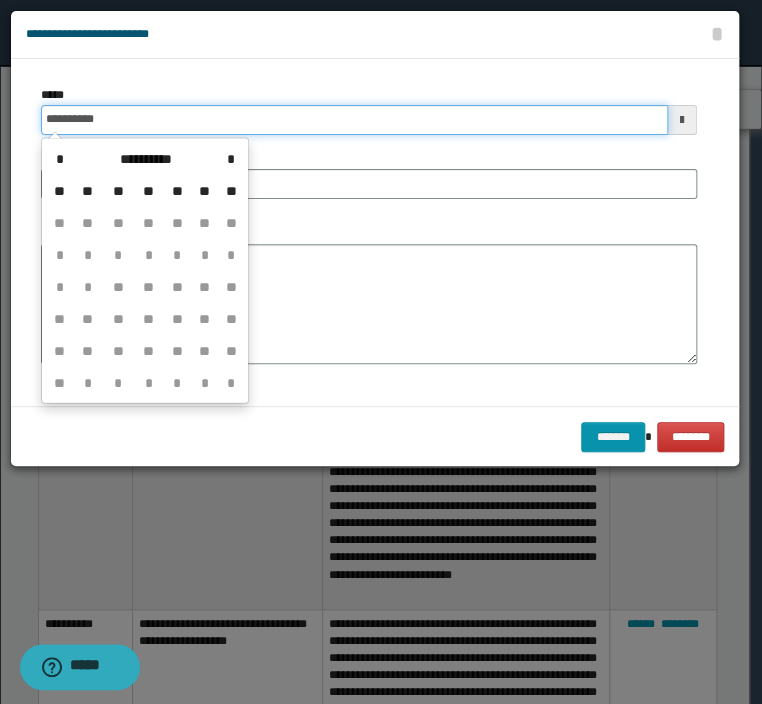 type on "**********" 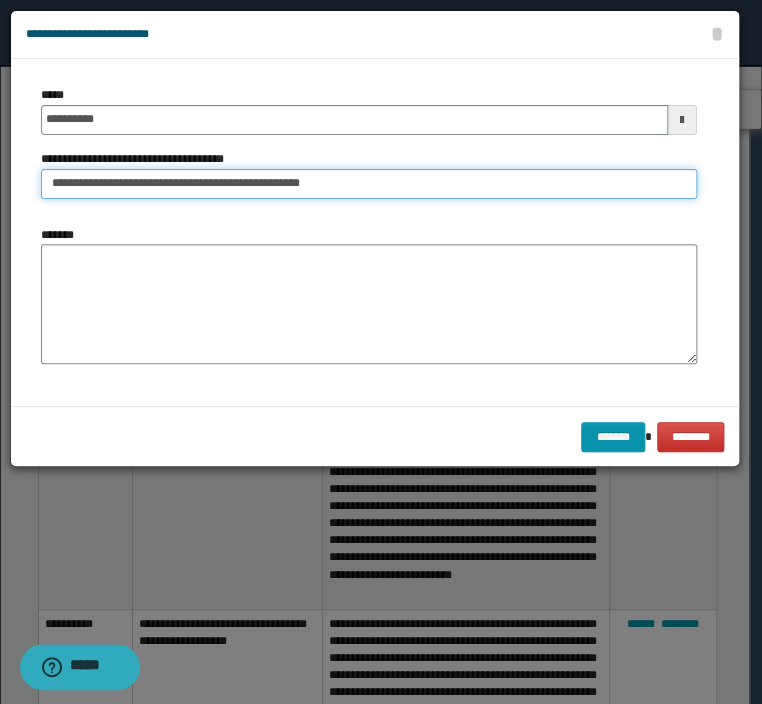 type on "**********" 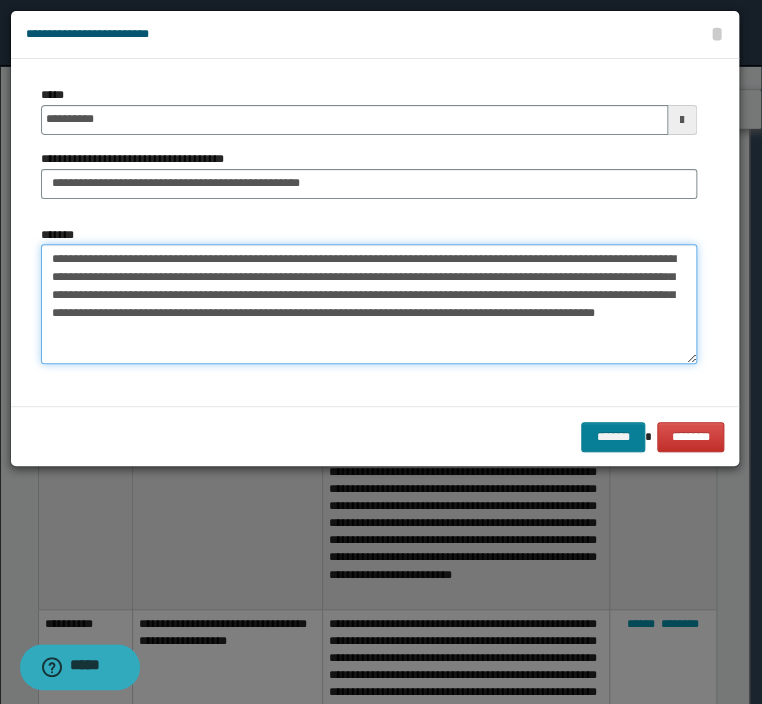 type on "**********" 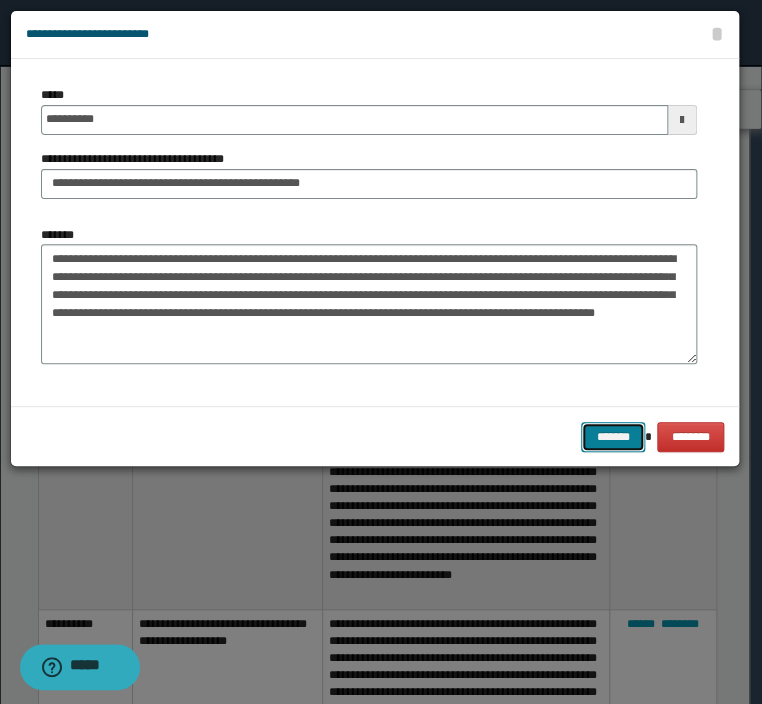 click on "*******" at bounding box center (613, 437) 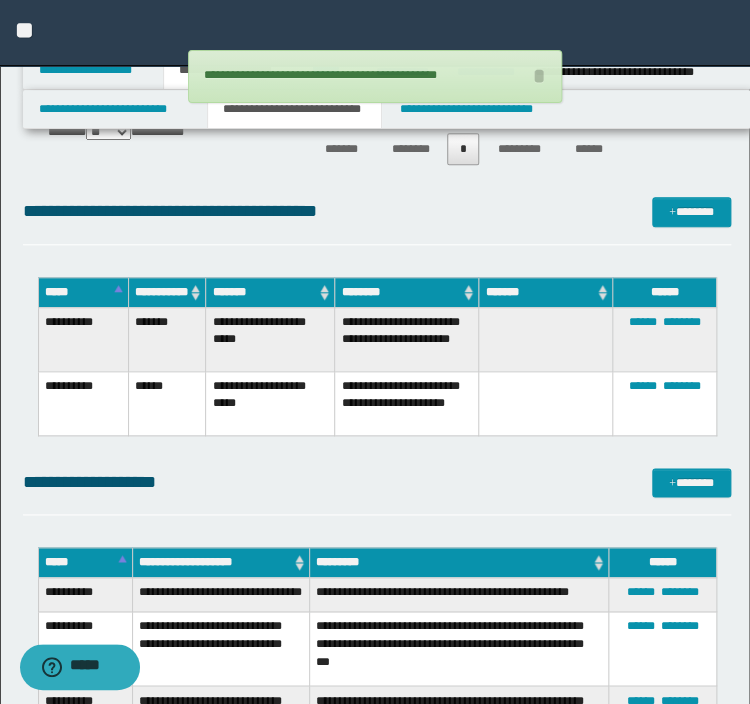 scroll, scrollTop: 2160, scrollLeft: 0, axis: vertical 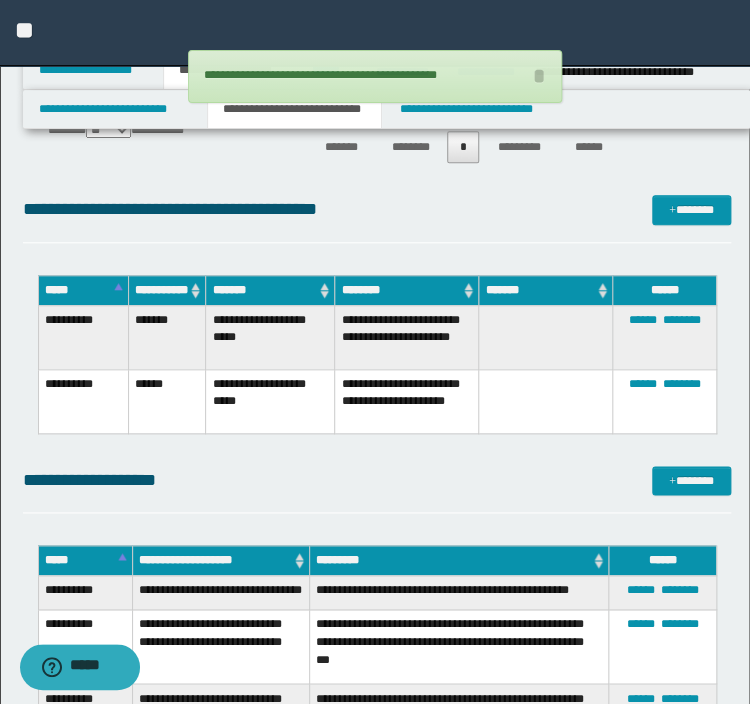 click on "**********" at bounding box center (377, -303) 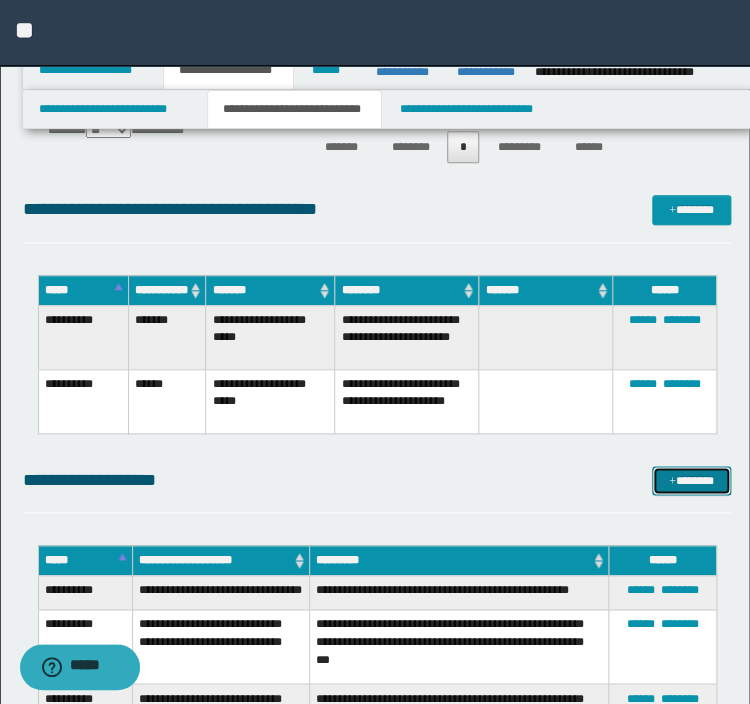 click on "*******" at bounding box center (691, 481) 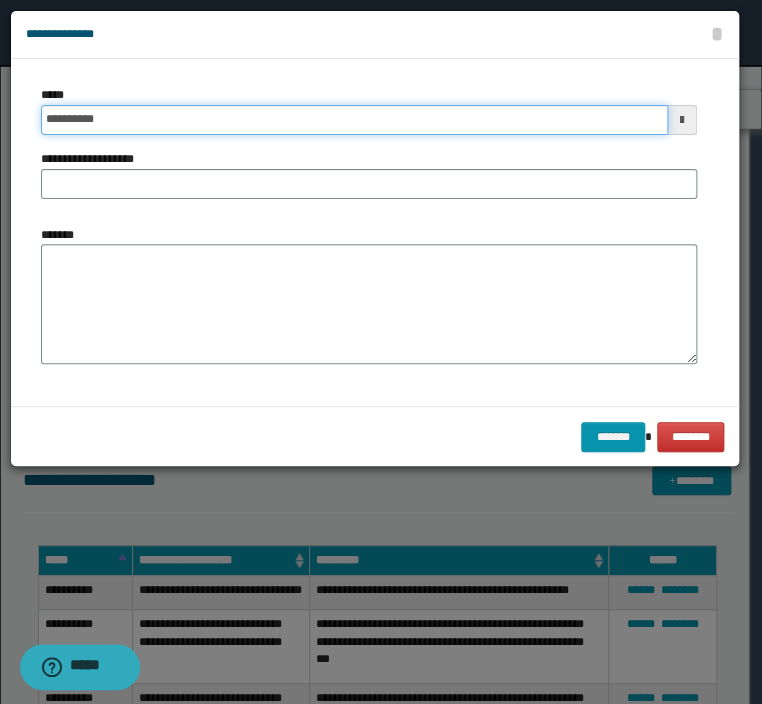 click on "**********" at bounding box center [354, 120] 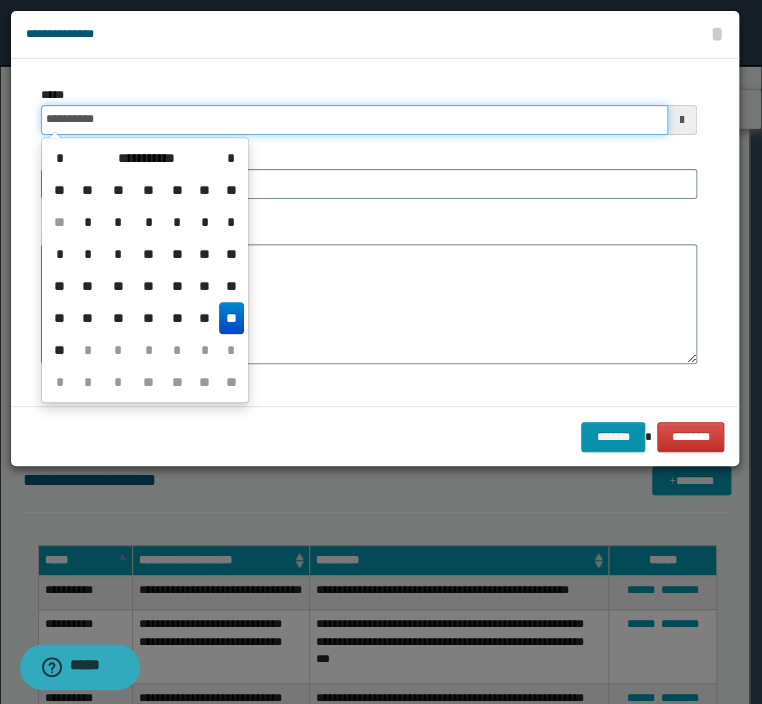 type on "**********" 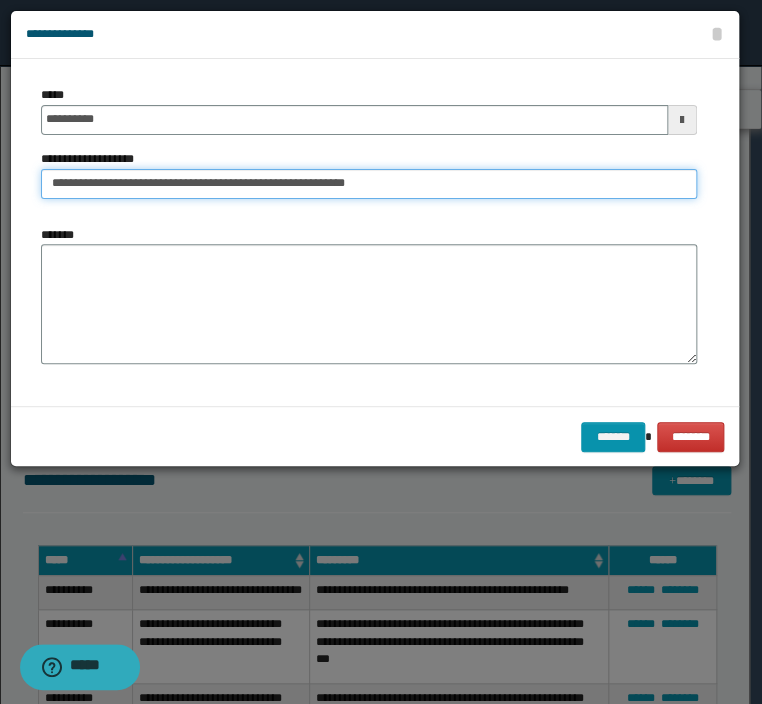 type on "**********" 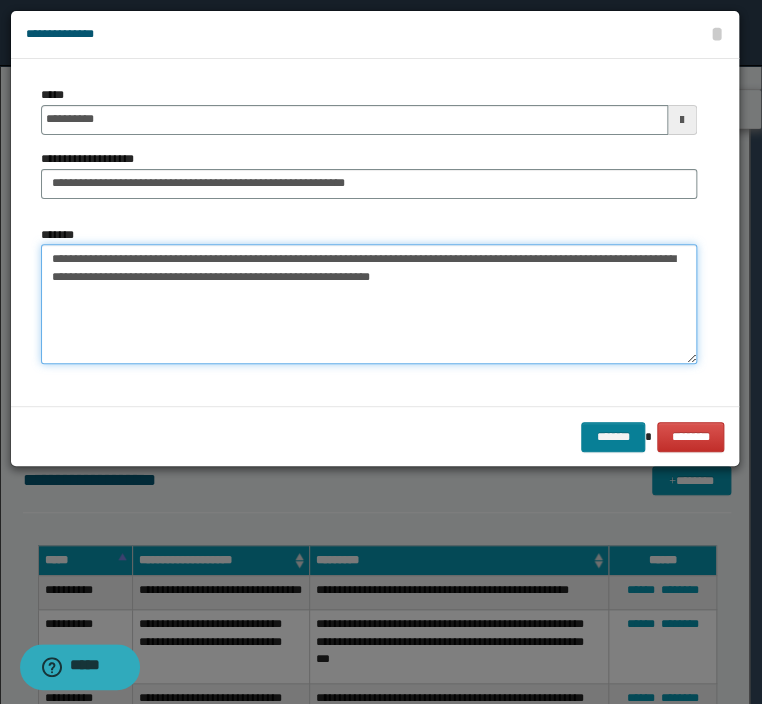 type on "**********" 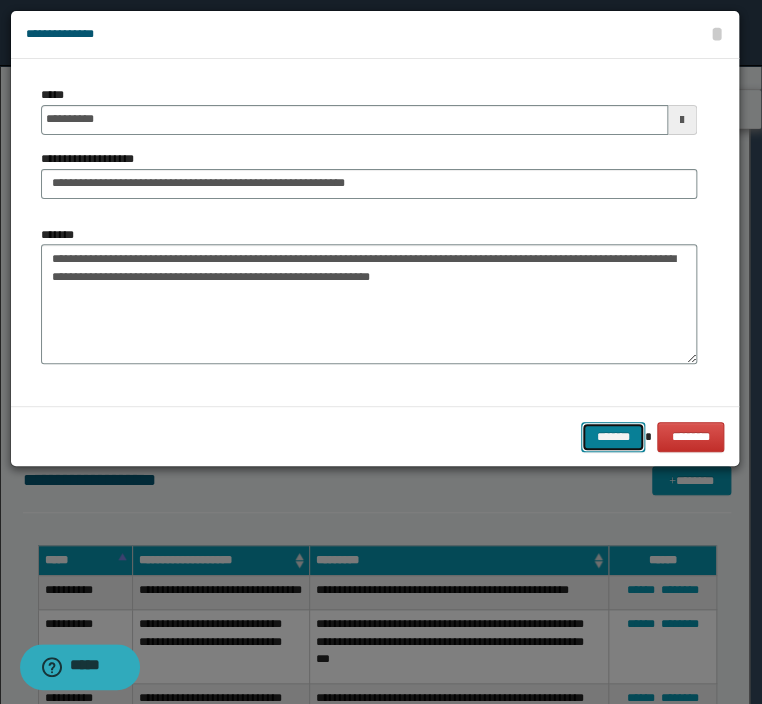 click on "*******" at bounding box center [613, 437] 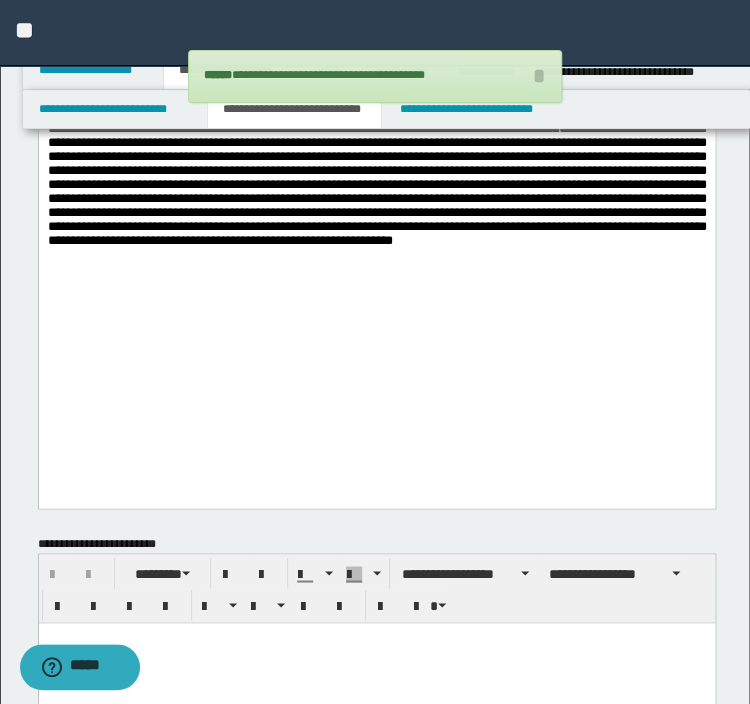 scroll, scrollTop: 720, scrollLeft: 0, axis: vertical 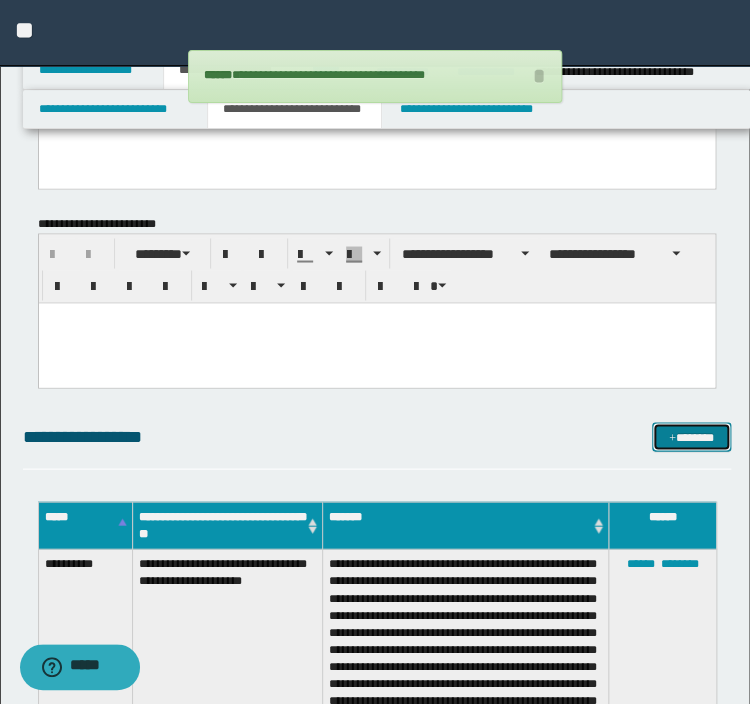 click on "*******" at bounding box center (691, 437) 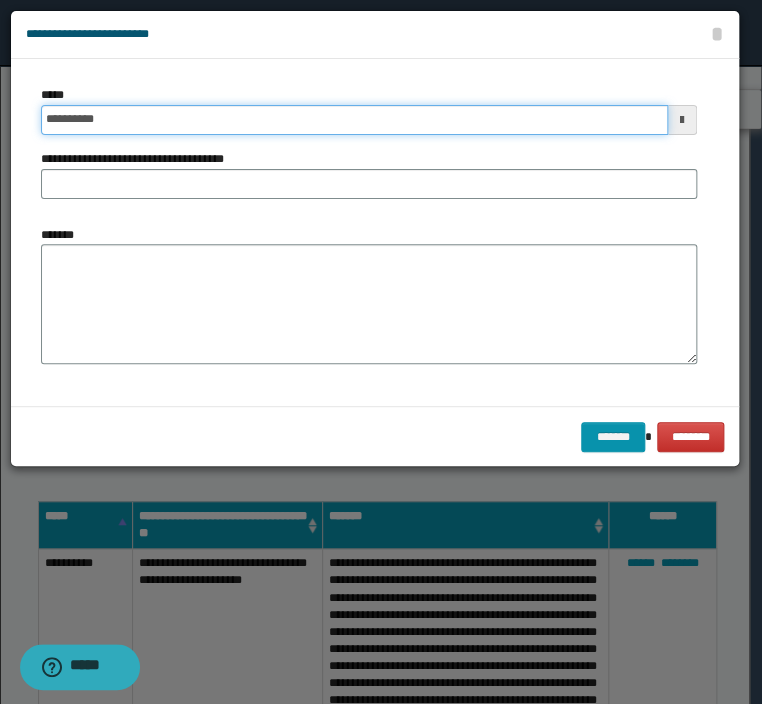 click on "**********" at bounding box center (354, 120) 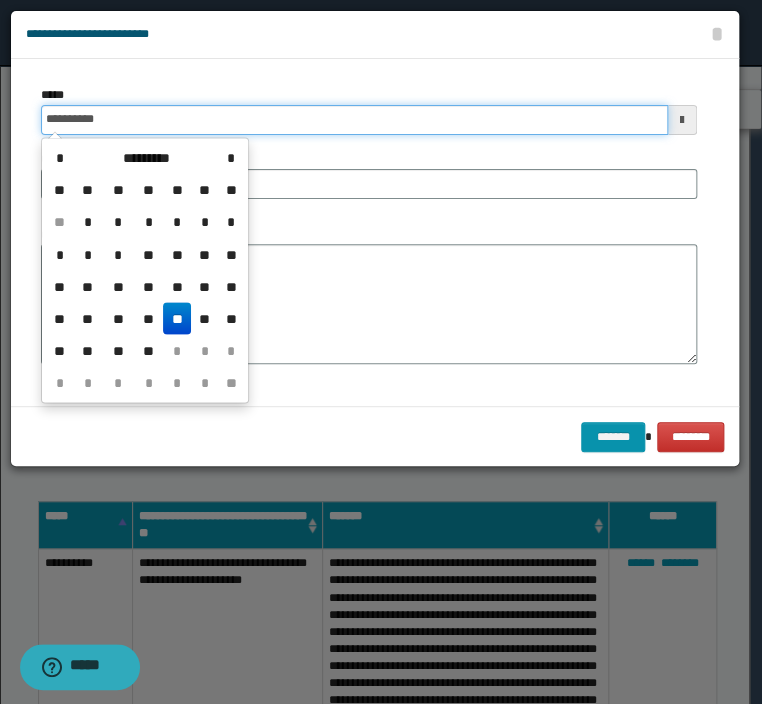 type on "**********" 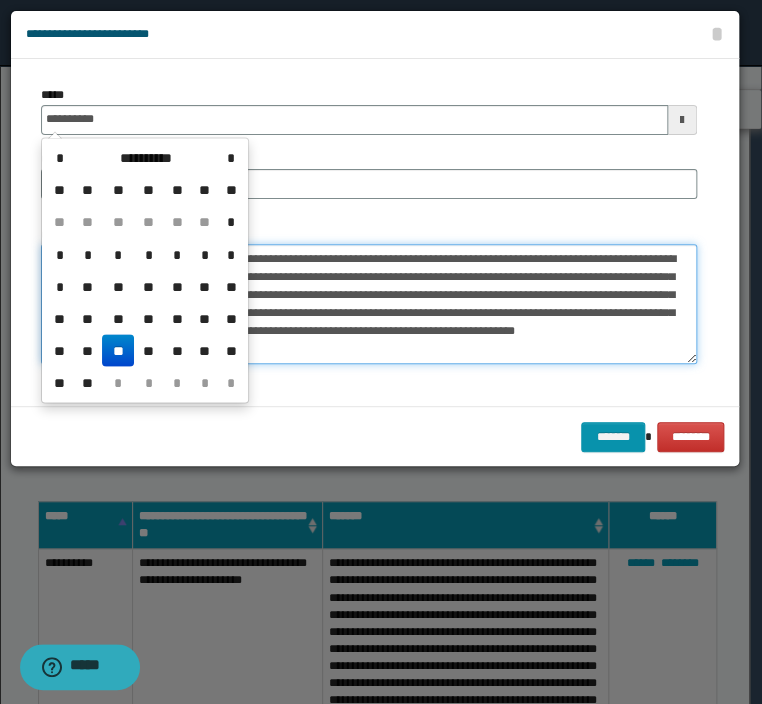 type on "**********" 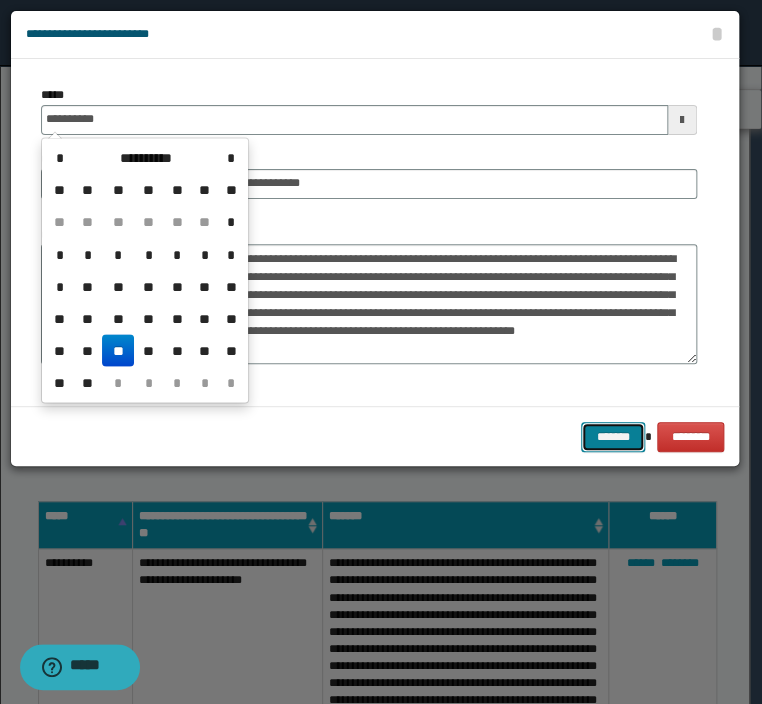 click on "*******" at bounding box center [613, 437] 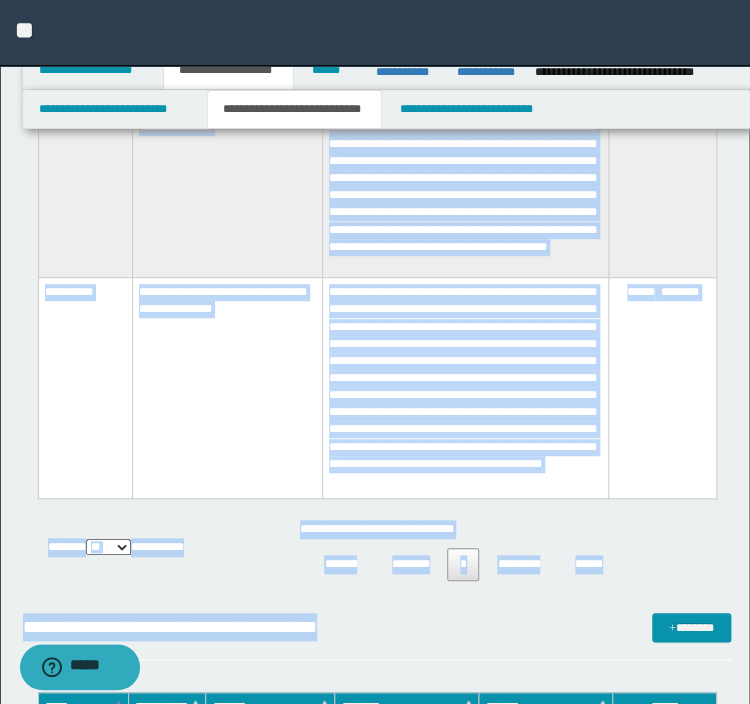 scroll, scrollTop: 2000, scrollLeft: 0, axis: vertical 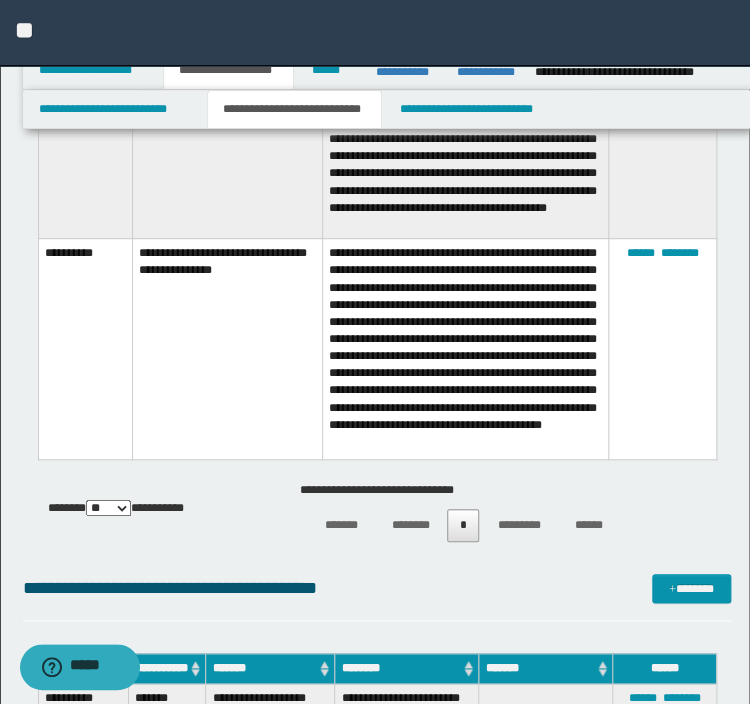 drag, startPoint x: 40, startPoint y: 560, endPoint x: 756, endPoint y: 317, distance: 756.11176 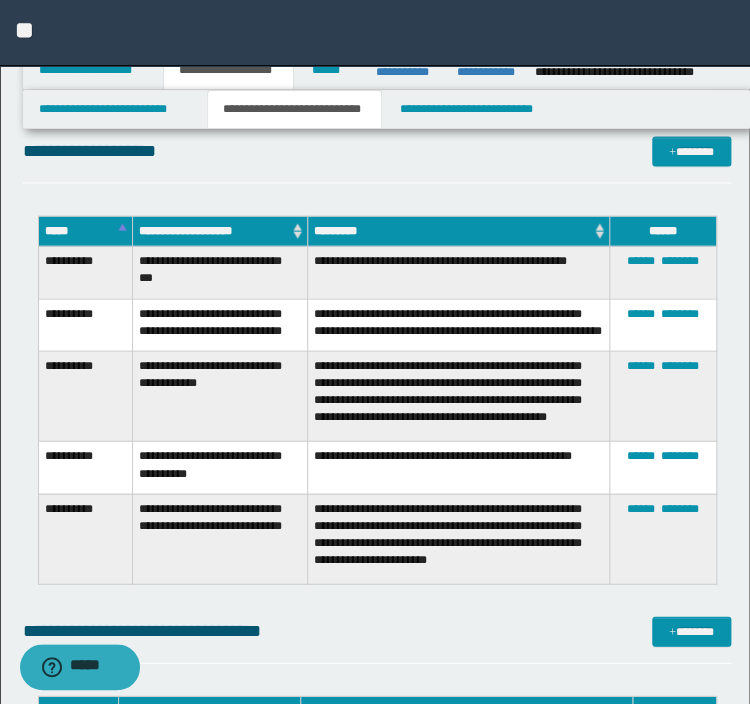 scroll, scrollTop: 2720, scrollLeft: 0, axis: vertical 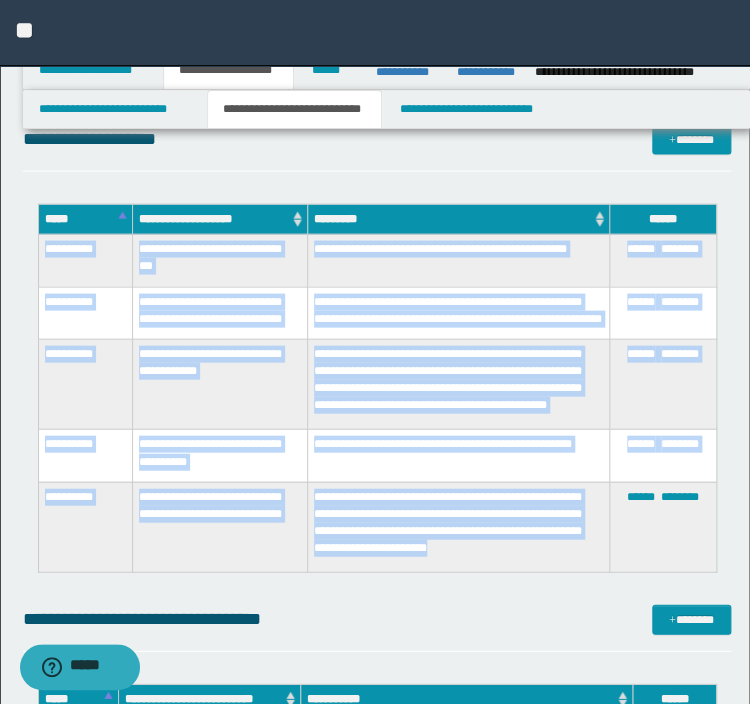 drag, startPoint x: 556, startPoint y: 559, endPoint x: 46, endPoint y: 247, distance: 597.8662 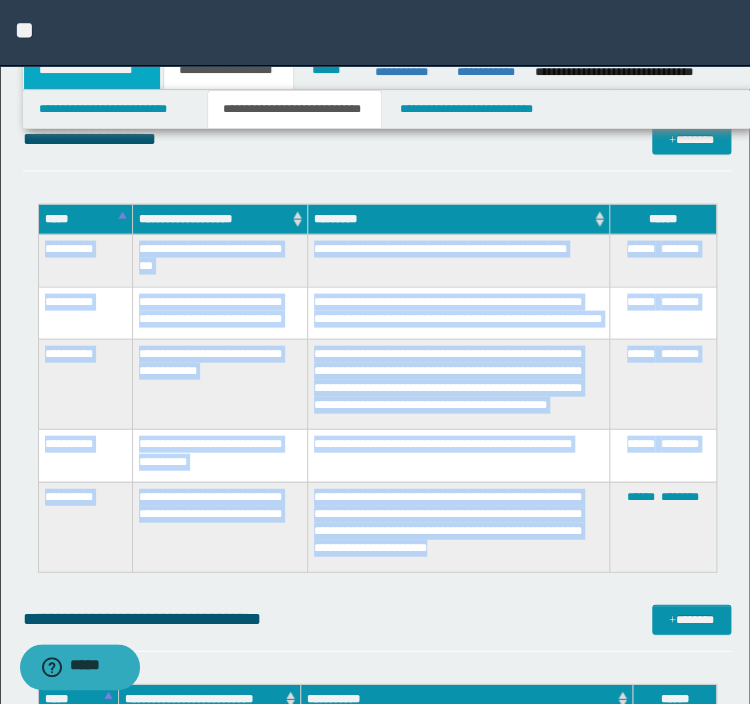 click on "**********" at bounding box center [92, 70] 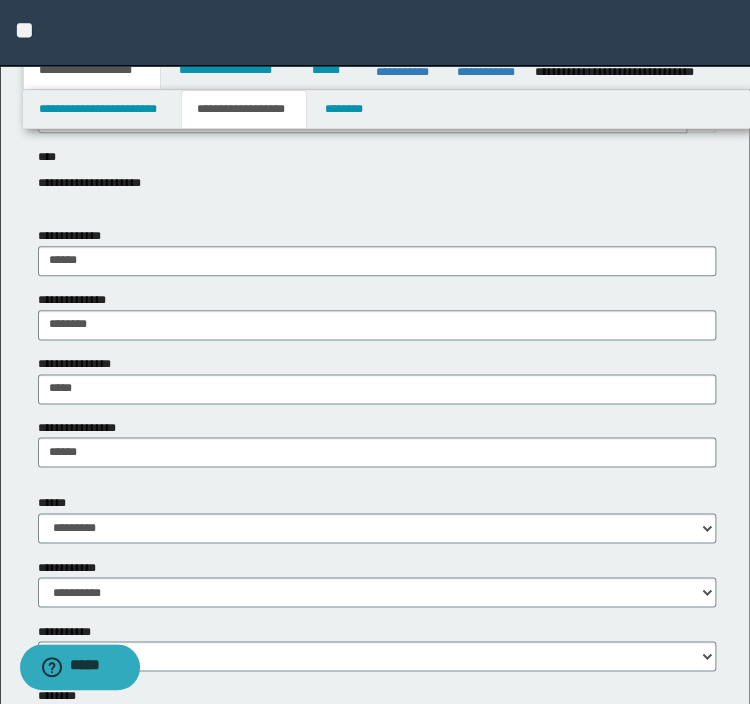 scroll, scrollTop: 384, scrollLeft: 0, axis: vertical 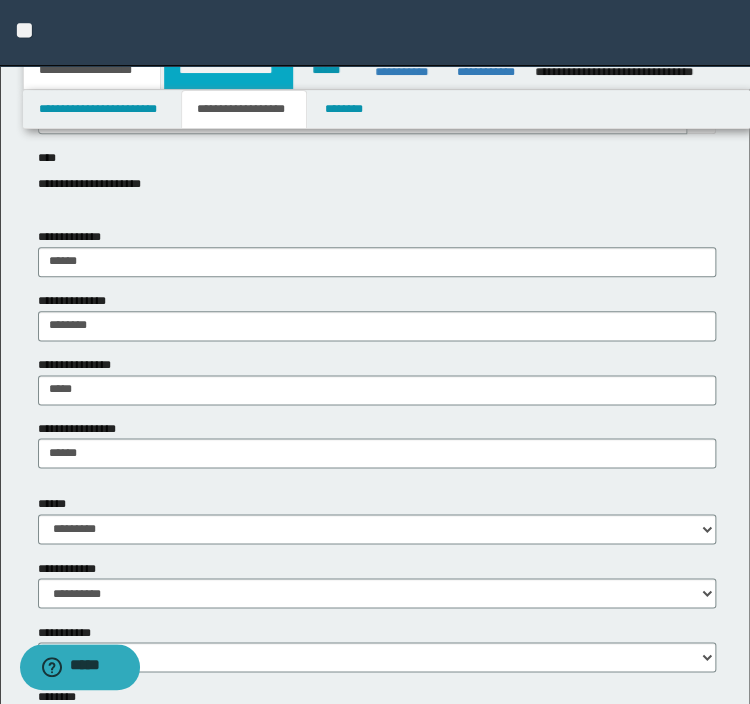 click on "**********" at bounding box center [228, 70] 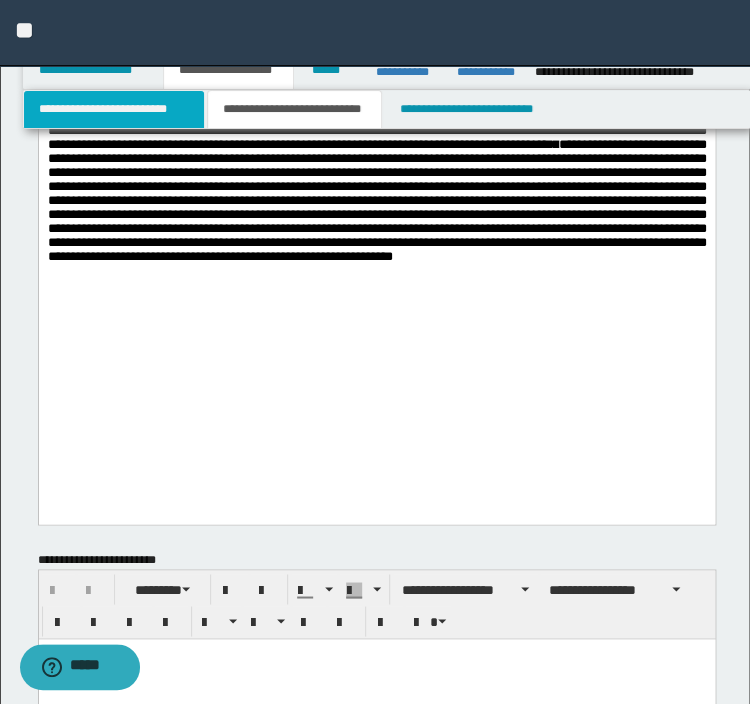 click on "**********" at bounding box center [114, 109] 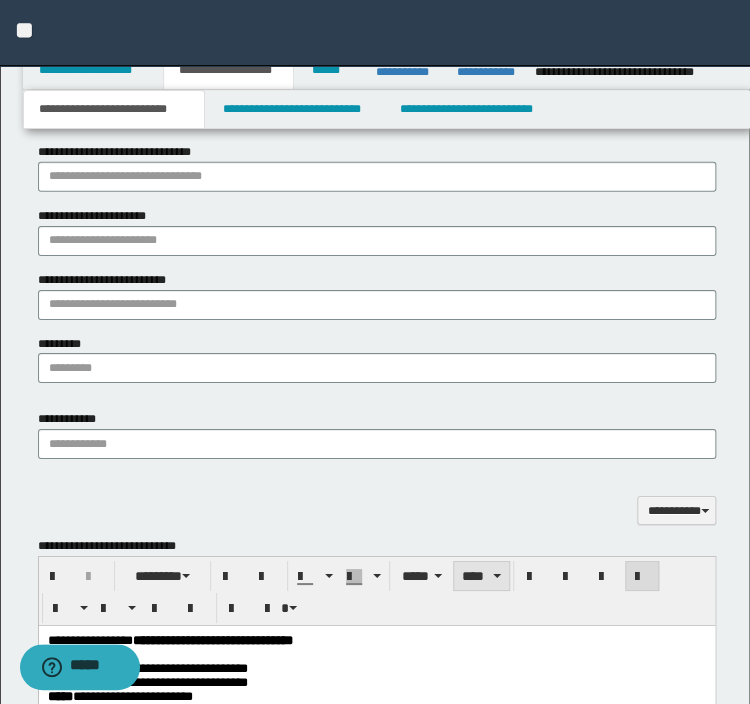 scroll, scrollTop: 1824, scrollLeft: 0, axis: vertical 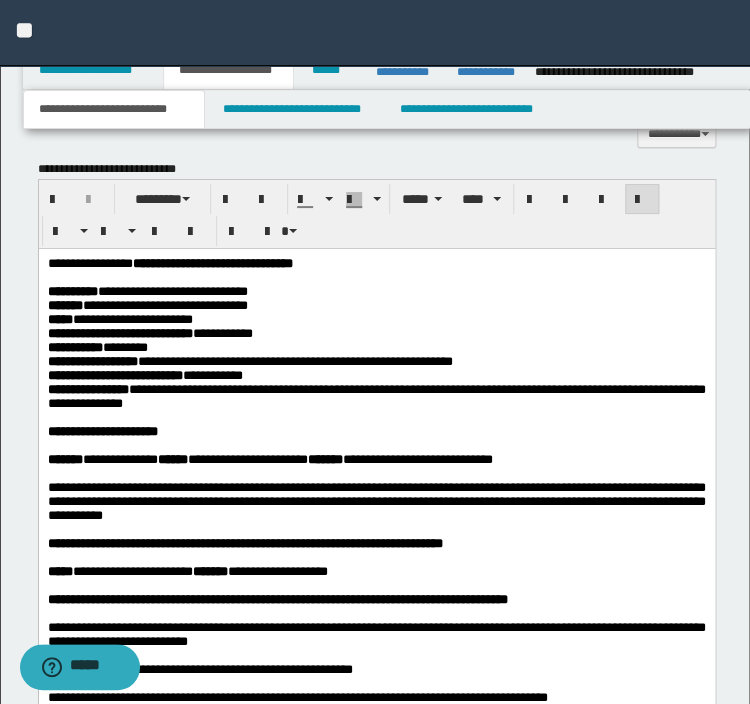 click on "**********" at bounding box center [172, 291] 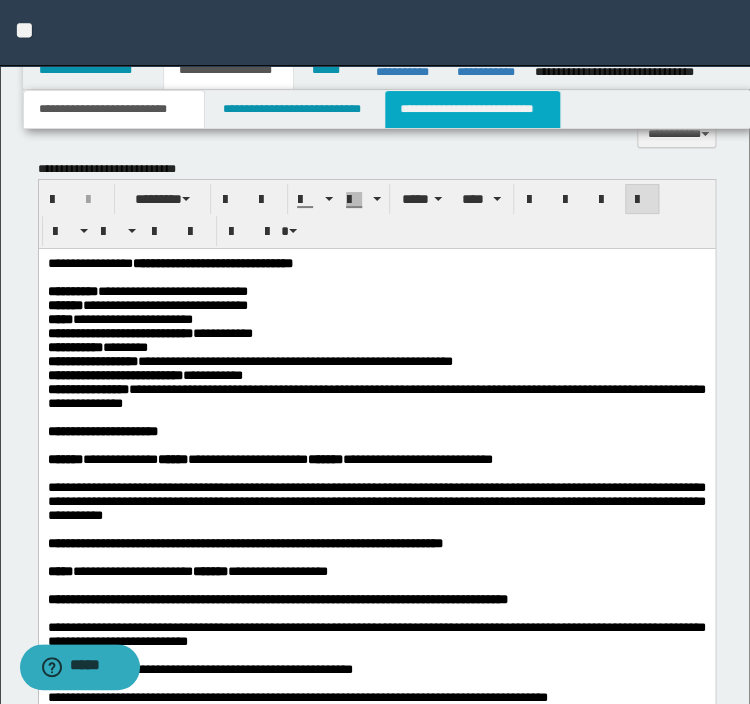 click on "**********" at bounding box center (472, 109) 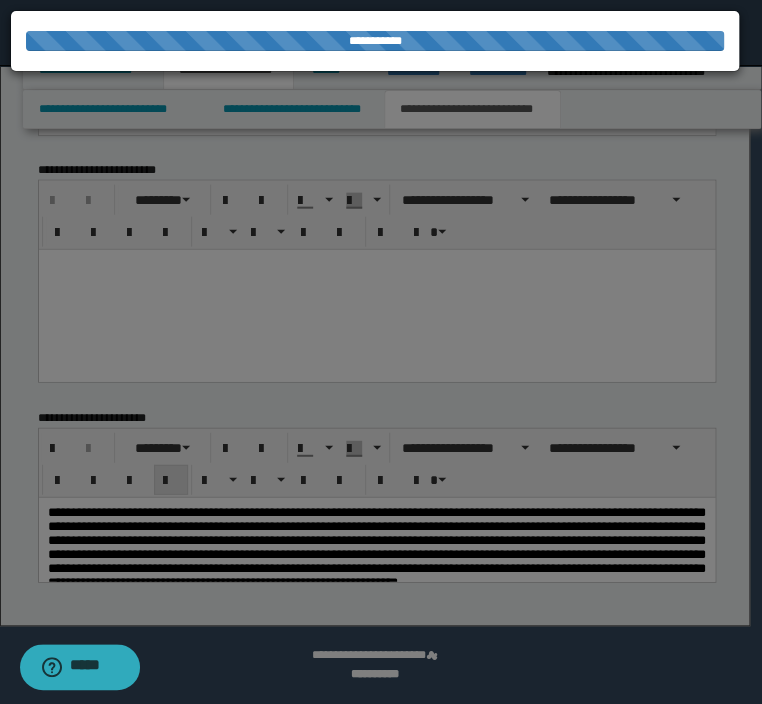 click on "**********" at bounding box center [375, -684] 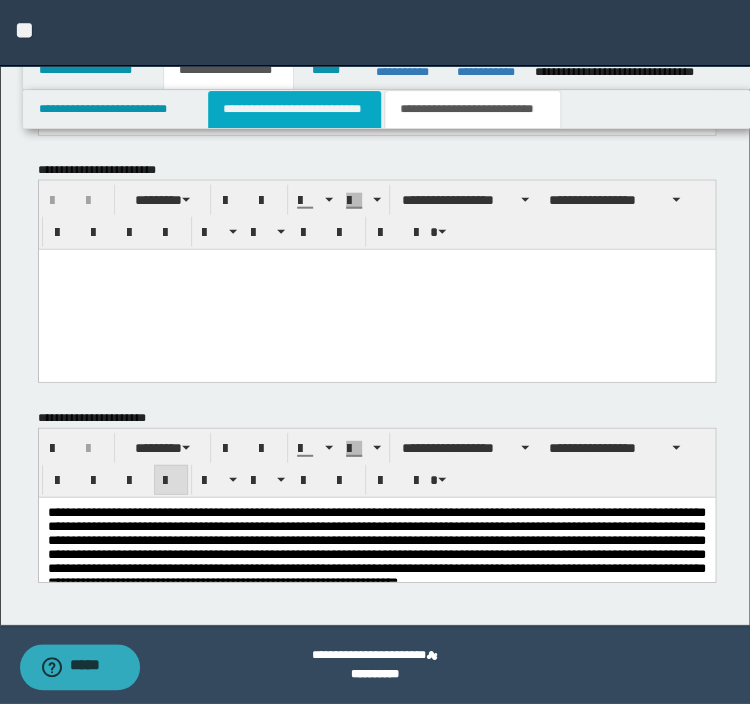 click on "**********" at bounding box center [294, 109] 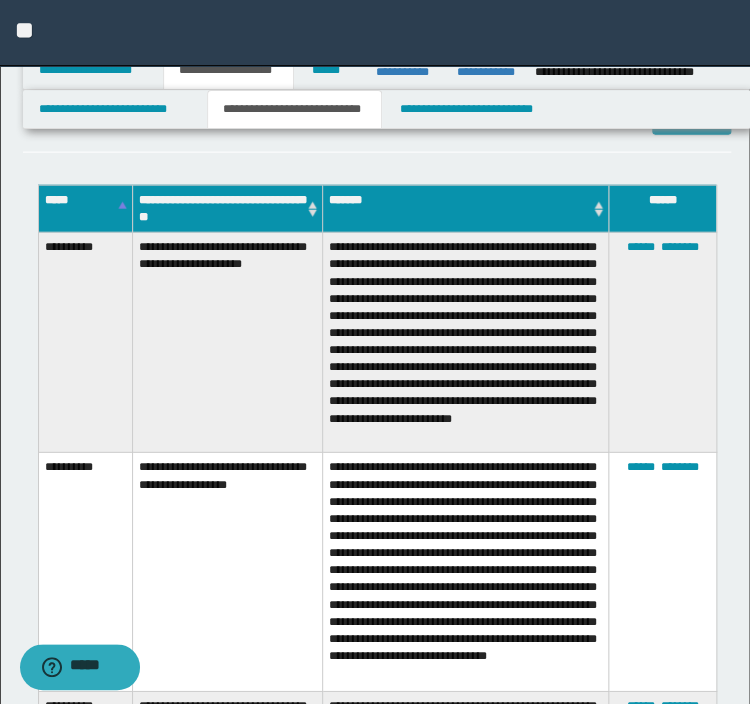 click on "**********" at bounding box center (465, 343) 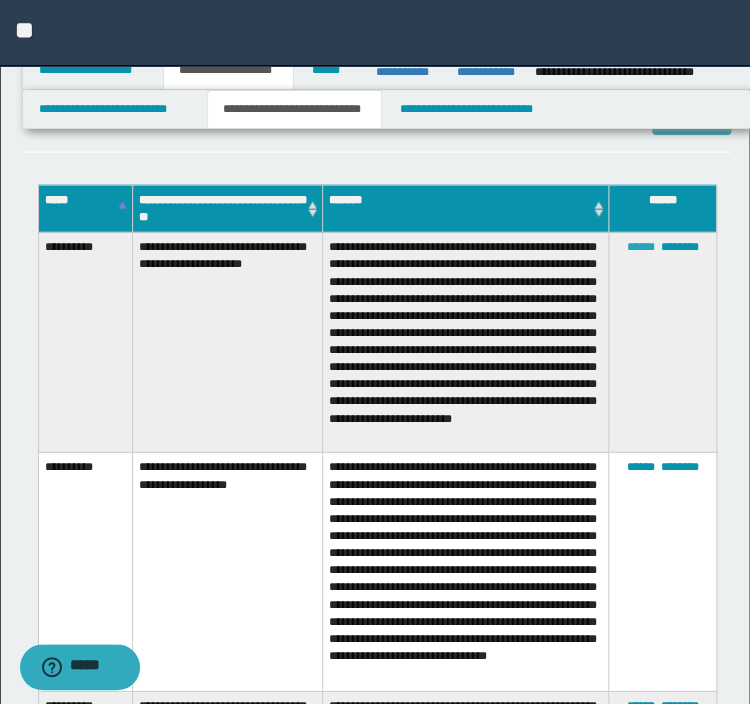 click on "******" at bounding box center [641, 247] 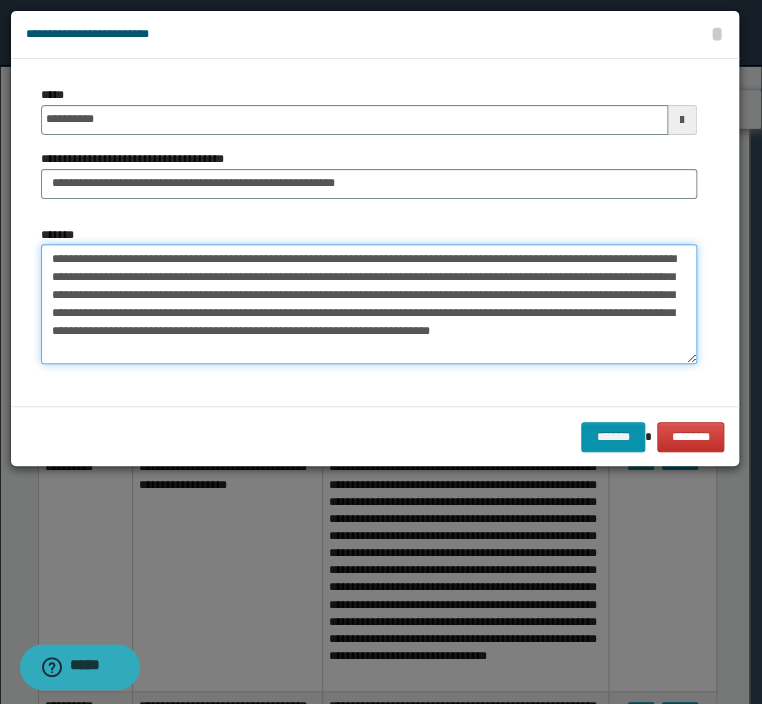 click on "**********" at bounding box center [369, 304] 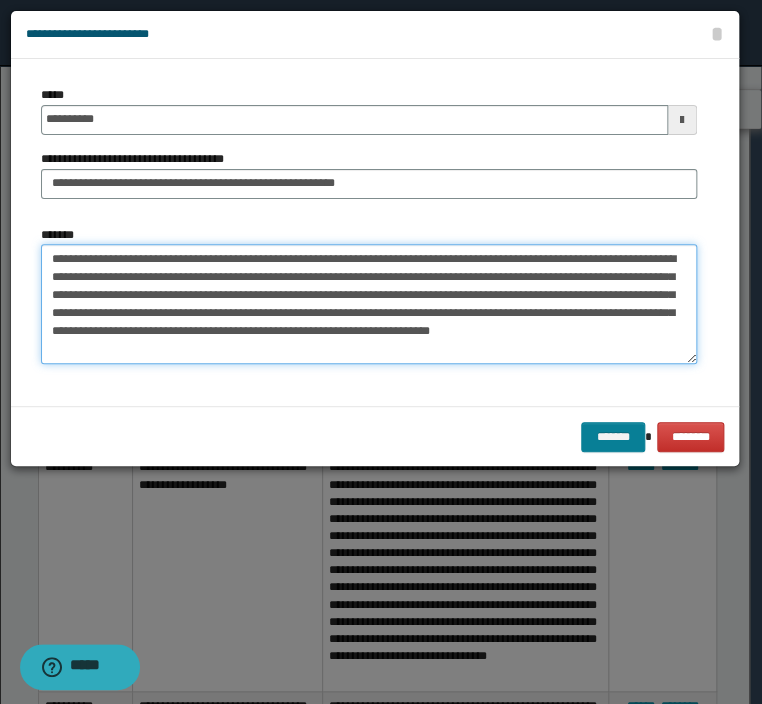 type on "**********" 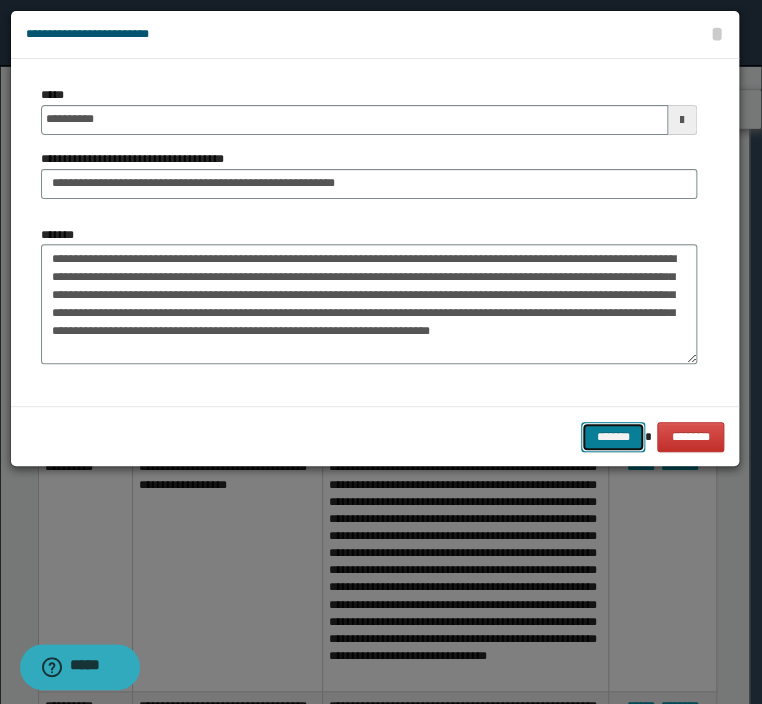 click on "*******" at bounding box center (613, 437) 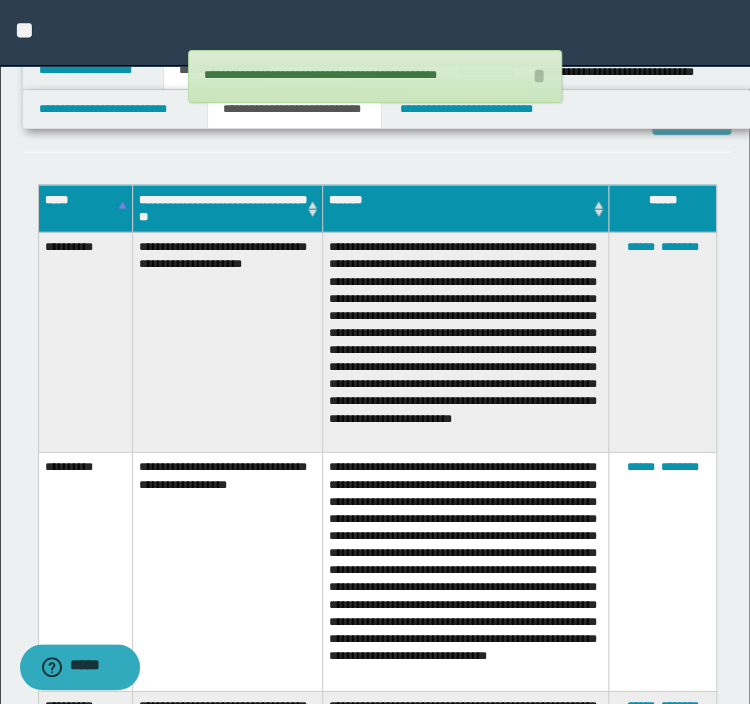 click on "**********" at bounding box center (465, 572) 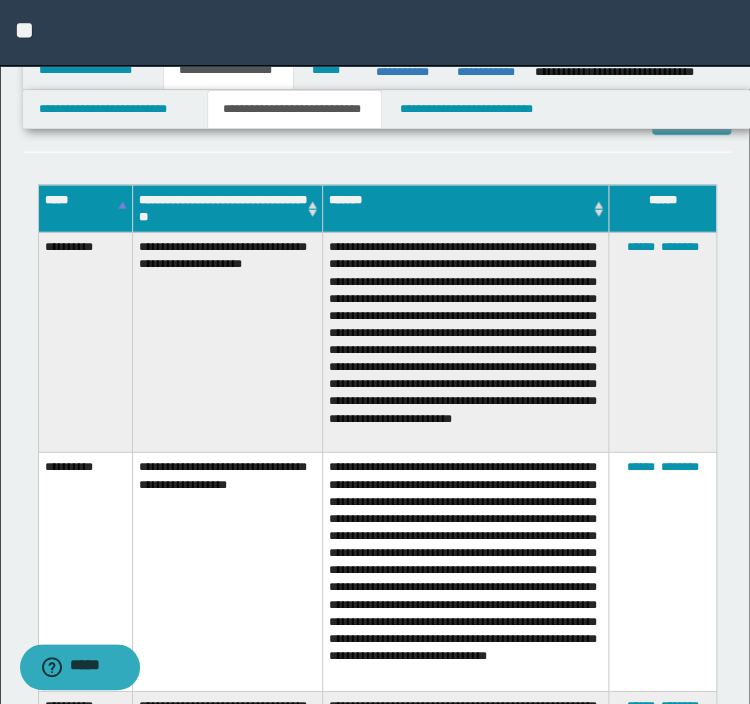 click on "**********" at bounding box center [465, 343] 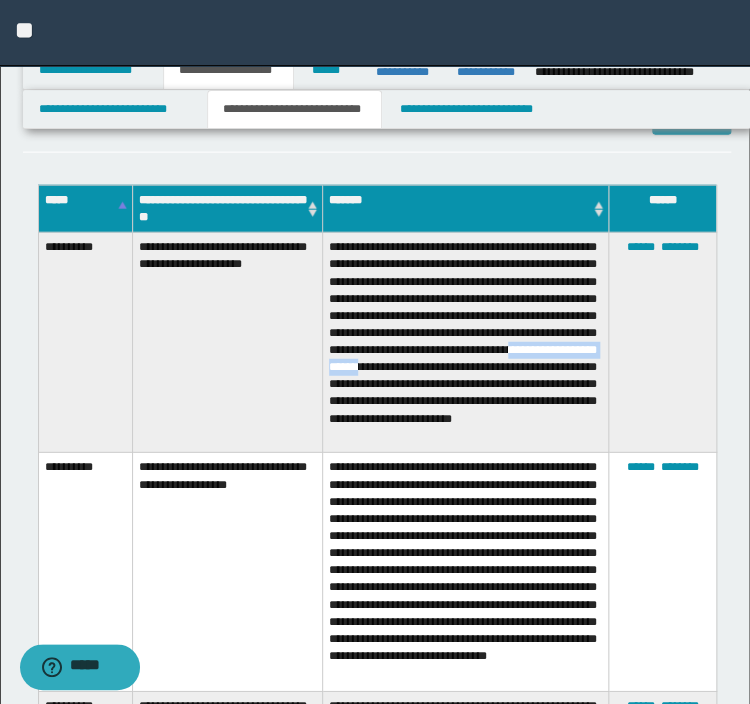 drag, startPoint x: 460, startPoint y: 368, endPoint x: 593, endPoint y: 364, distance: 133.06013 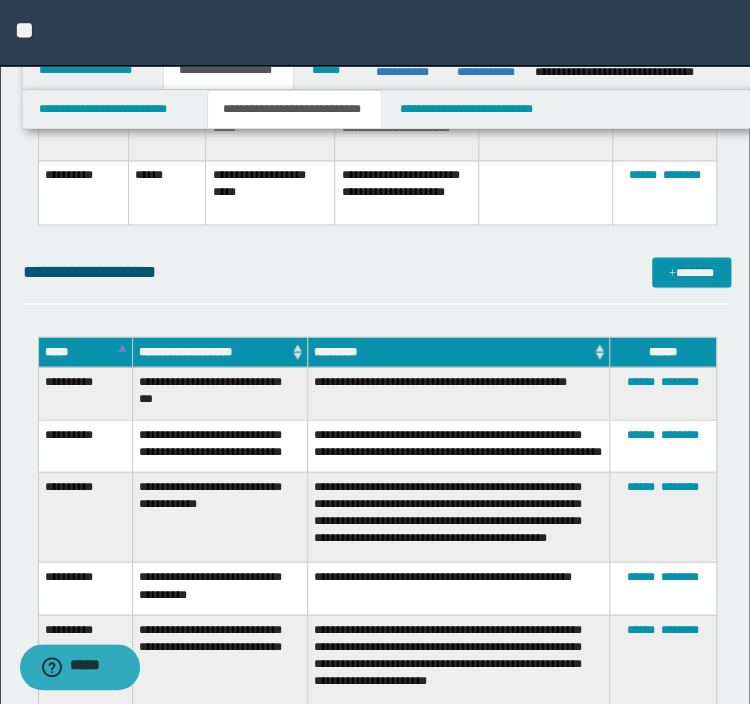 scroll, scrollTop: 2636, scrollLeft: 0, axis: vertical 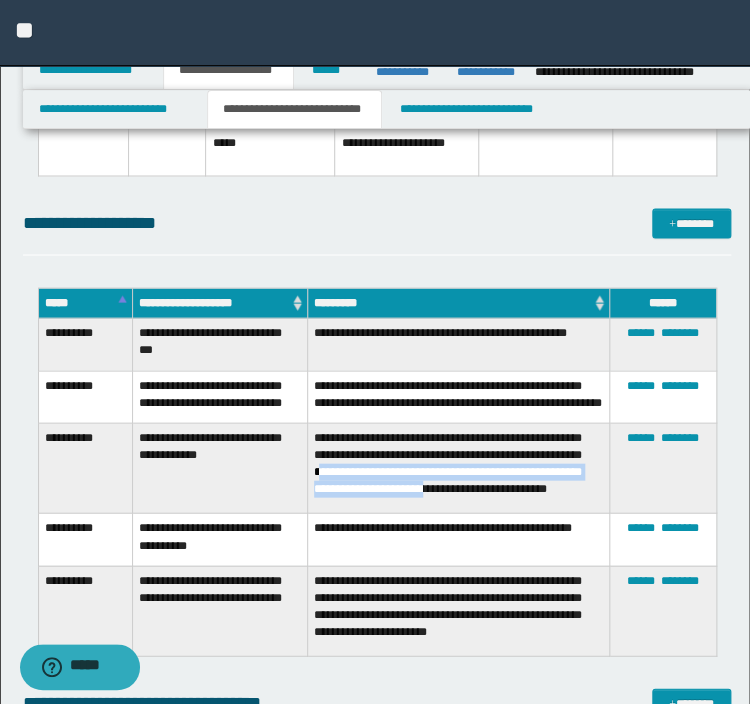 drag, startPoint x: 430, startPoint y: 480, endPoint x: 554, endPoint y: 493, distance: 124.67959 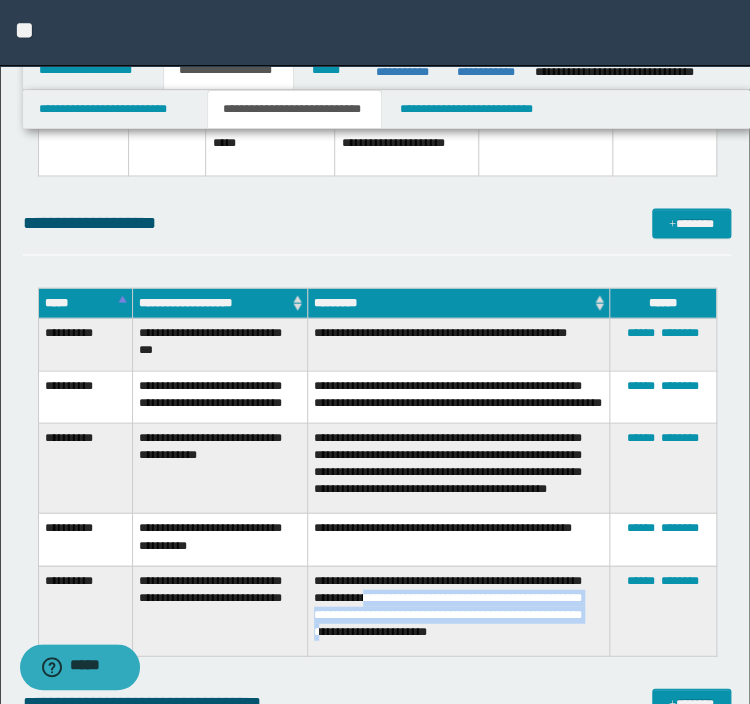 drag, startPoint x: 419, startPoint y: 609, endPoint x: 430, endPoint y: 642, distance: 34.785053 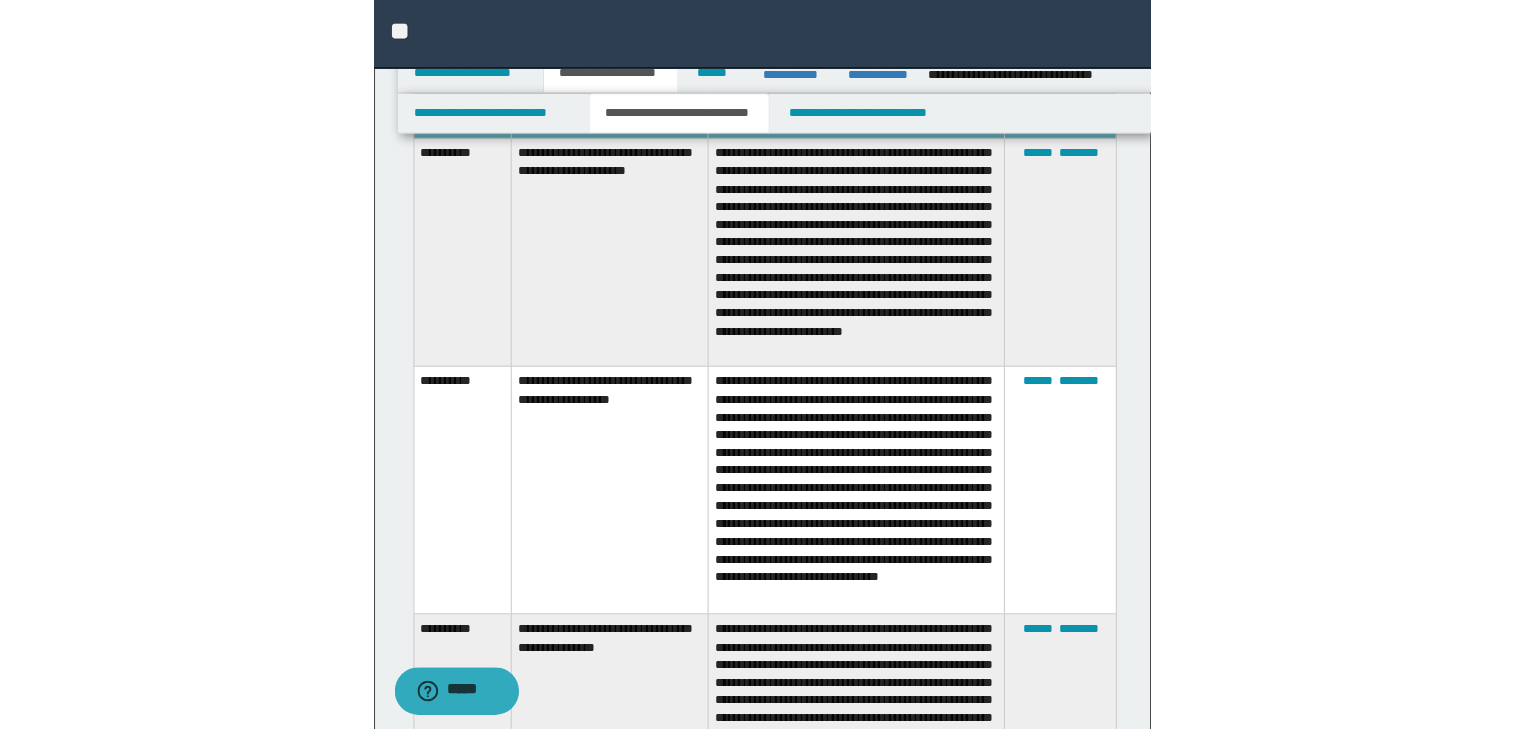 scroll, scrollTop: 796, scrollLeft: 0, axis: vertical 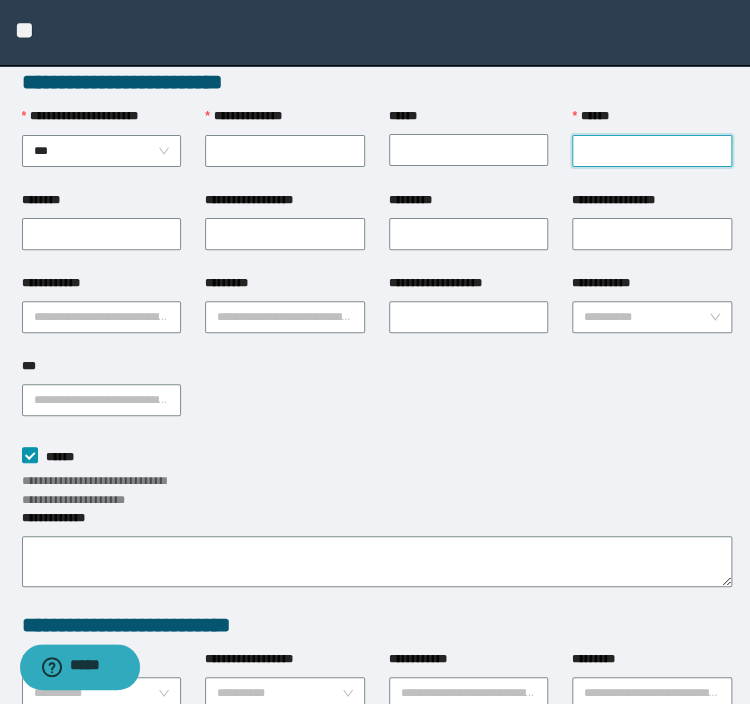 click on "******" at bounding box center (652, 151) 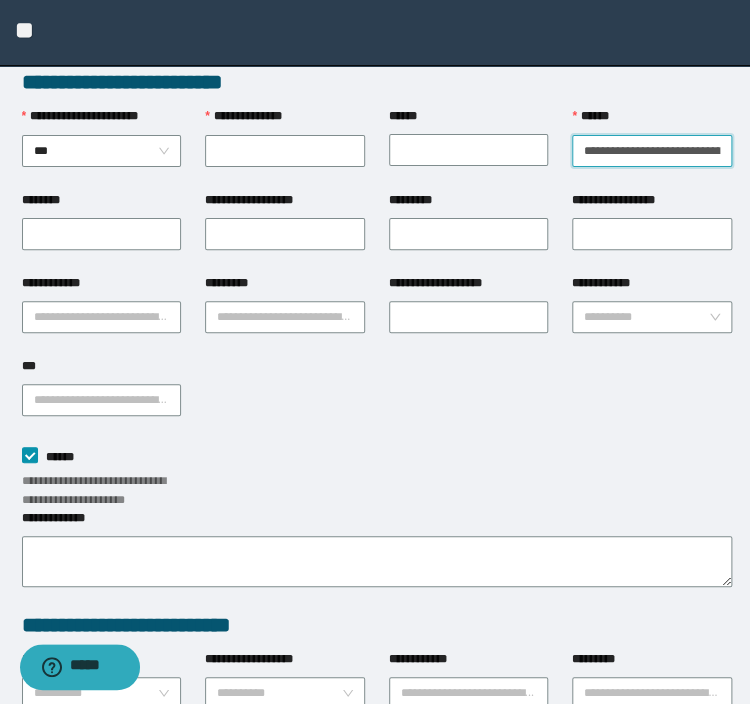 scroll, scrollTop: 0, scrollLeft: 64, axis: horizontal 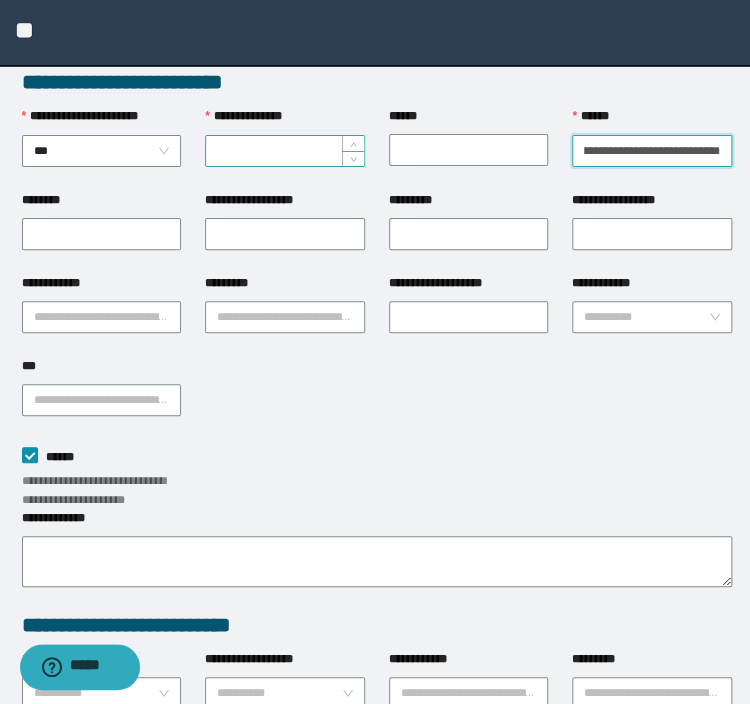 type on "**********" 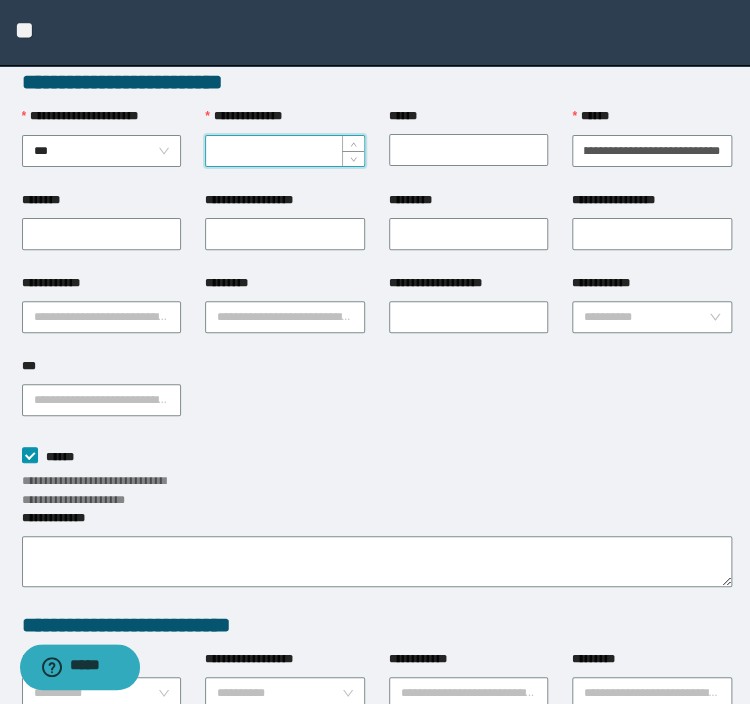 scroll, scrollTop: 0, scrollLeft: 0, axis: both 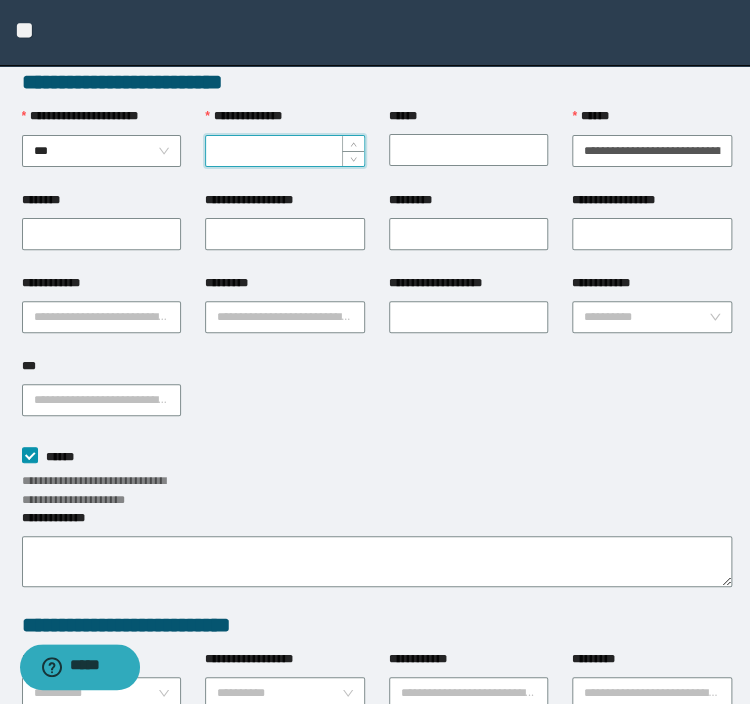 click on "**********" at bounding box center [285, 151] 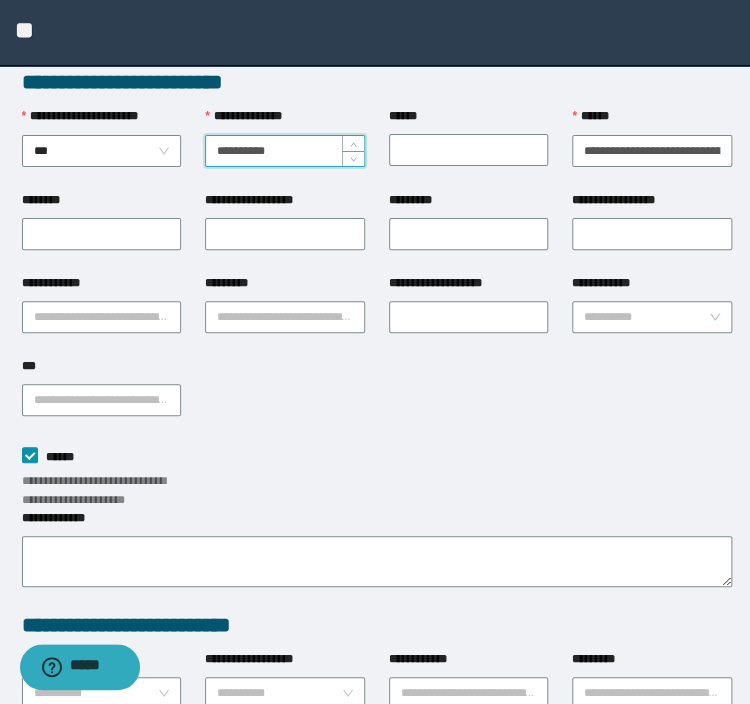 type on "**********" 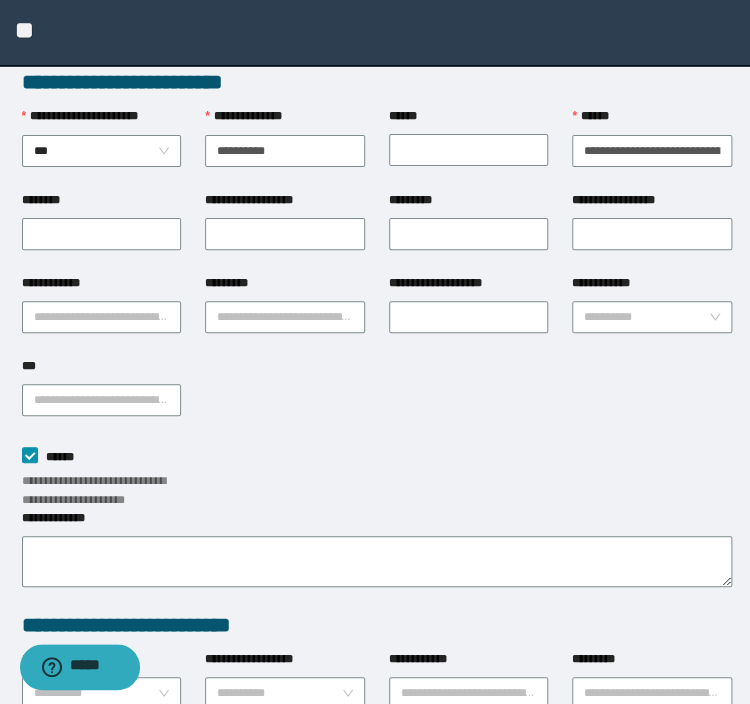 click on "******" at bounding box center [469, 120] 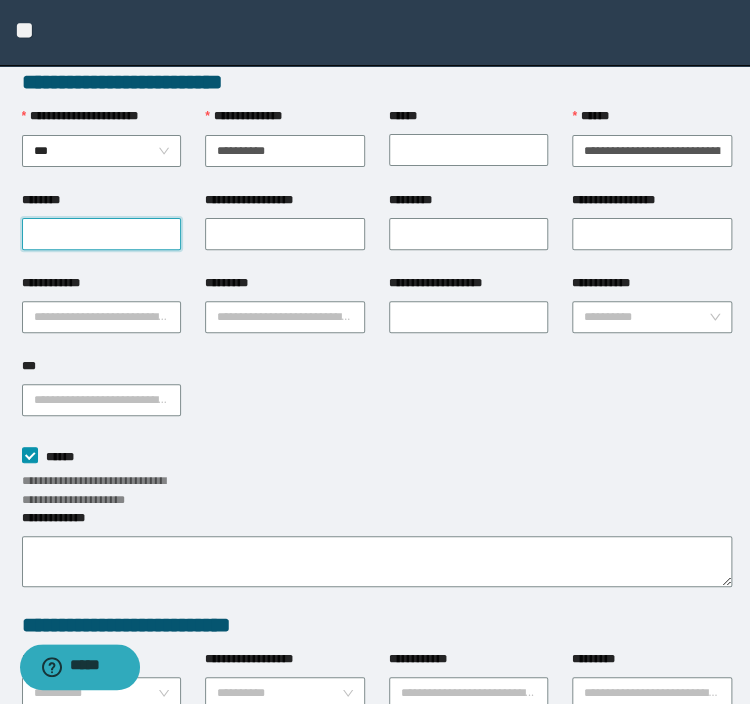drag, startPoint x: 112, startPoint y: 245, endPoint x: 96, endPoint y: 233, distance: 20 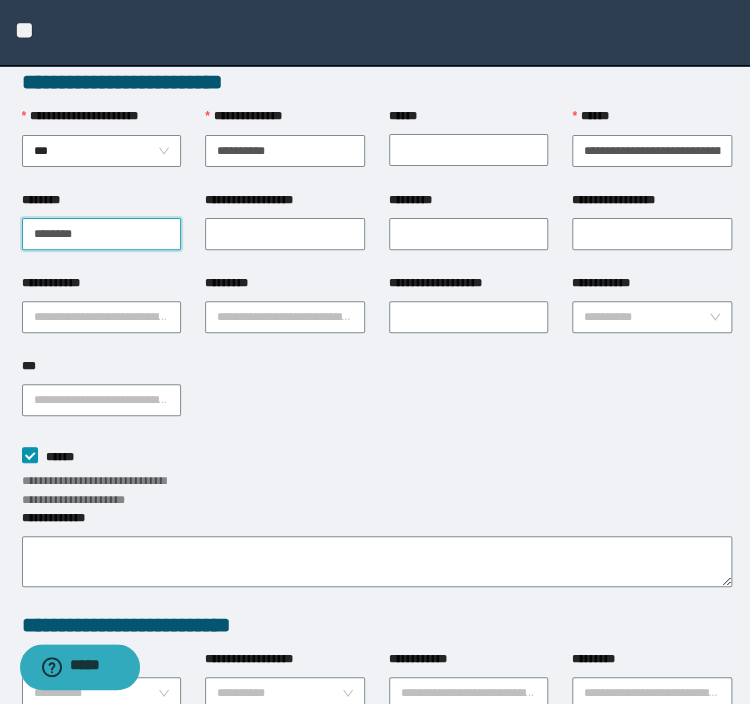 type on "********" 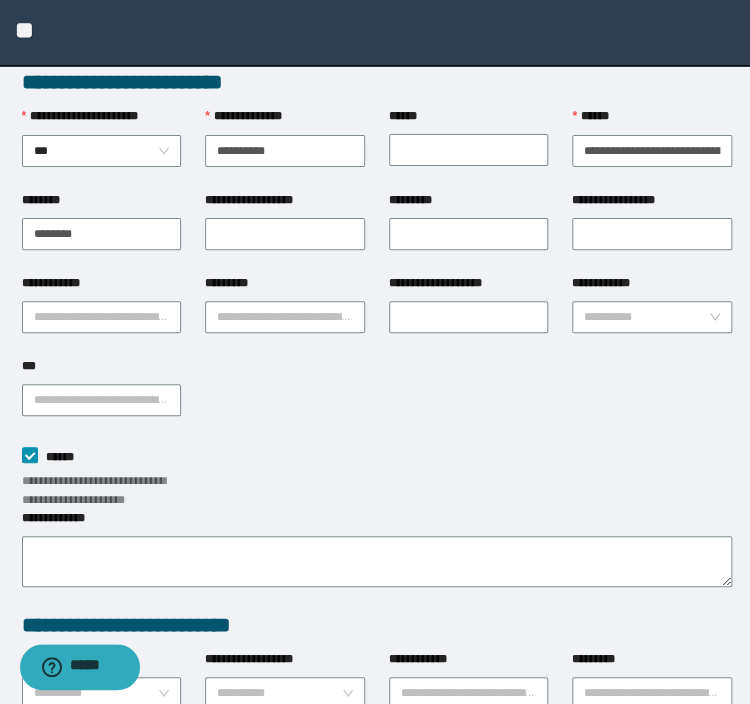 click on "**********" at bounding box center (285, 232) 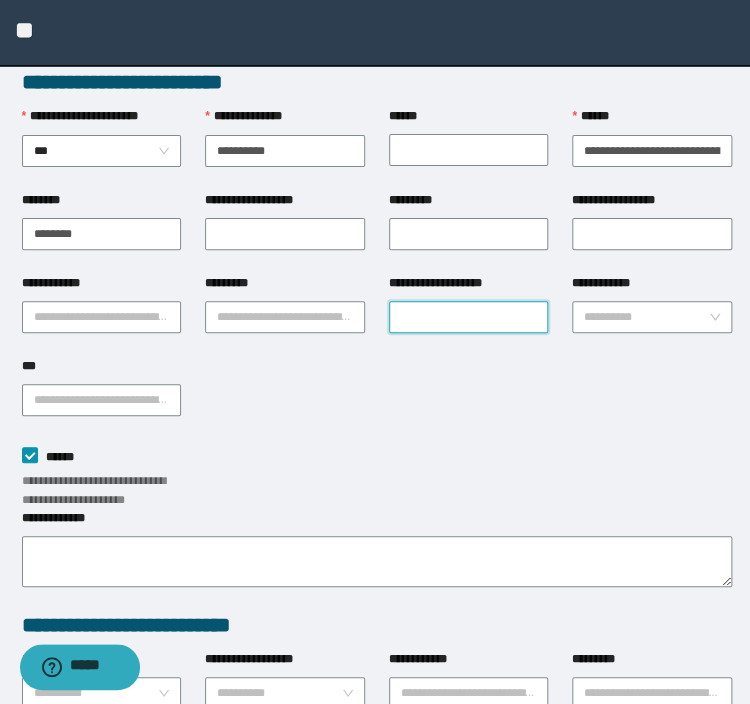 click on "**********" at bounding box center (469, 317) 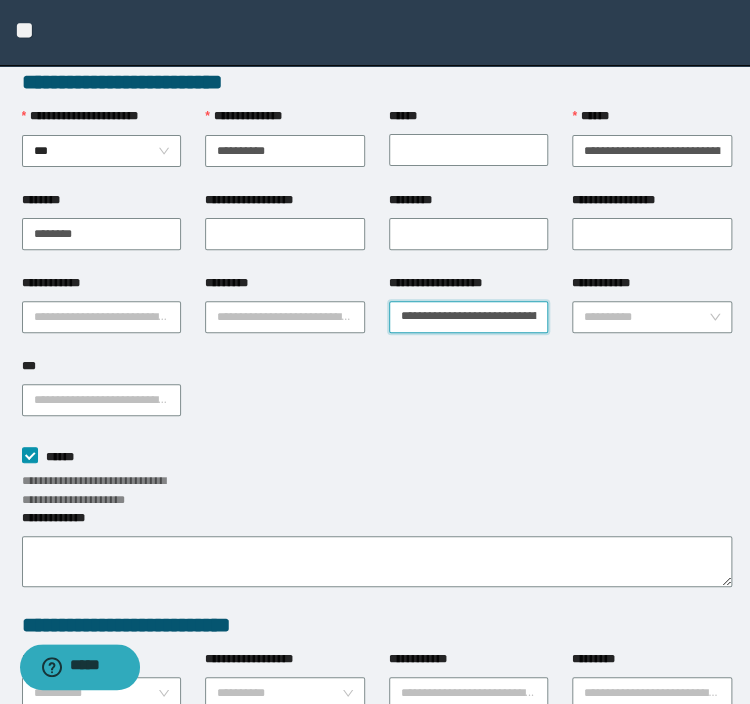 scroll, scrollTop: 0, scrollLeft: 57, axis: horizontal 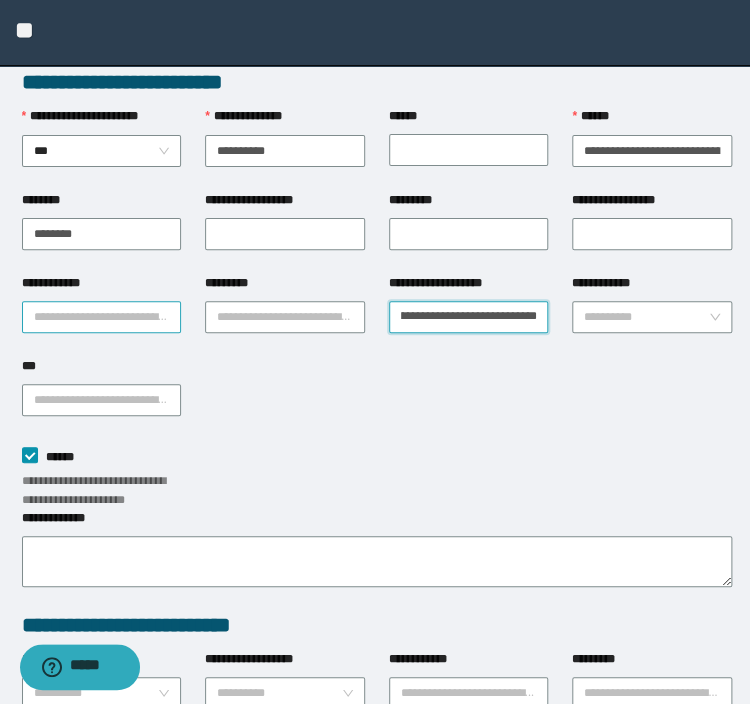 type on "**********" 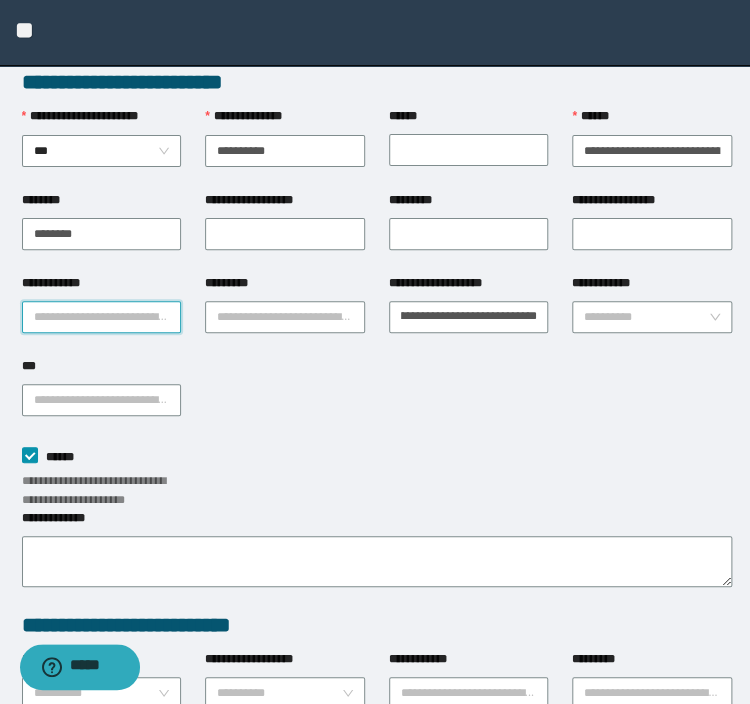 scroll, scrollTop: 0, scrollLeft: 0, axis: both 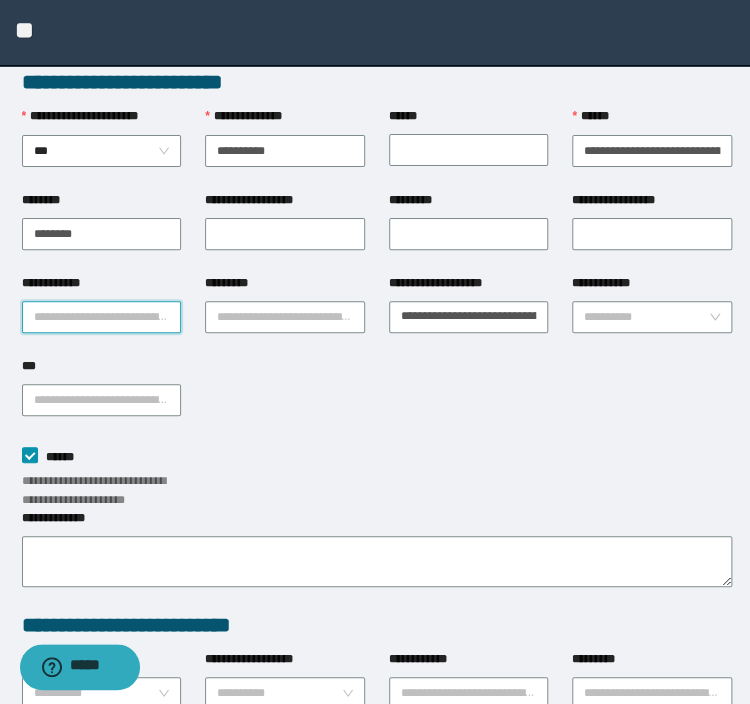 click on "**********" at bounding box center [102, 317] 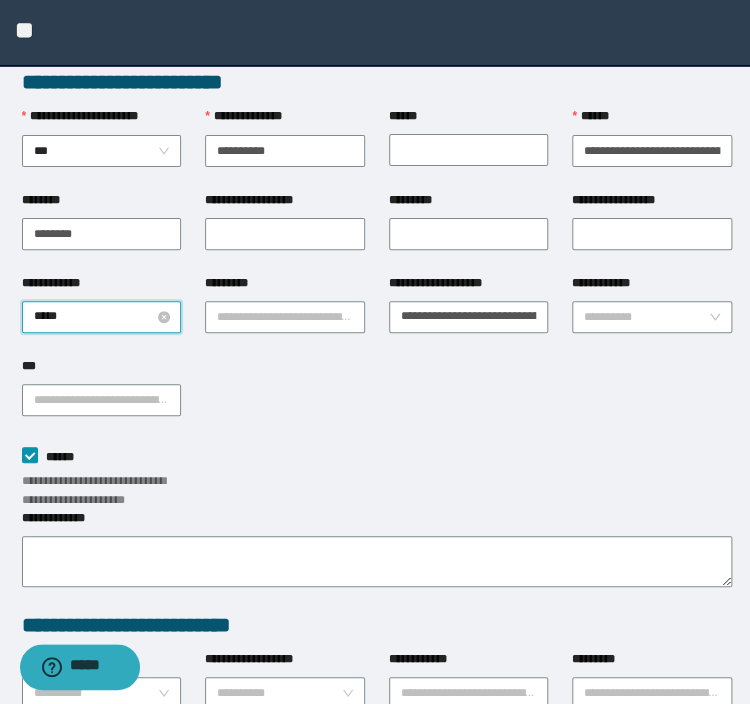 type on "*****" 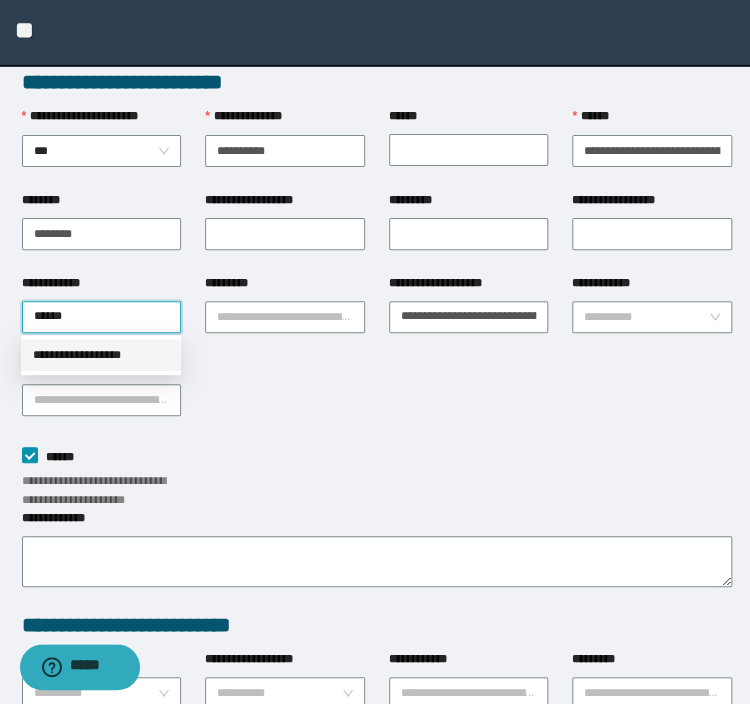 click on "**********" at bounding box center [101, 355] 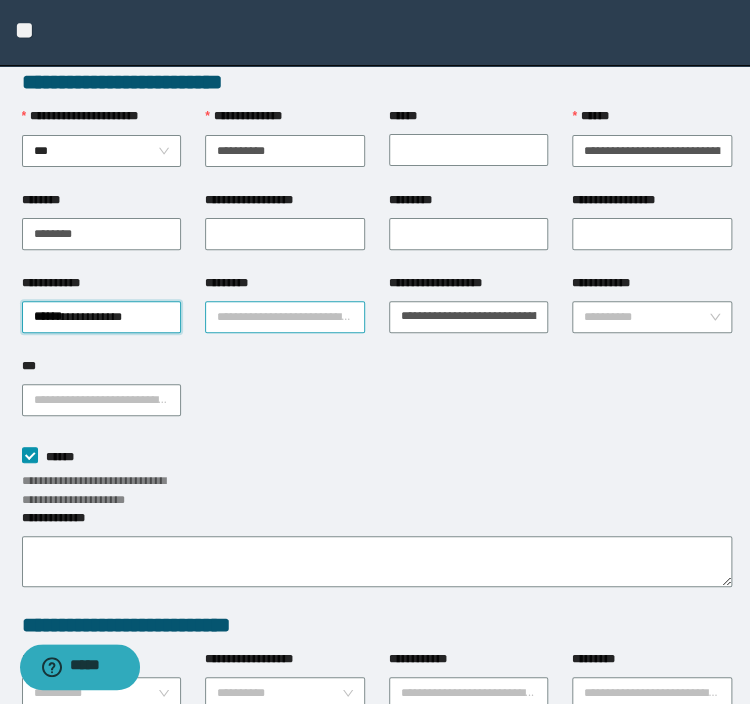 click on "*********" at bounding box center [285, 317] 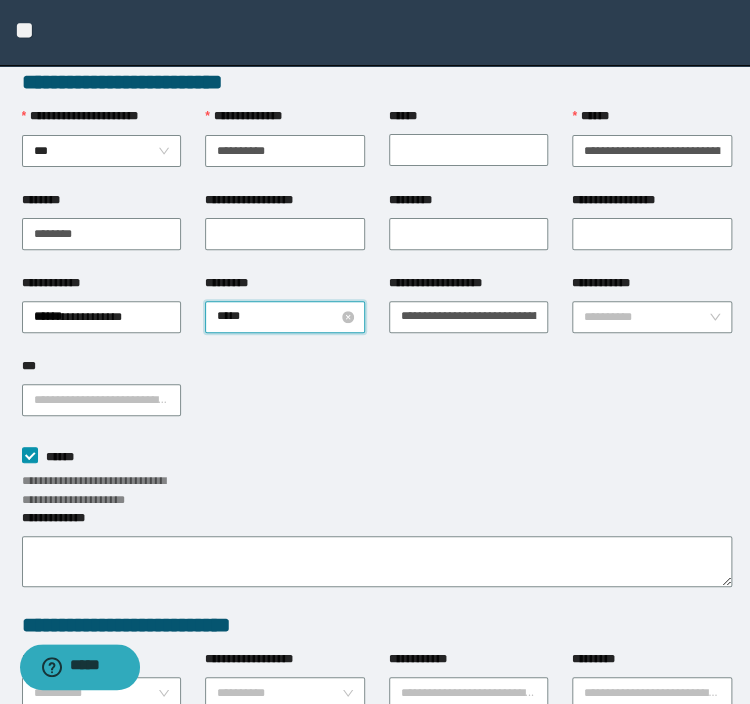 type on "******" 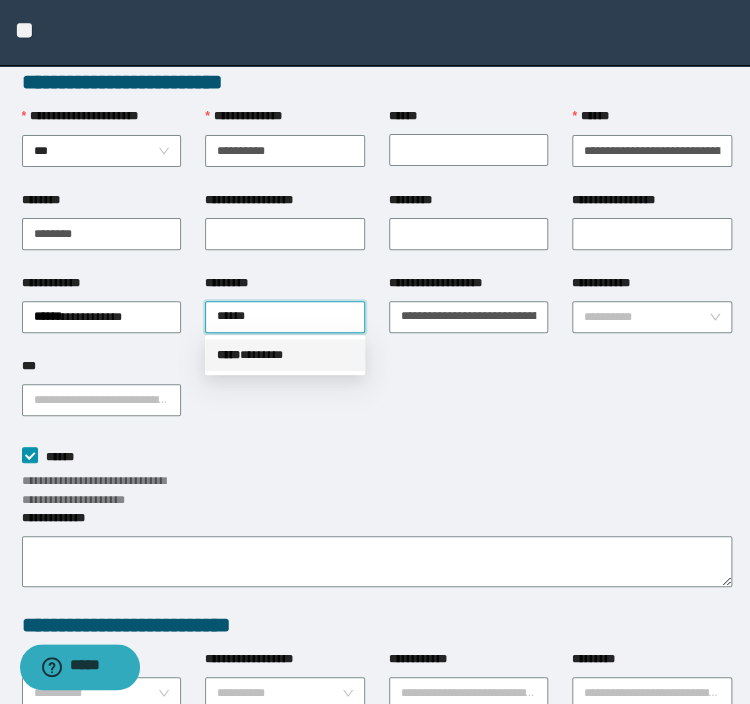 click on "***** * ******" at bounding box center (285, 355) 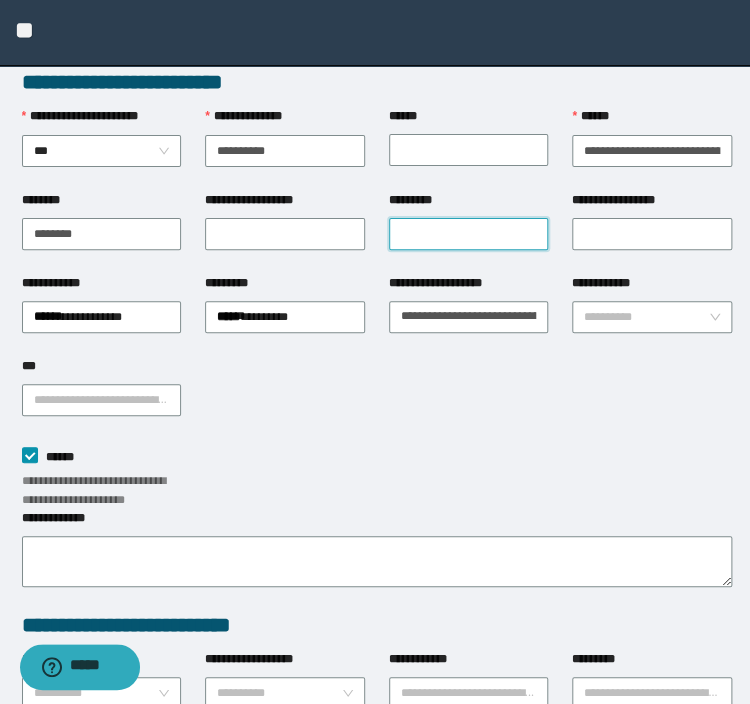 click on "*********" at bounding box center (469, 234) 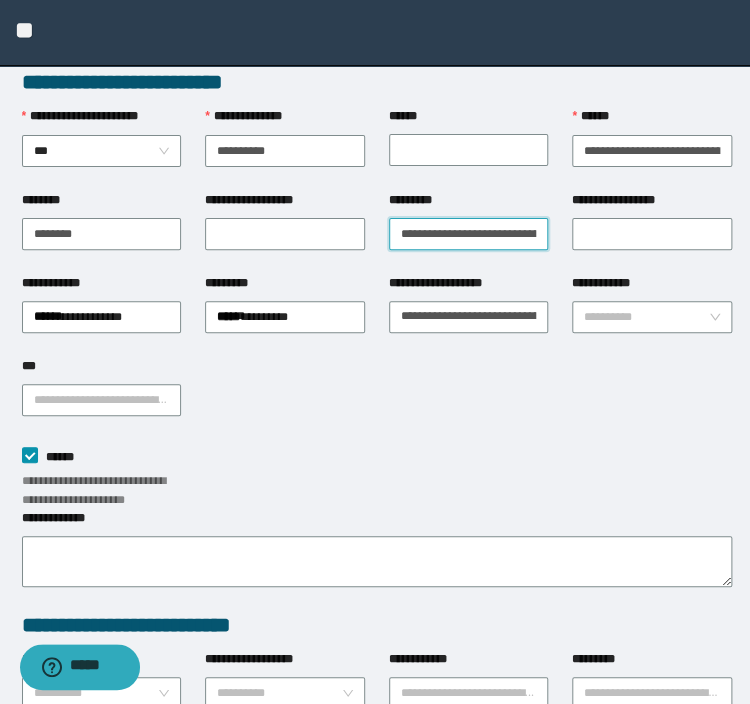 scroll, scrollTop: 0, scrollLeft: 36, axis: horizontal 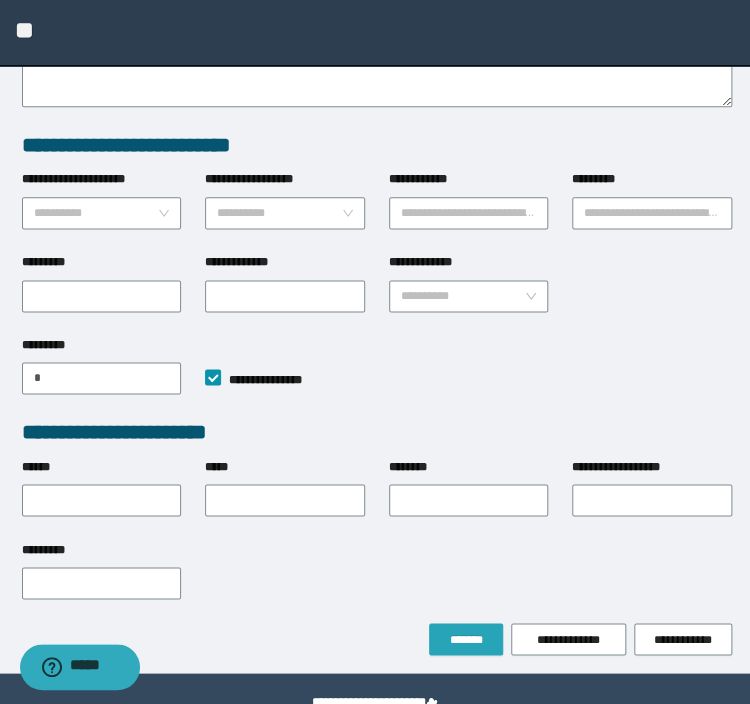 type on "**********" 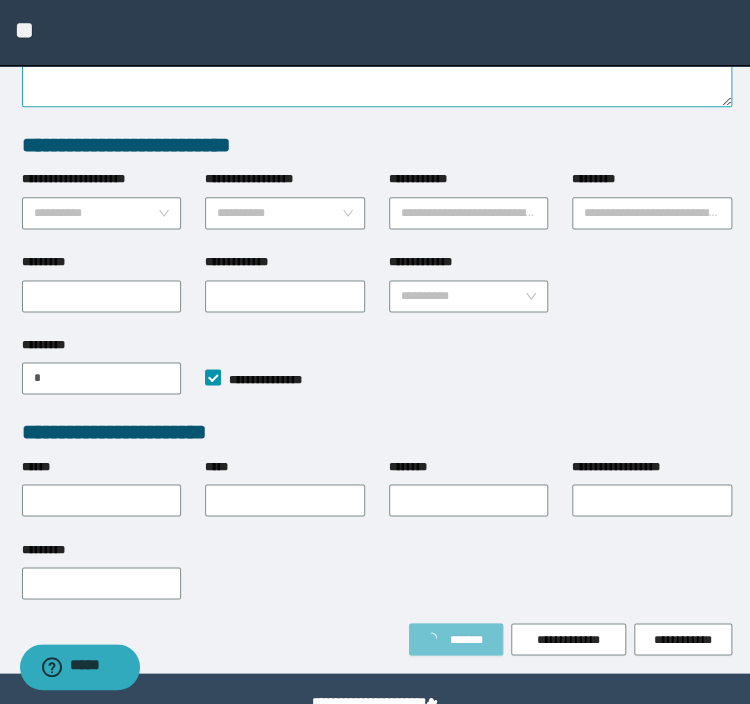 scroll, scrollTop: 532, scrollLeft: 0, axis: vertical 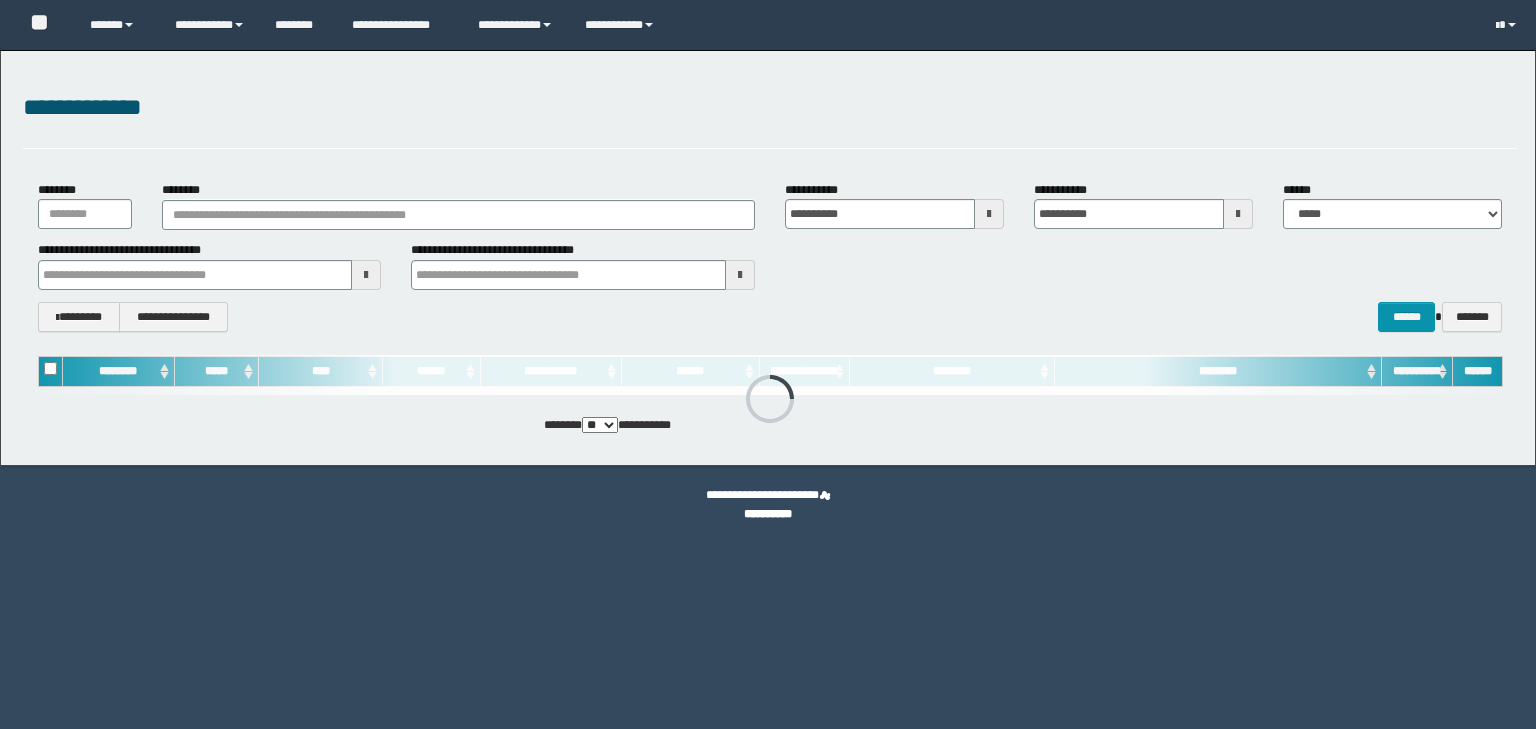 click on "********" at bounding box center [458, 215] 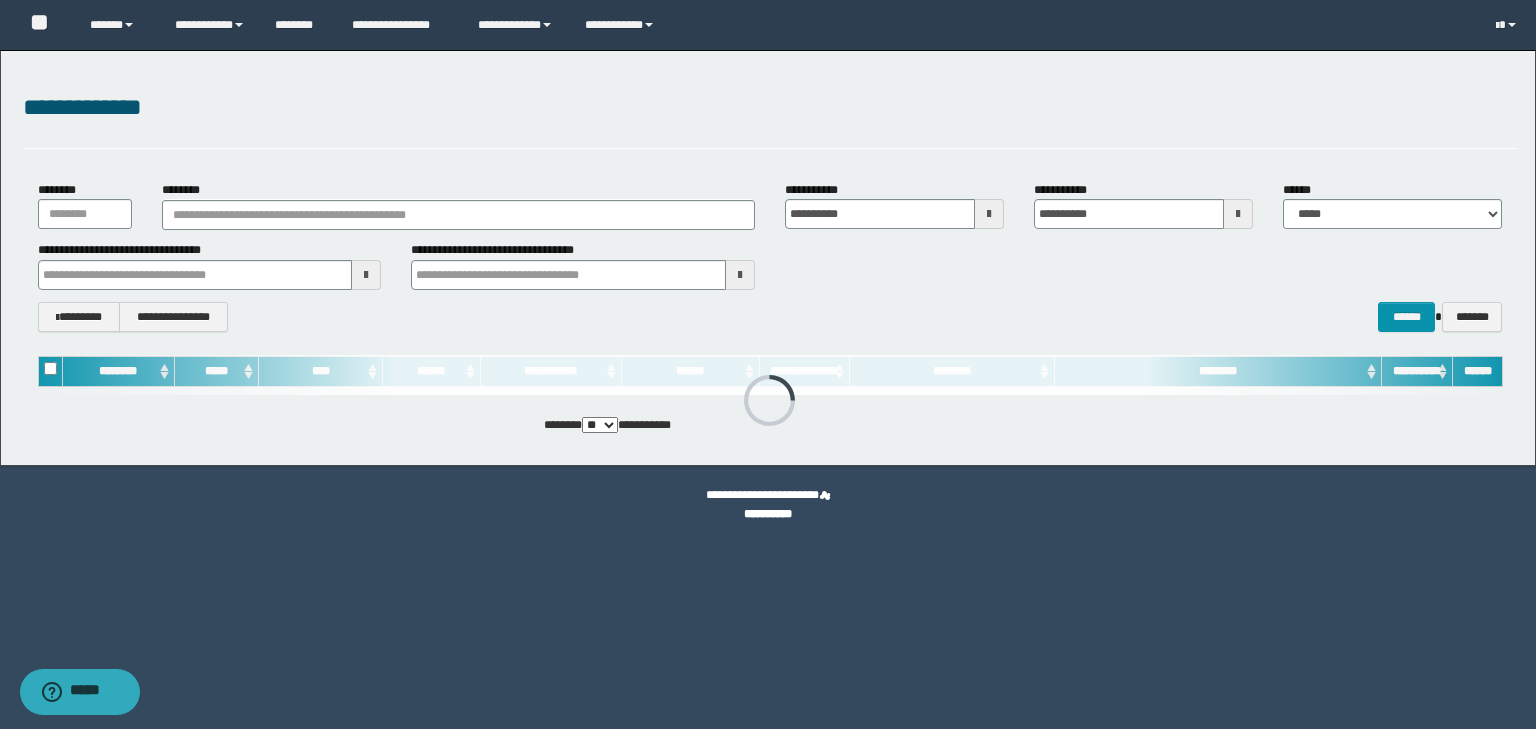 type on "**********" 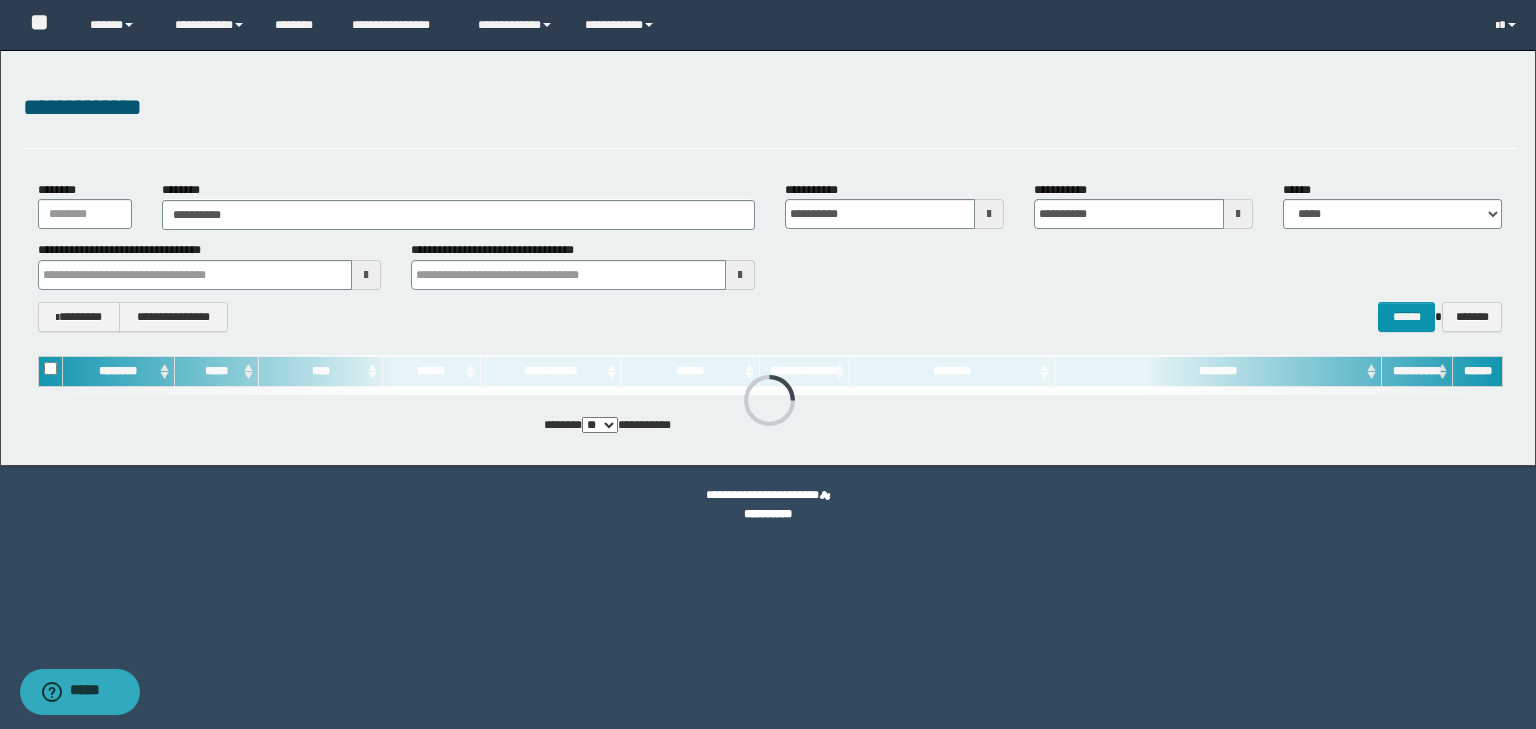type on "**********" 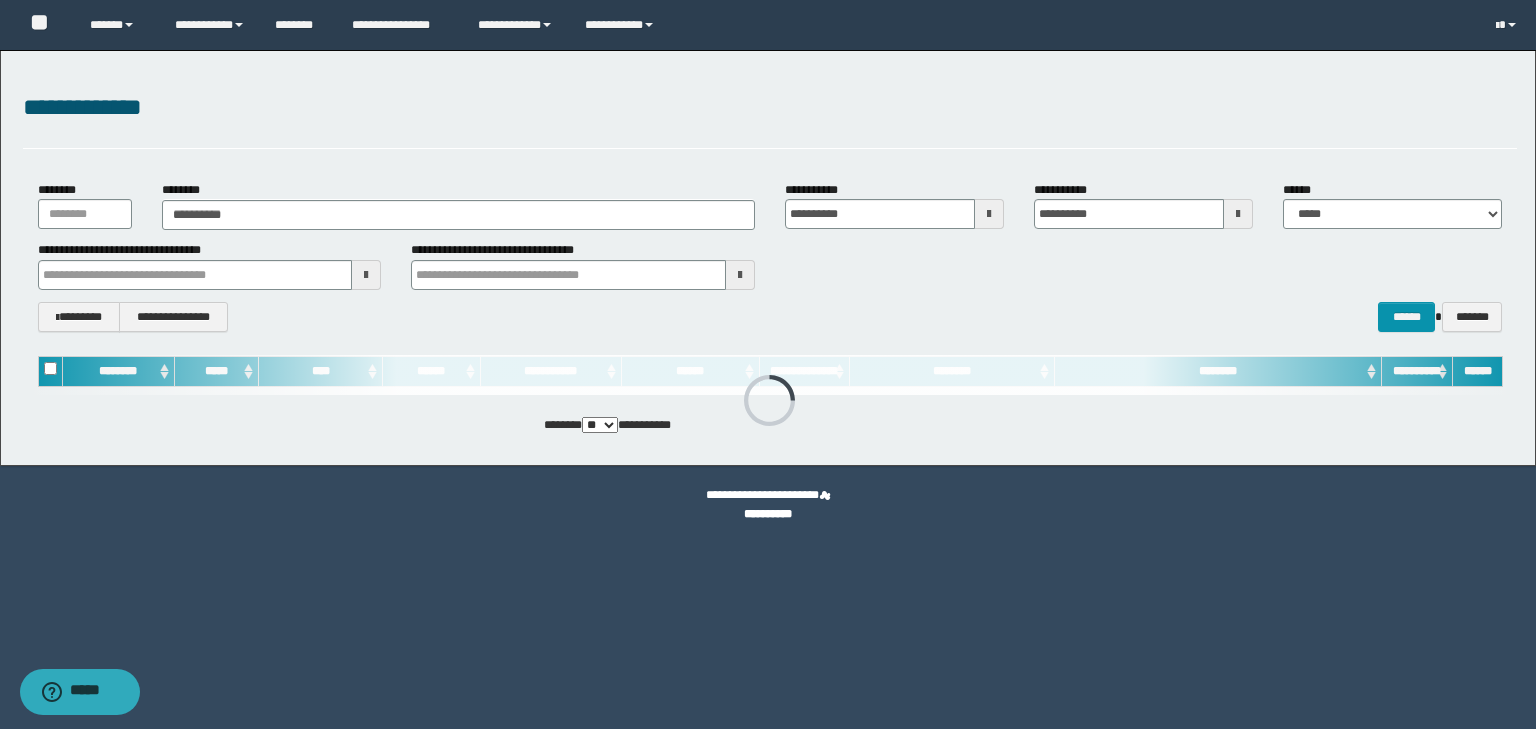 type on "**********" 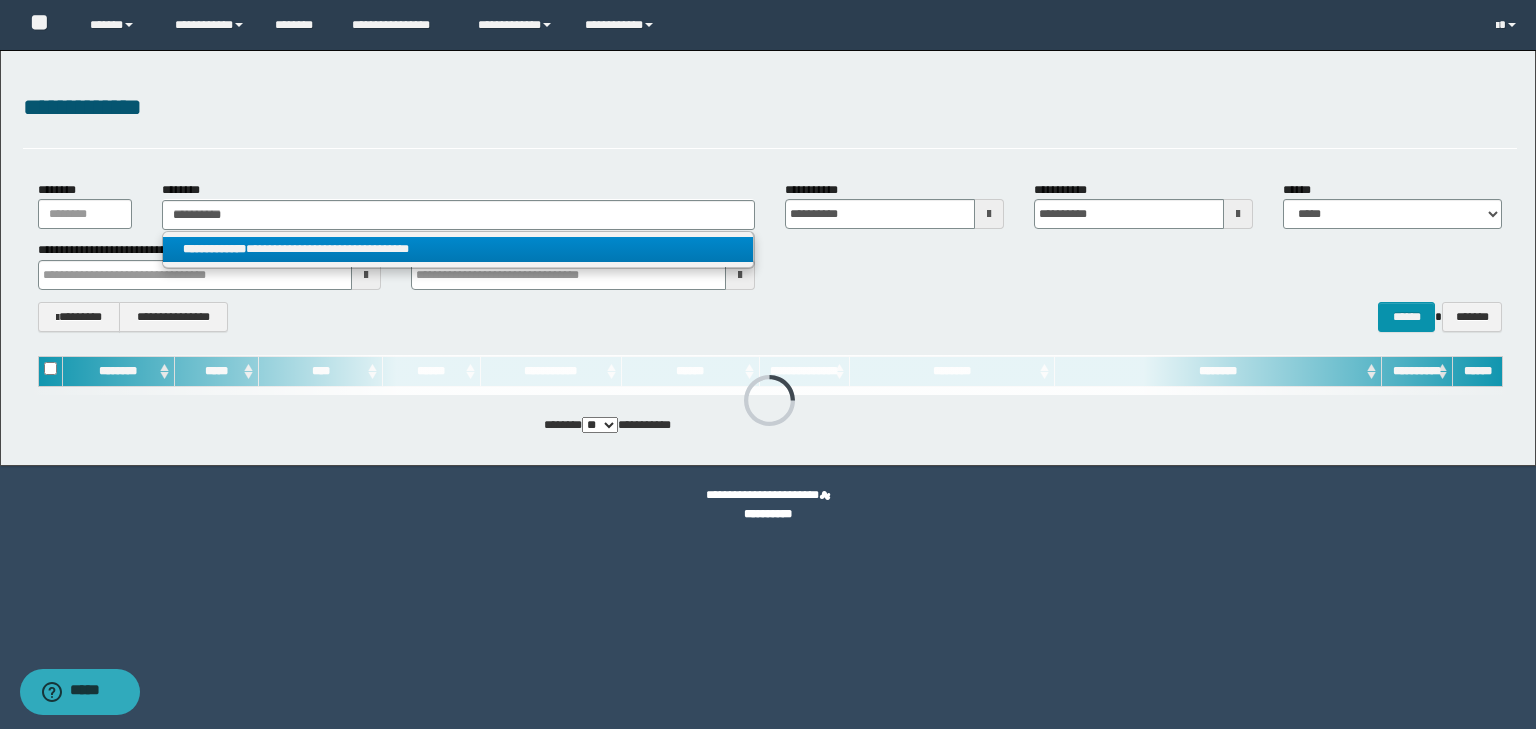 click on "**********" at bounding box center [458, 249] 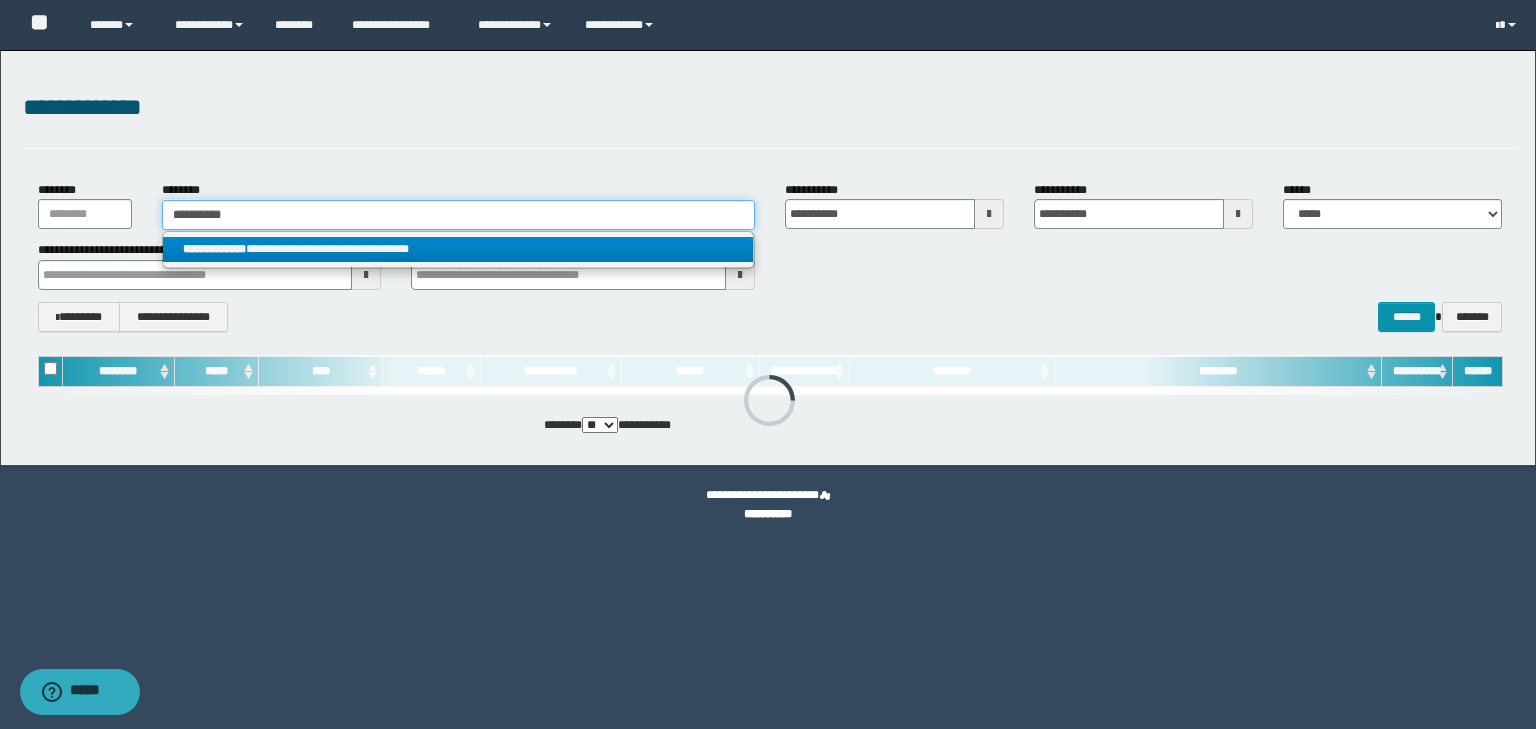 type 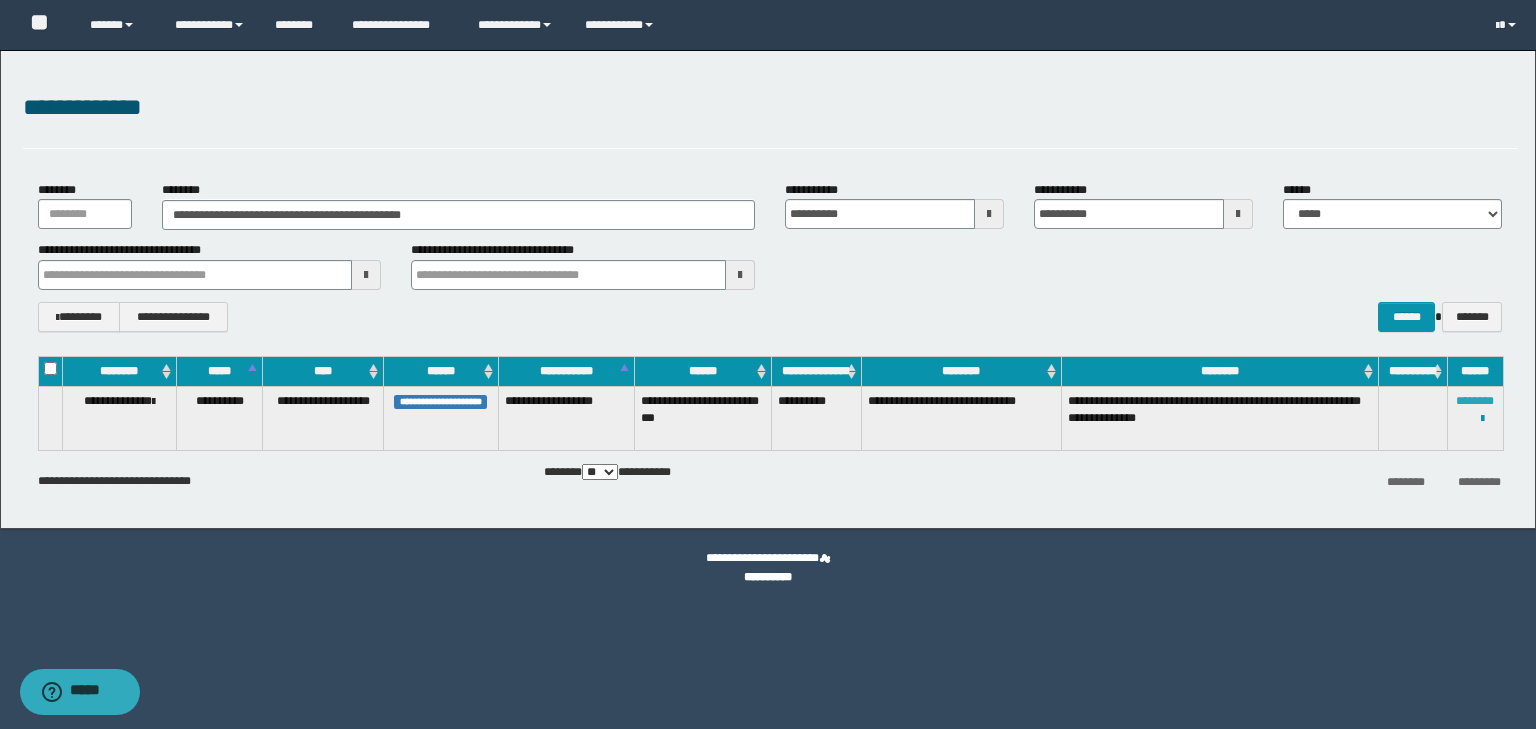 click on "********" at bounding box center [1475, 401] 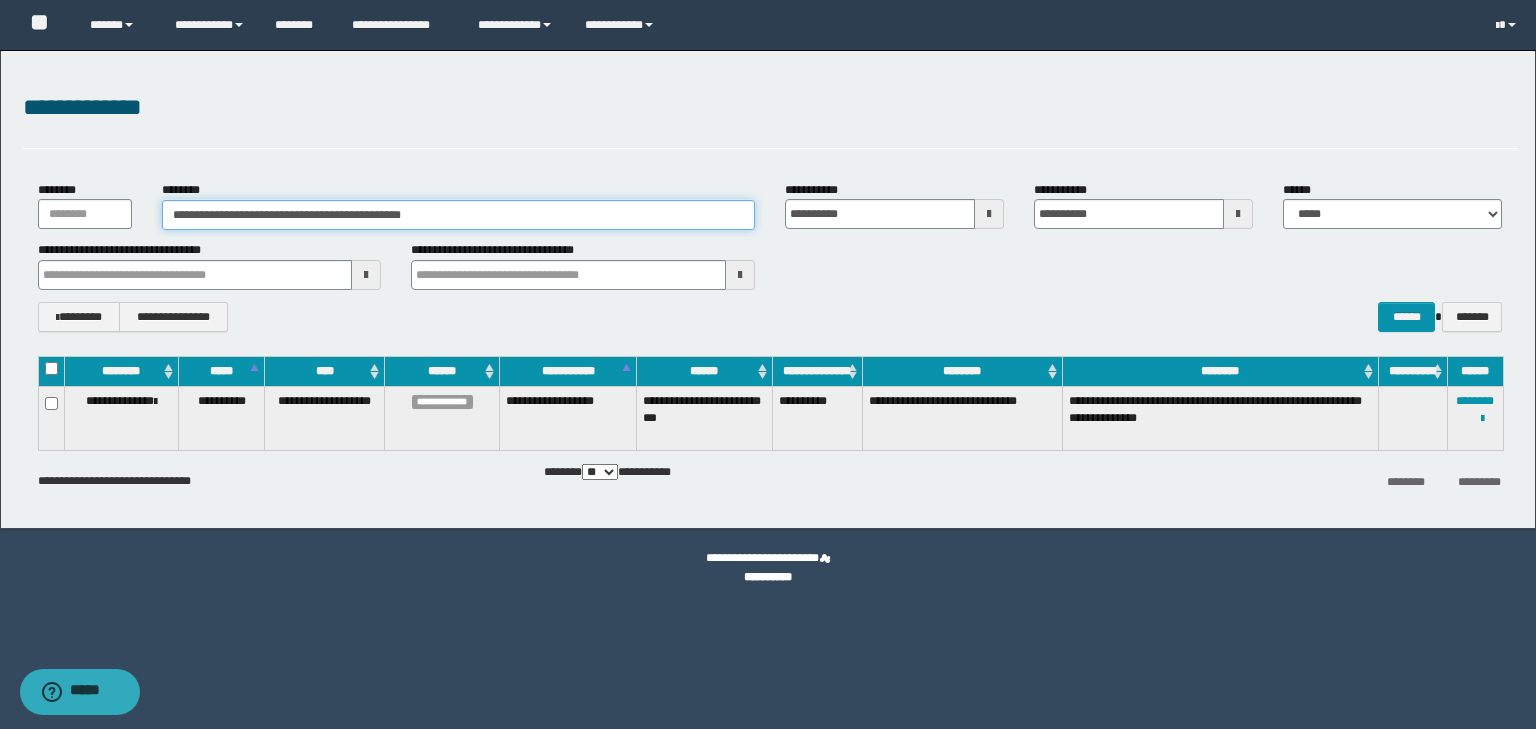 drag, startPoint x: 467, startPoint y: 206, endPoint x: 18, endPoint y: 180, distance: 449.75217 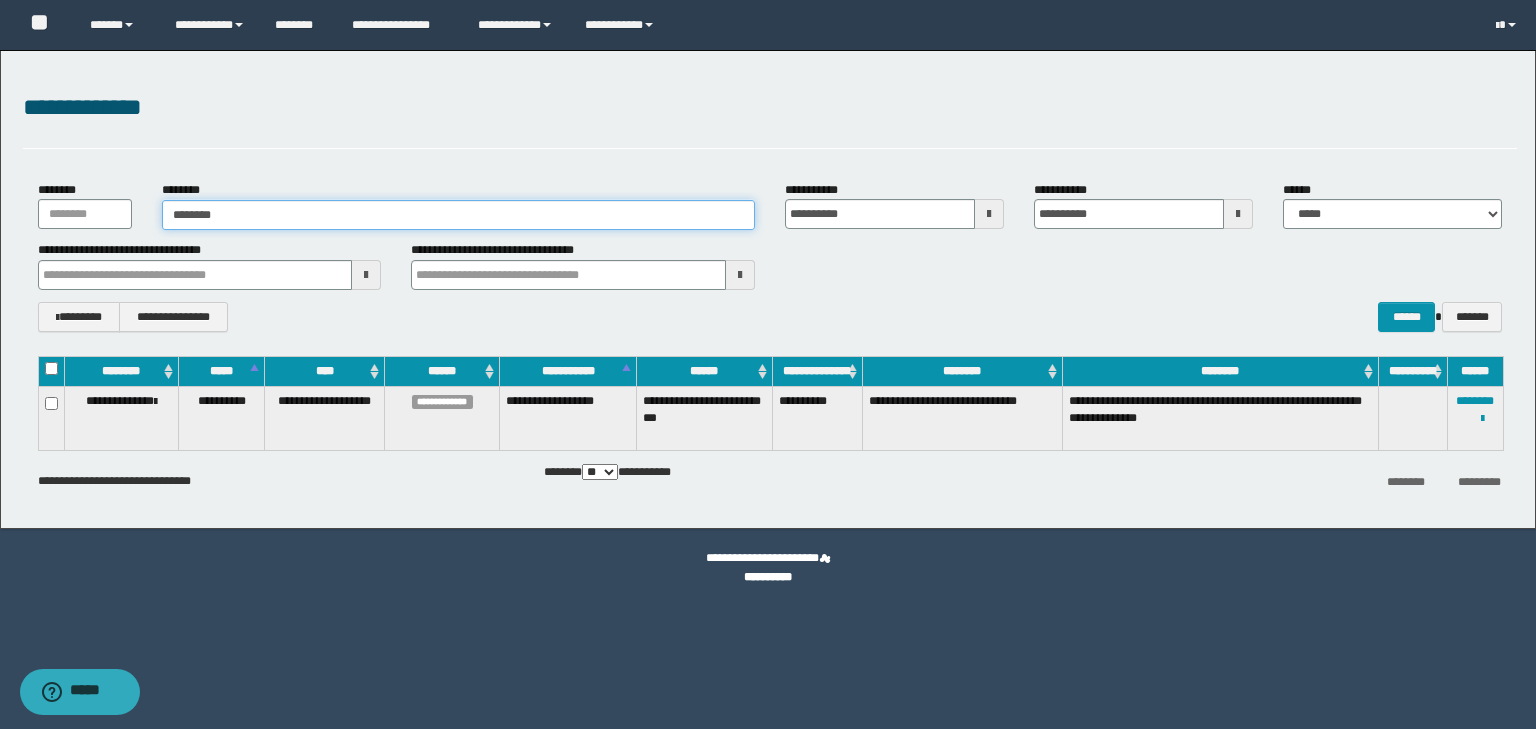 type on "********" 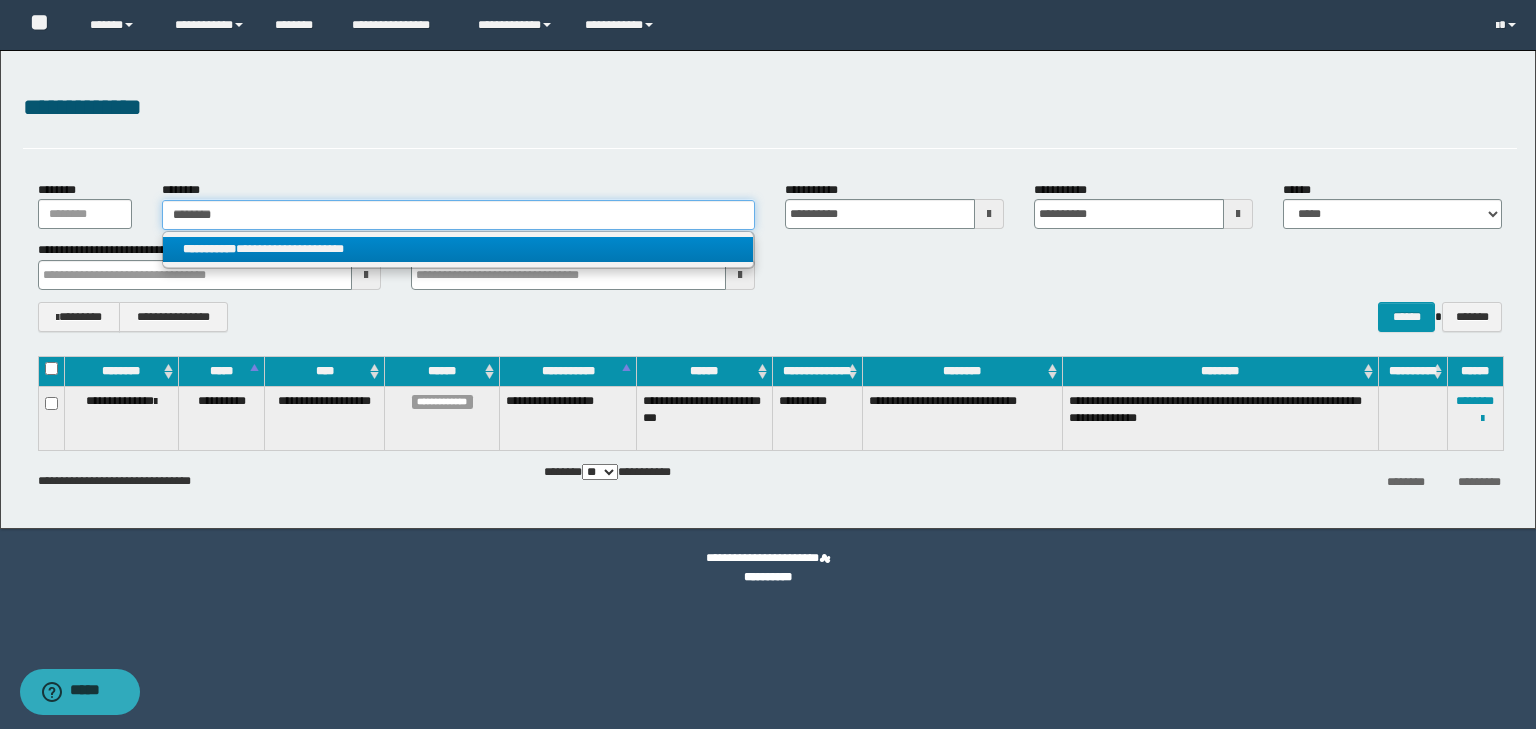 type on "********" 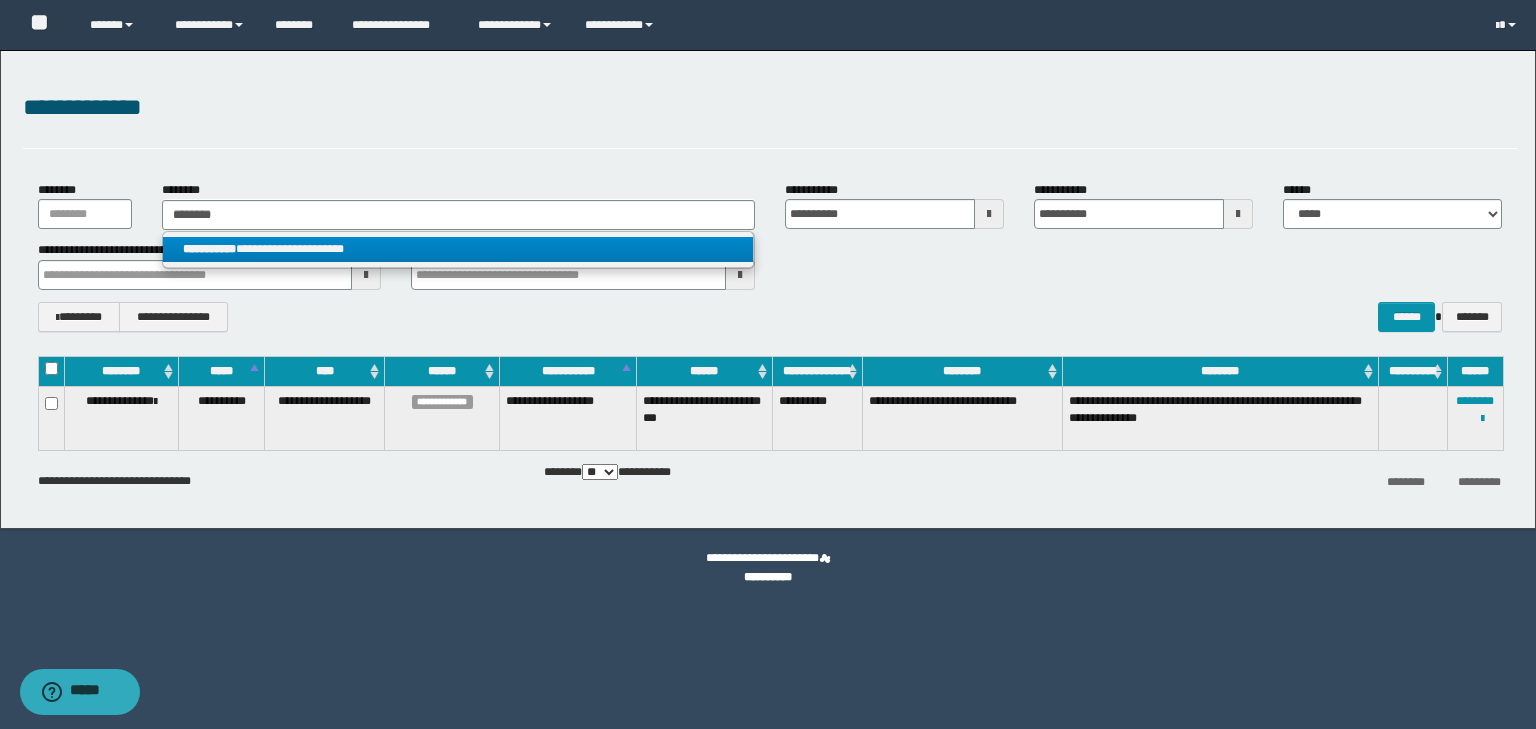 click on "**********" at bounding box center (458, 249) 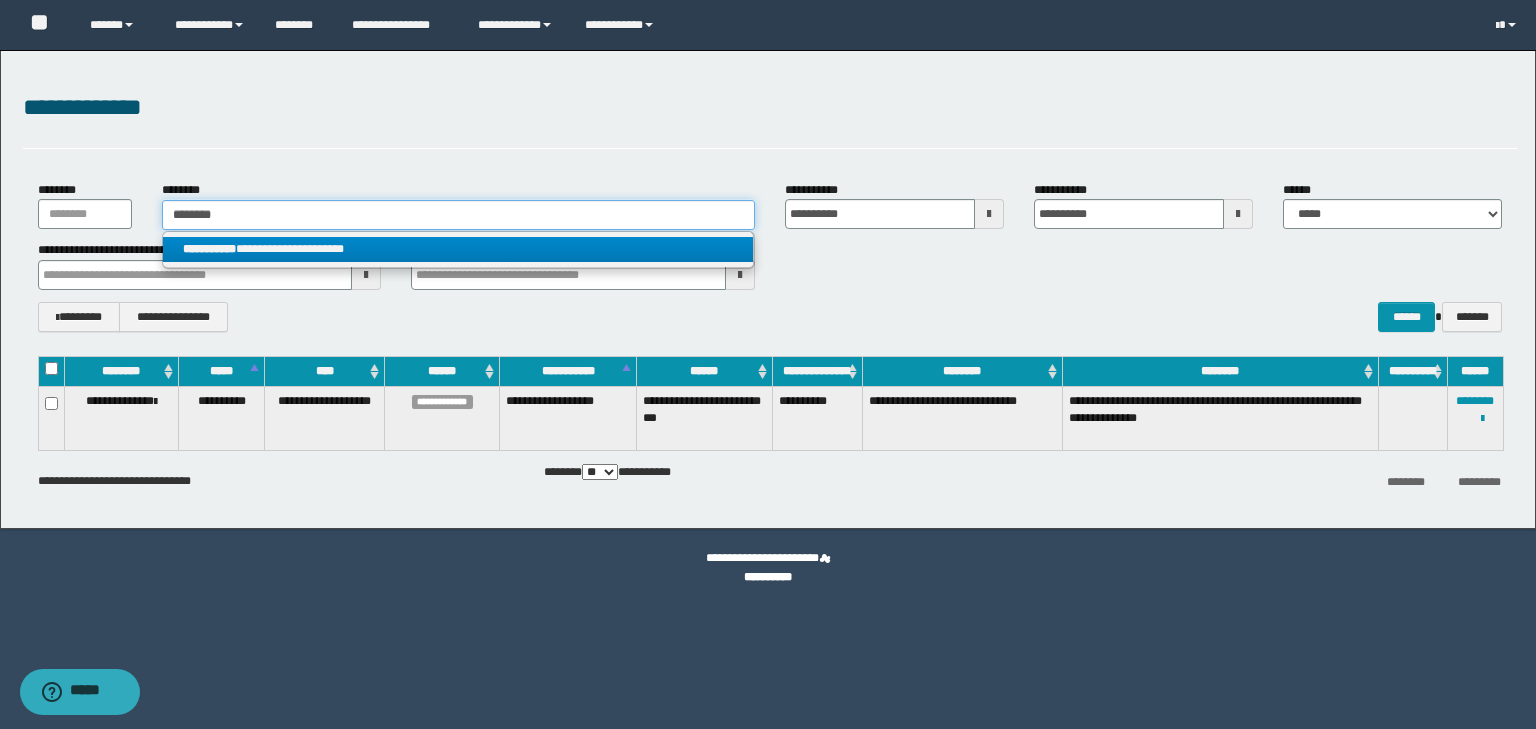 type 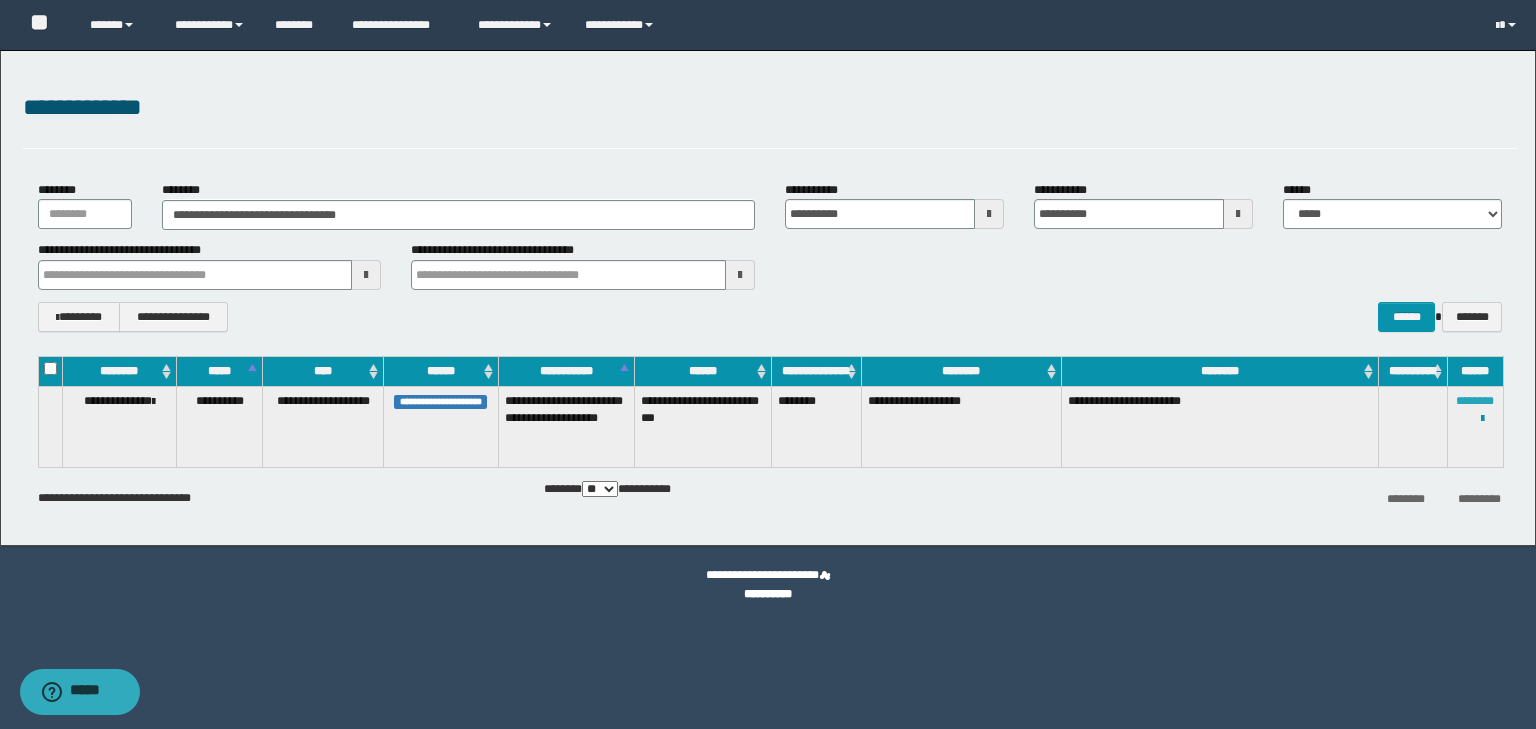 click on "********" at bounding box center [1475, 401] 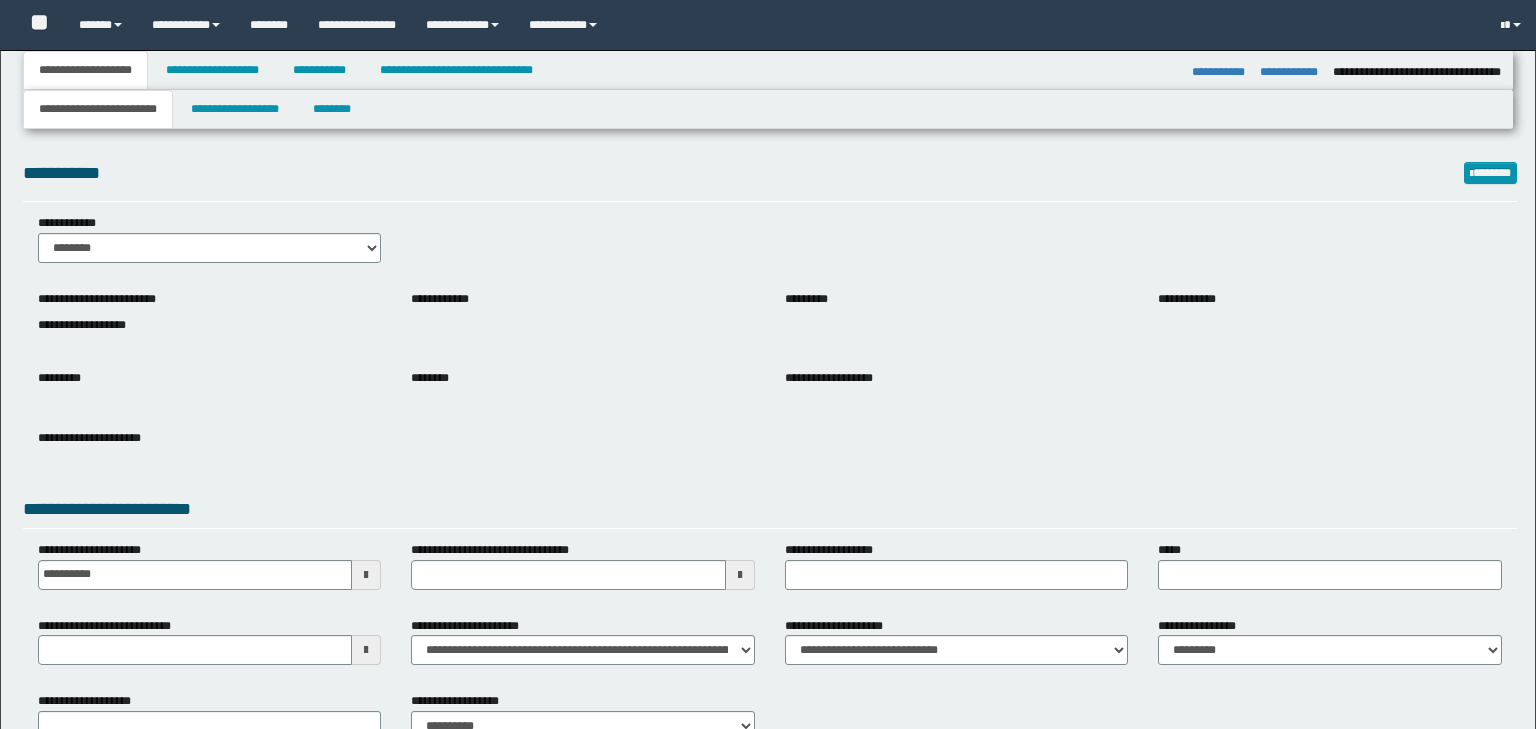 select on "**" 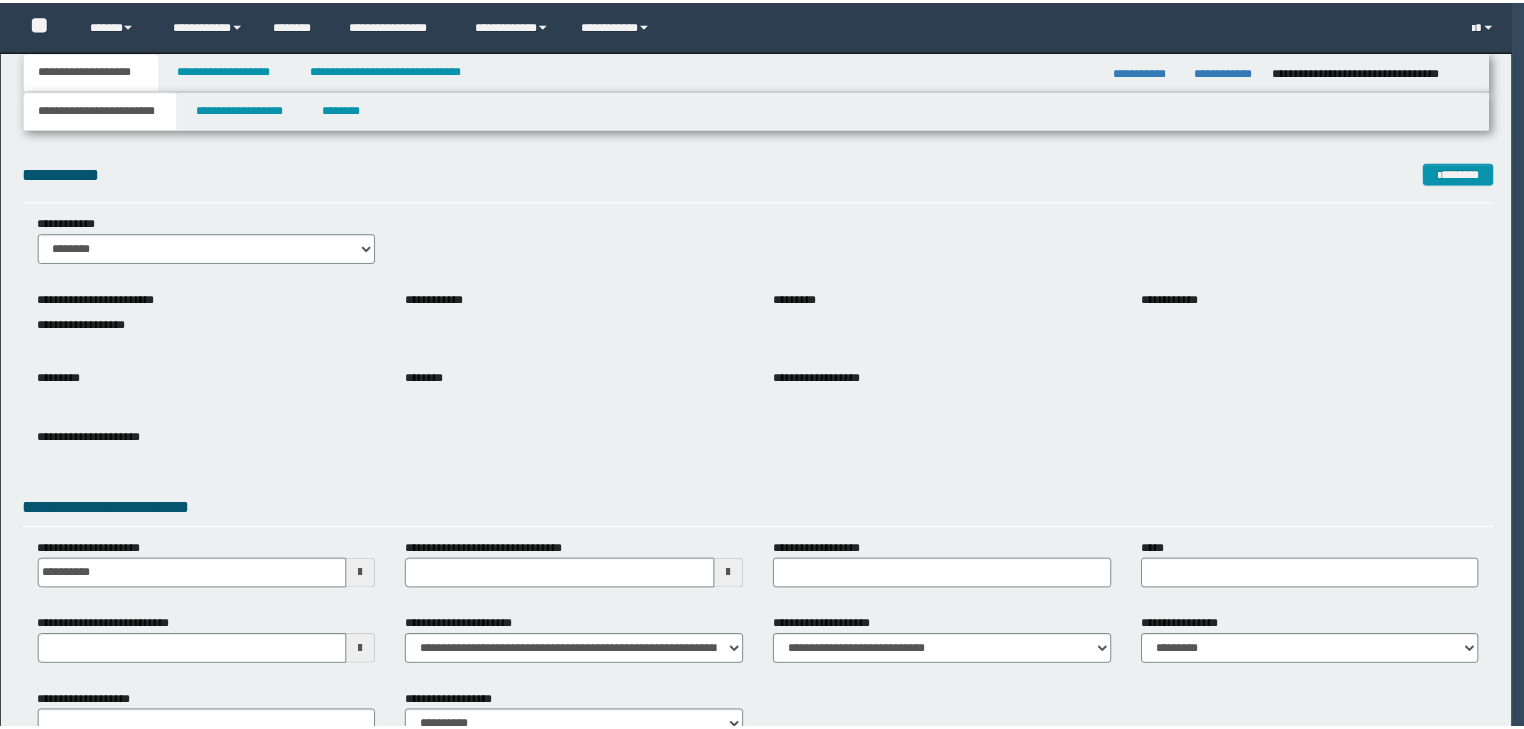 scroll, scrollTop: 0, scrollLeft: 0, axis: both 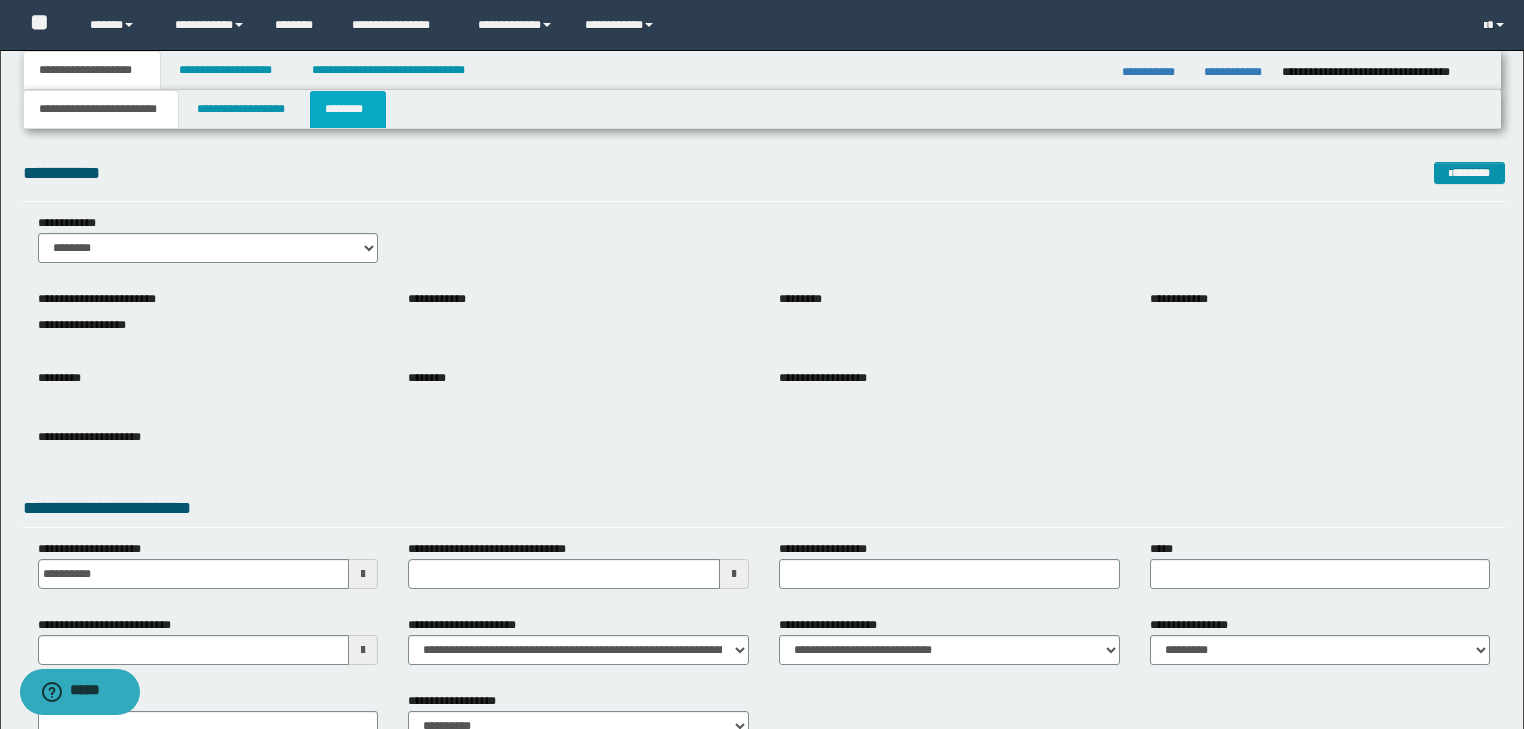 click on "********" at bounding box center [348, 109] 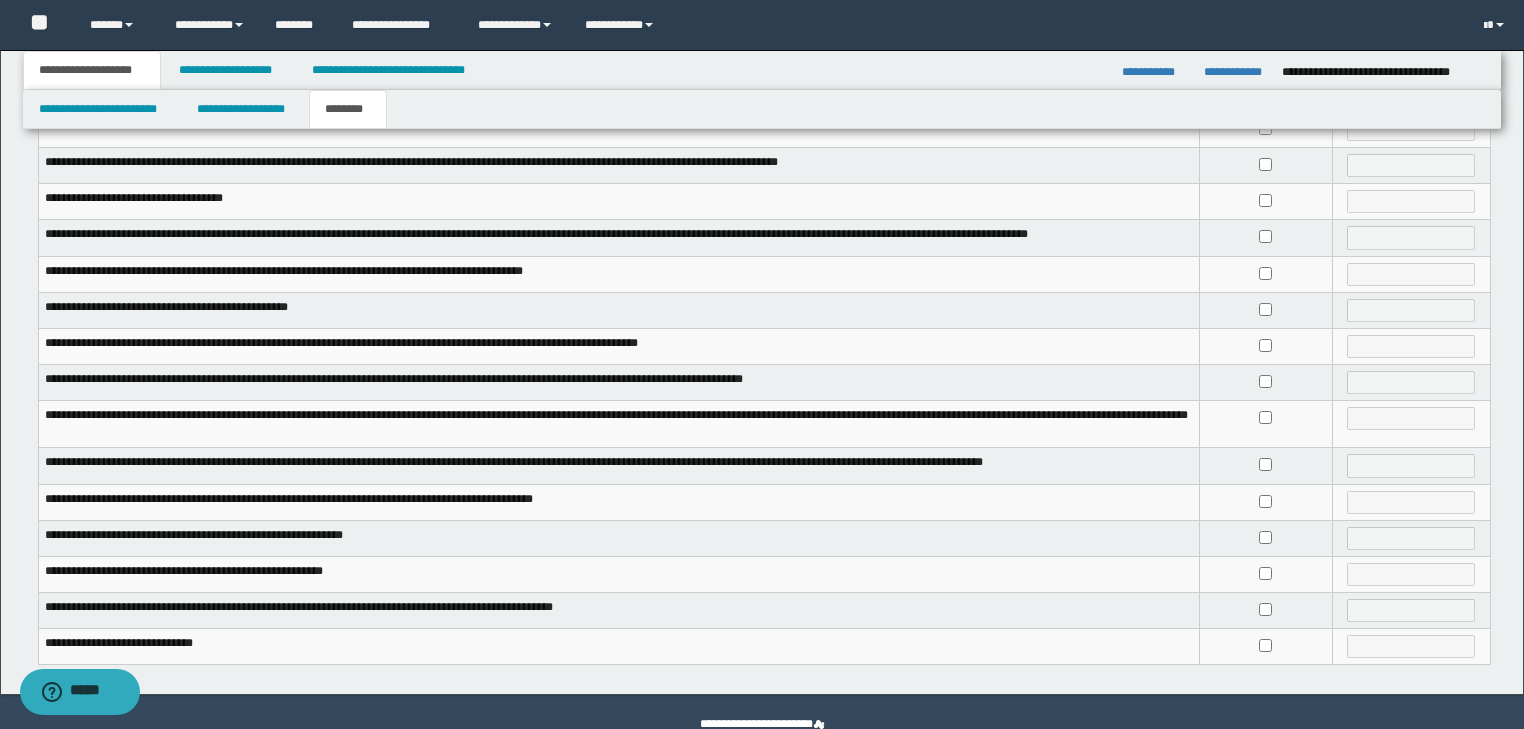 scroll, scrollTop: 380, scrollLeft: 0, axis: vertical 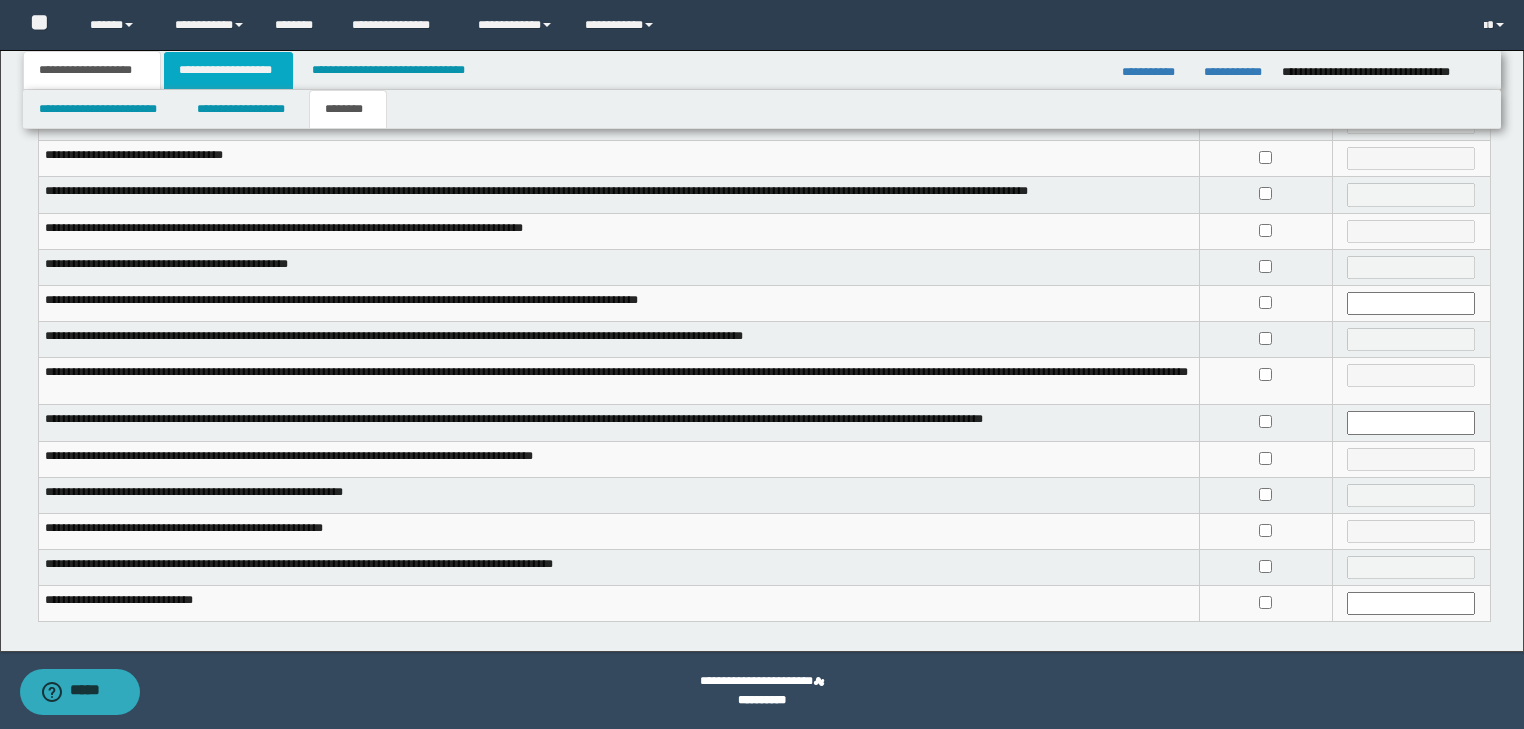 click on "**********" at bounding box center (228, 70) 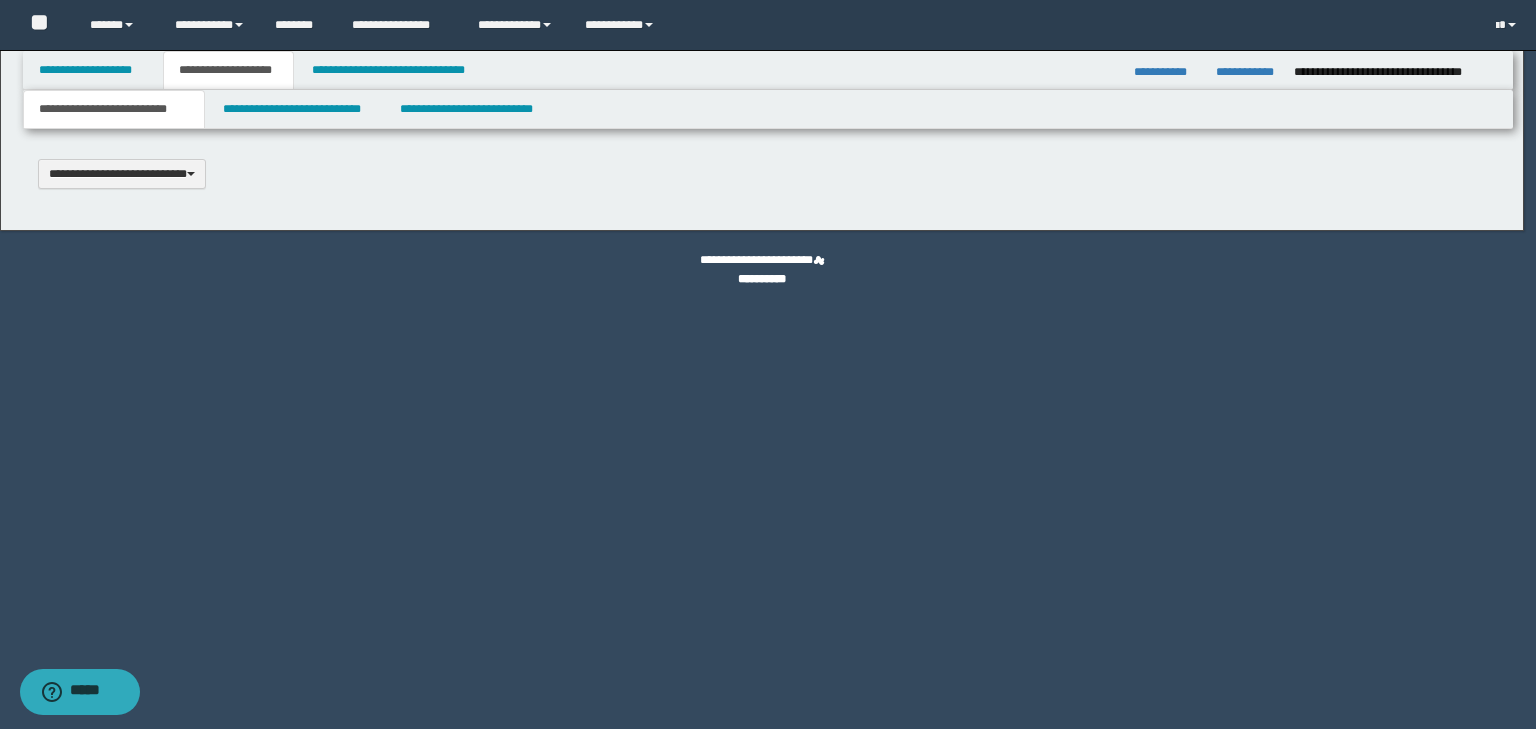 scroll, scrollTop: 0, scrollLeft: 0, axis: both 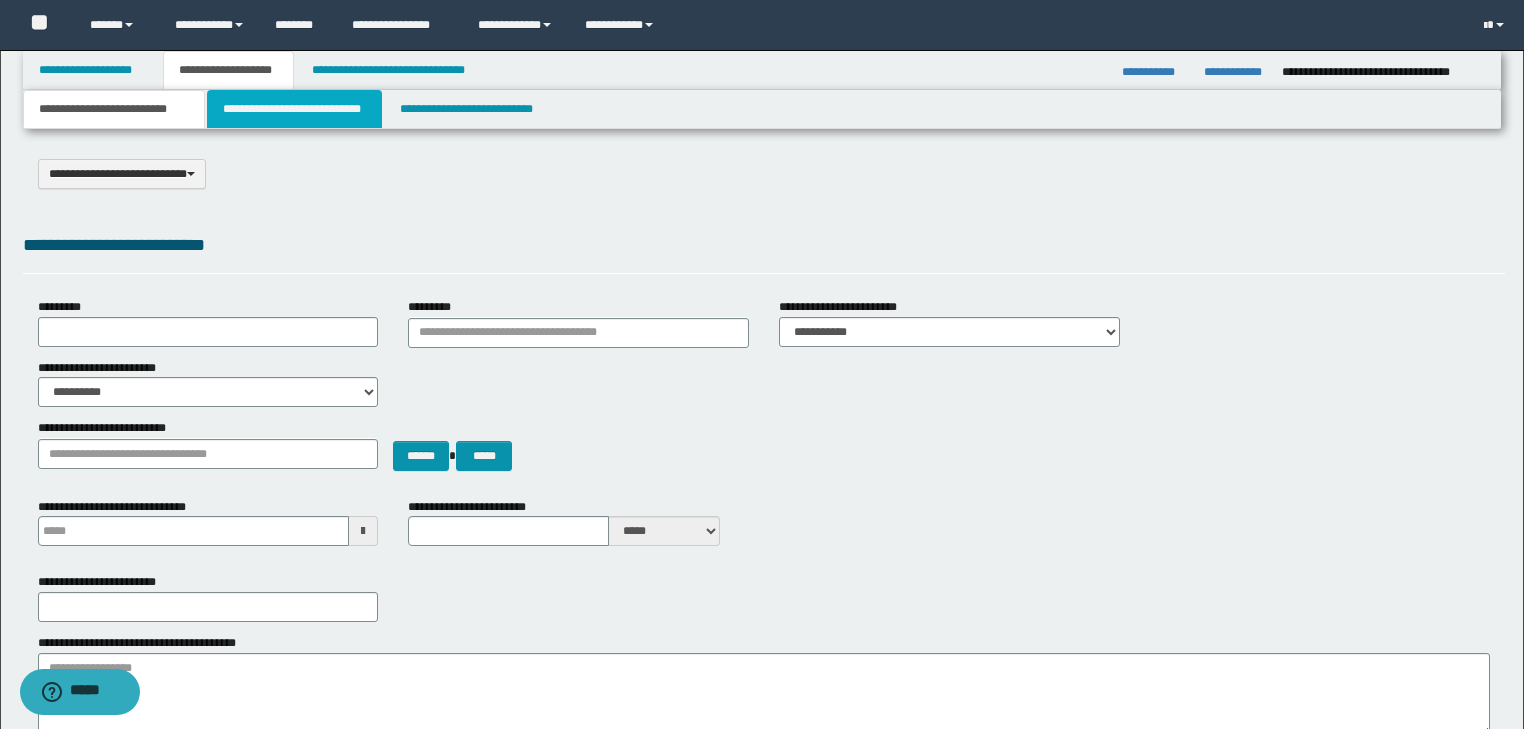 click on "**********" at bounding box center (294, 109) 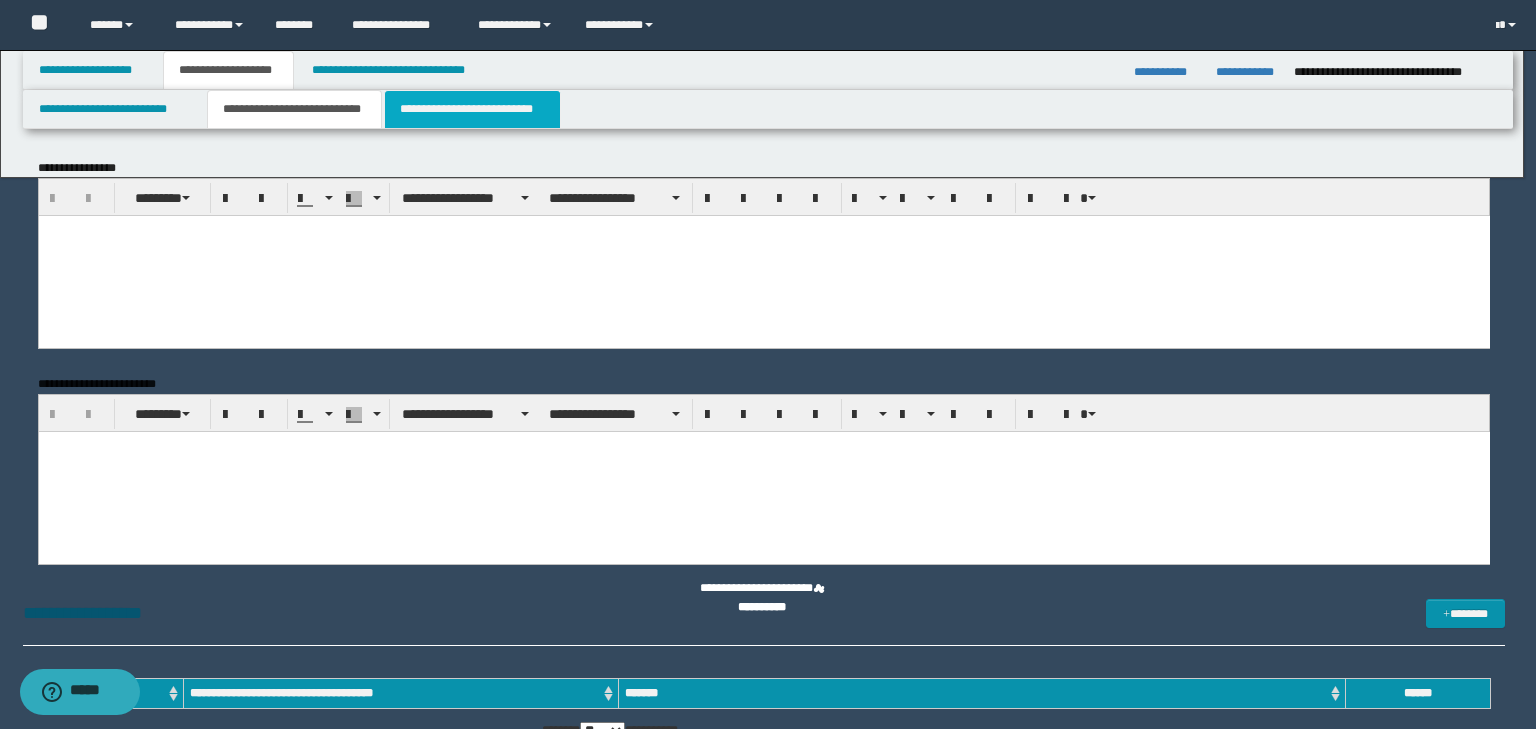 scroll, scrollTop: 0, scrollLeft: 0, axis: both 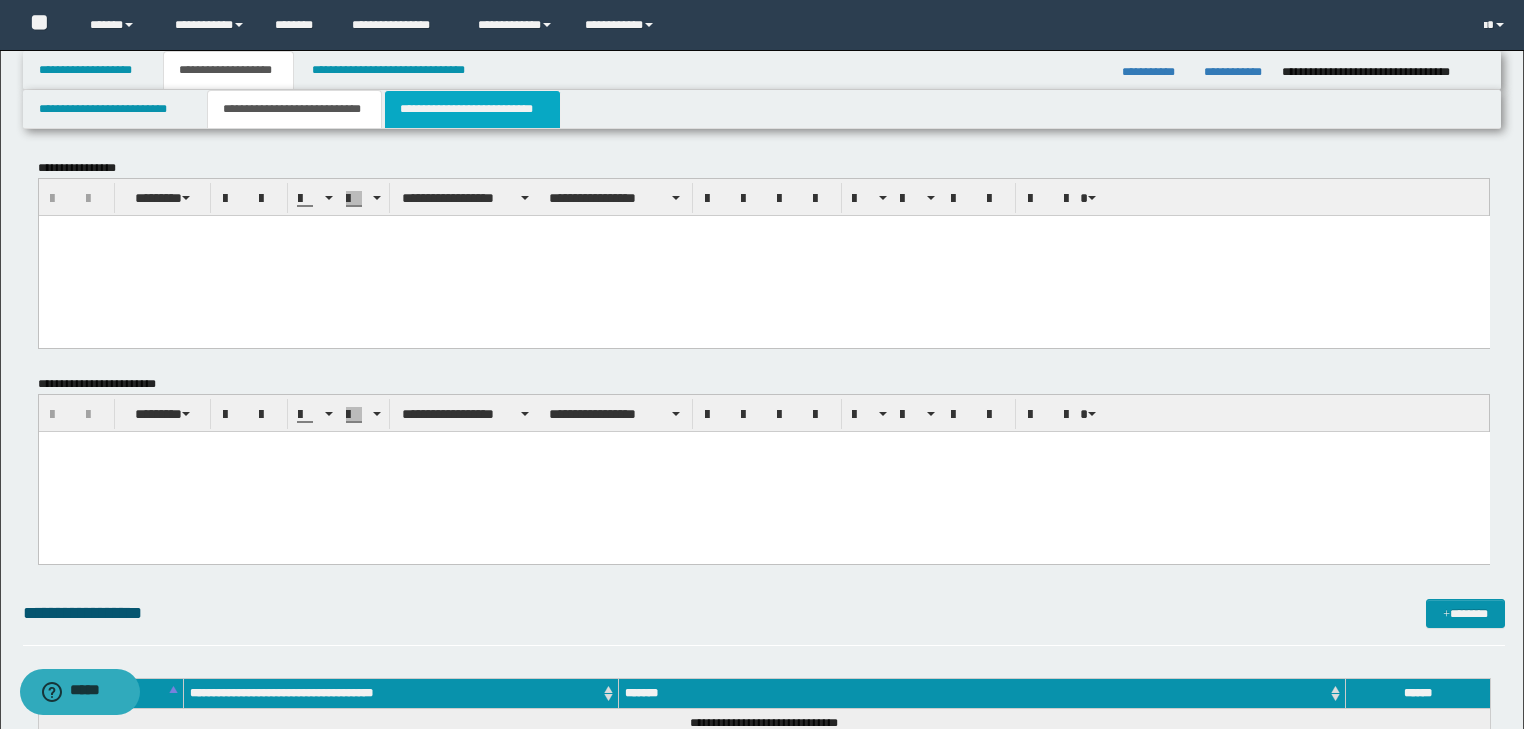 click on "**********" at bounding box center [472, 109] 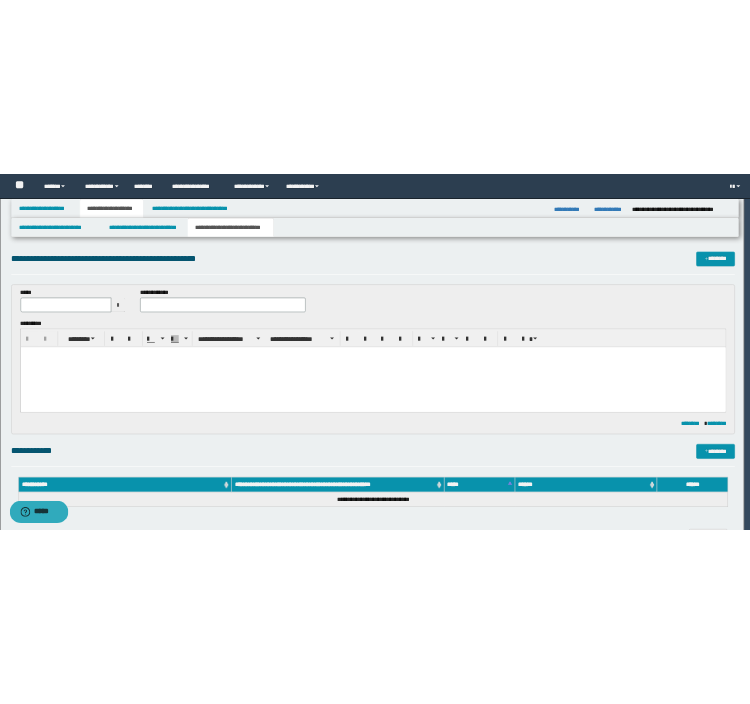 scroll, scrollTop: 0, scrollLeft: 0, axis: both 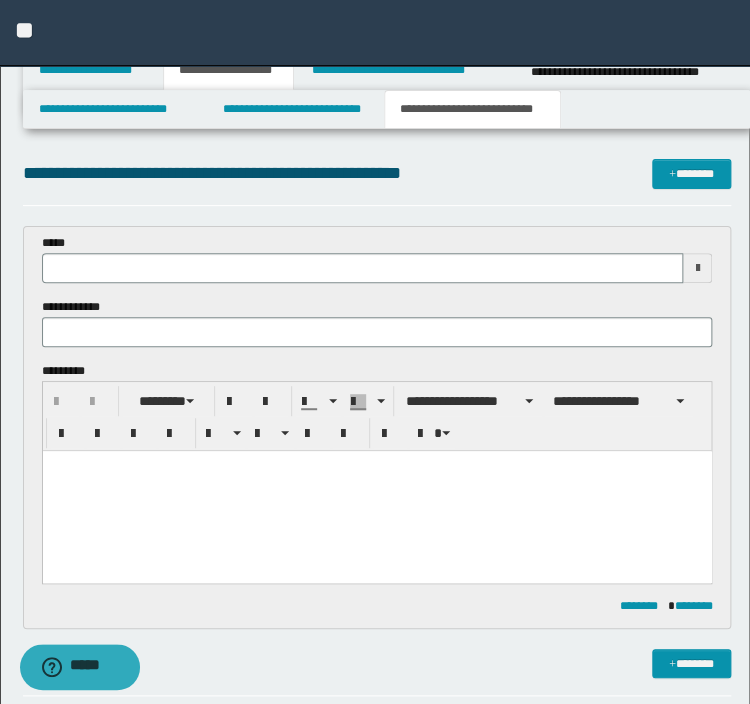 type 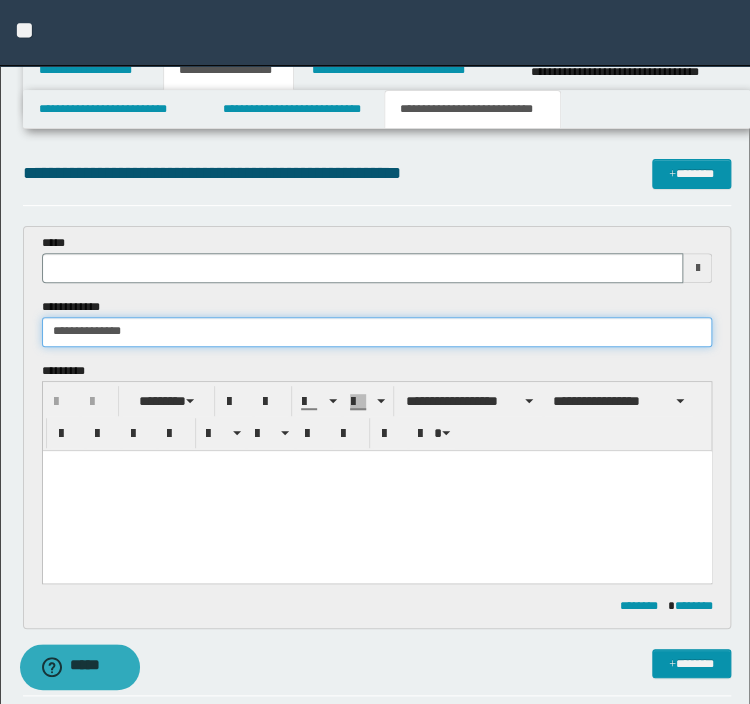 type on "**********" 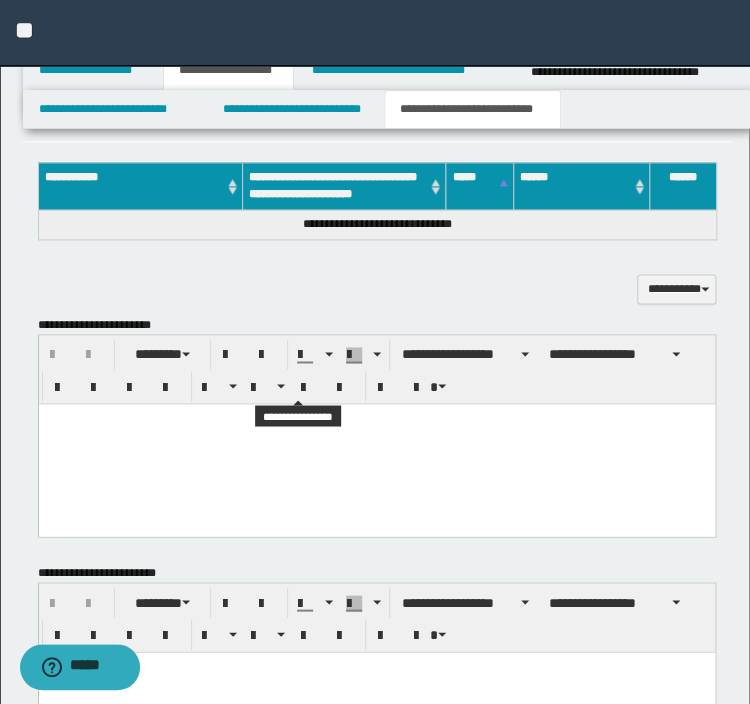 scroll, scrollTop: 560, scrollLeft: 0, axis: vertical 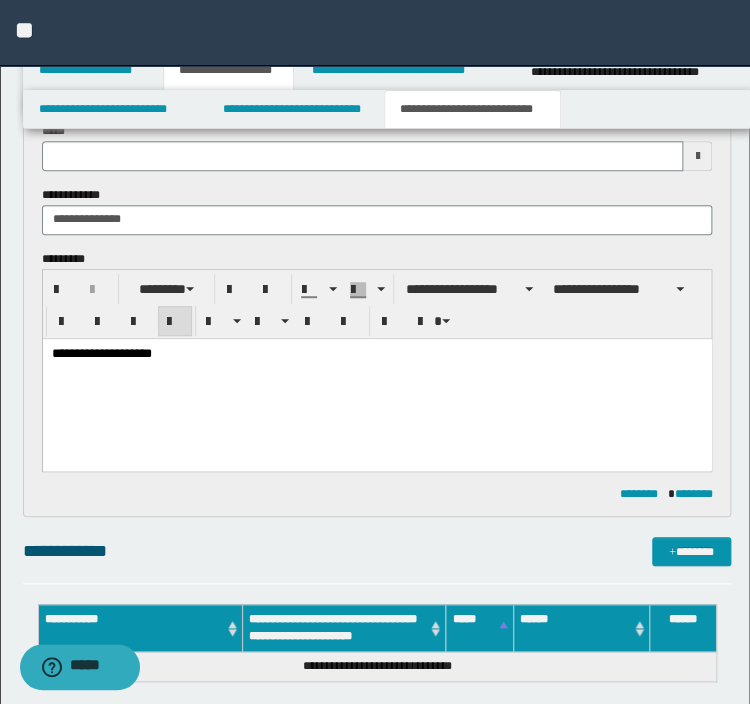 type 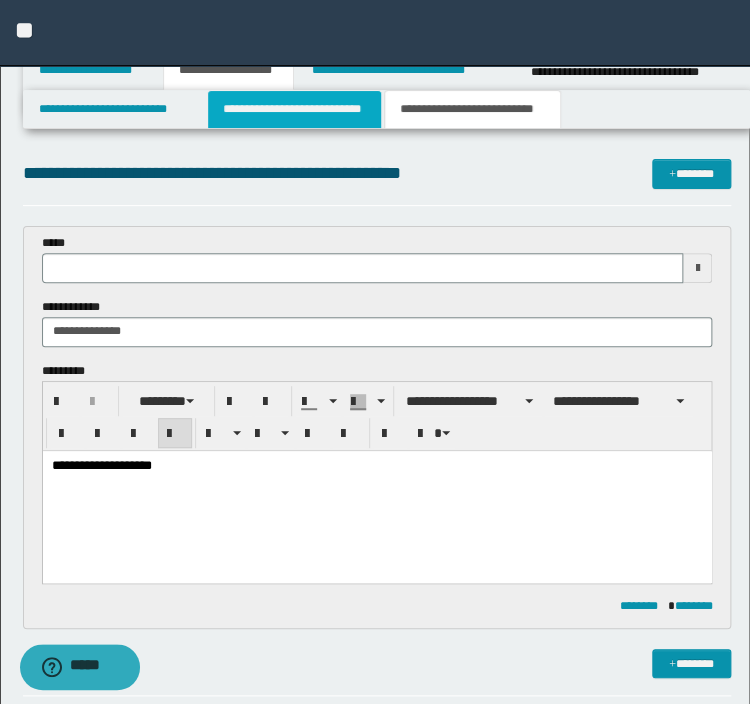 click on "**********" at bounding box center [294, 109] 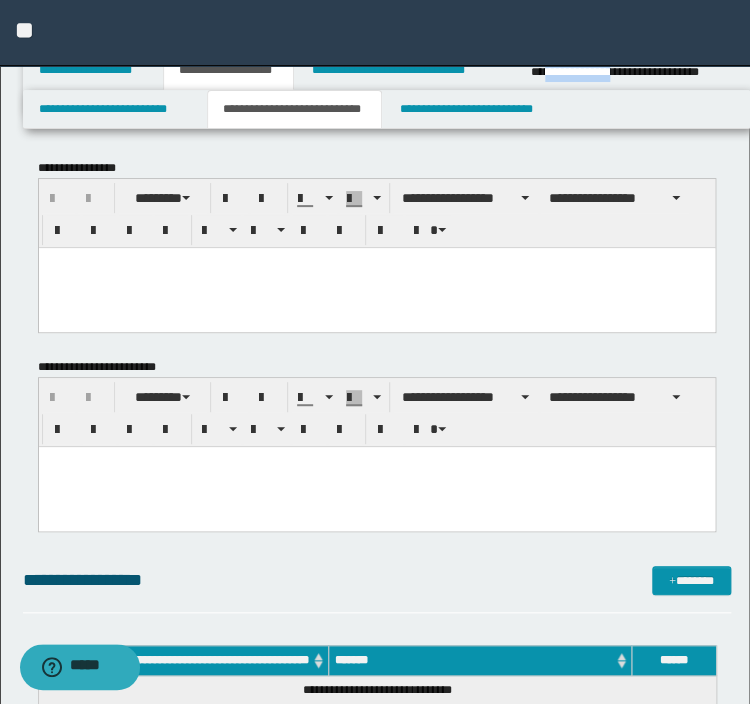 drag, startPoint x: 540, startPoint y: 73, endPoint x: 619, endPoint y: 80, distance: 79.30952 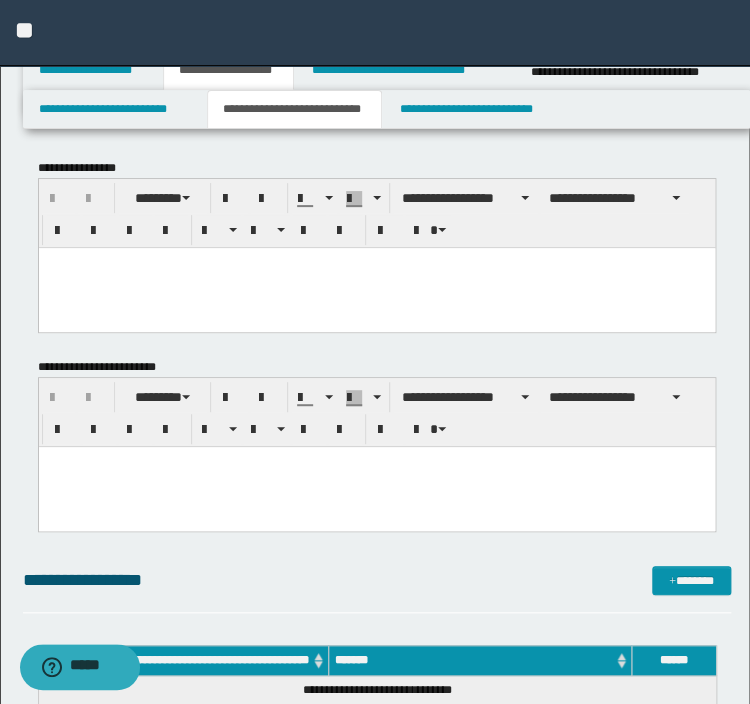 click on "**********" at bounding box center (634, 72) 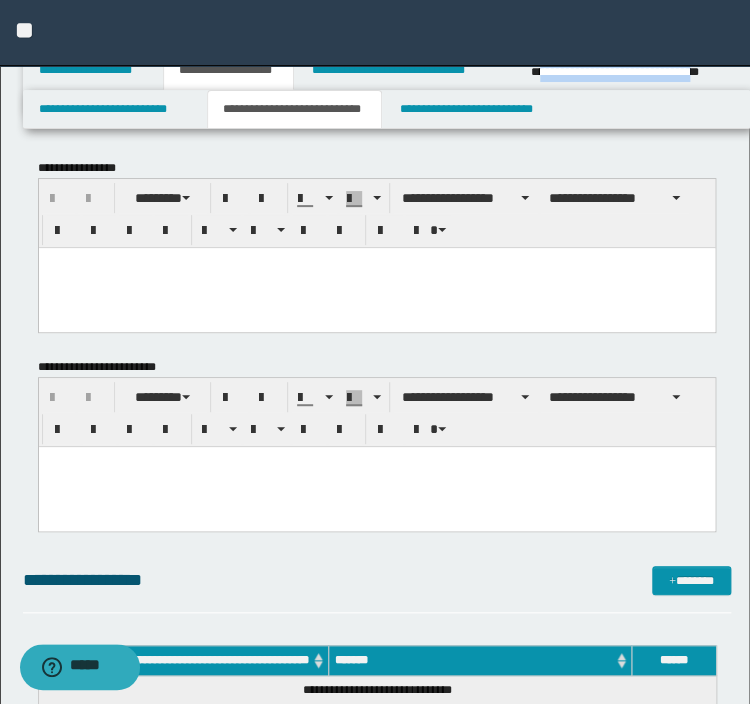 drag, startPoint x: 539, startPoint y: 72, endPoint x: 729, endPoint y: 73, distance: 190.00262 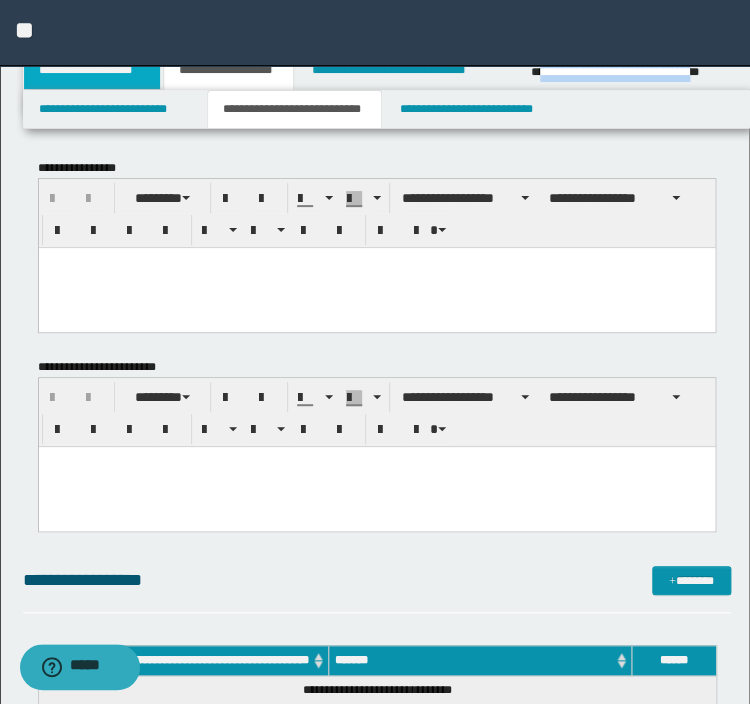 click on "**********" at bounding box center (92, 70) 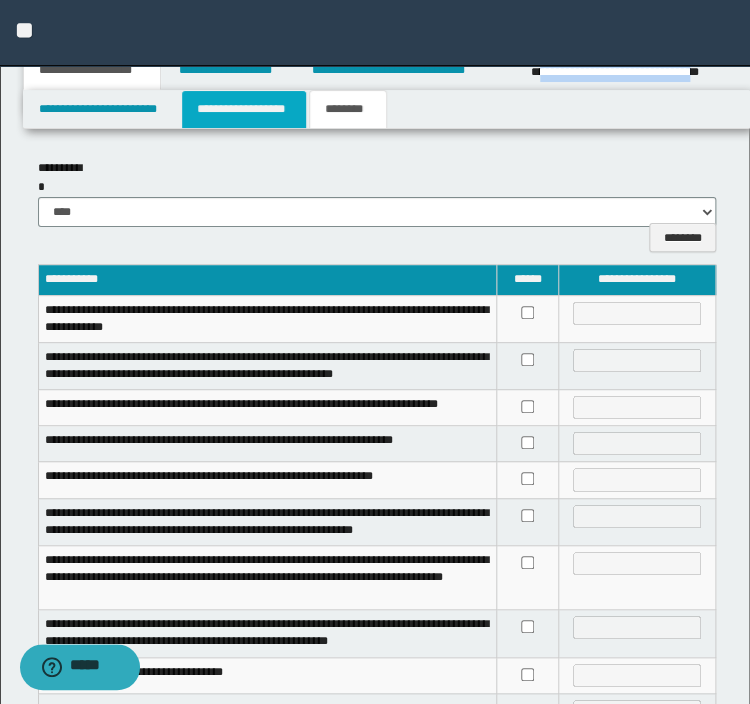 click on "**********" at bounding box center [244, 109] 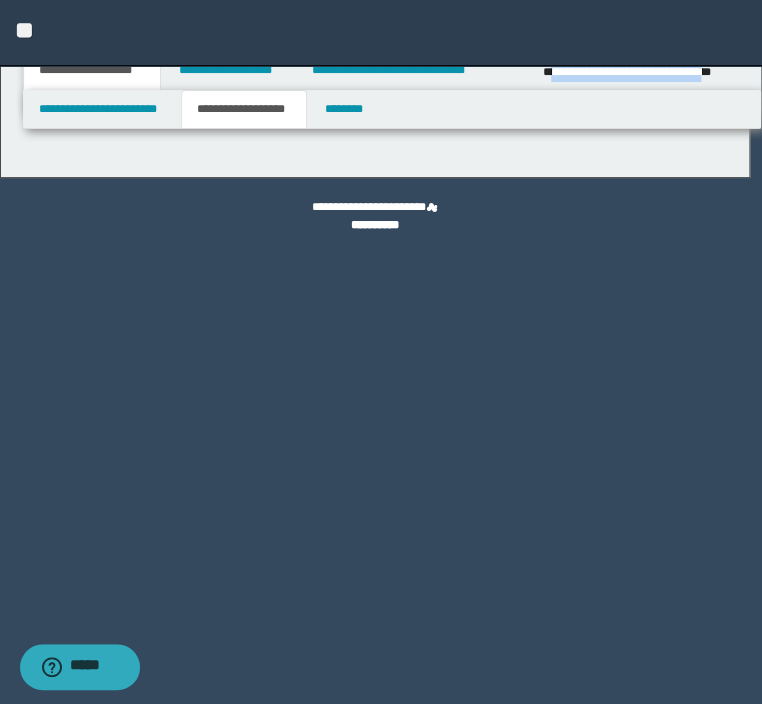 type on "**********" 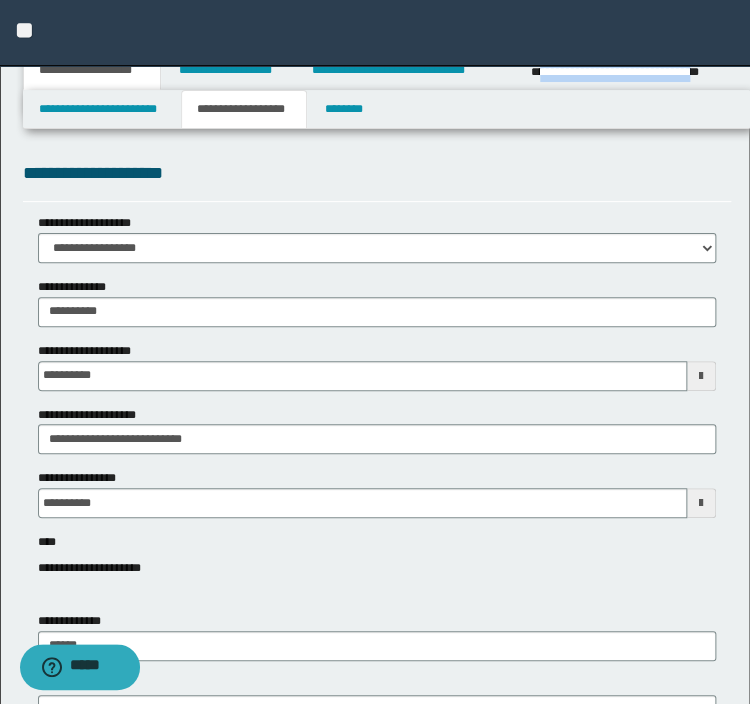 click on "**********" at bounding box center (244, 109) 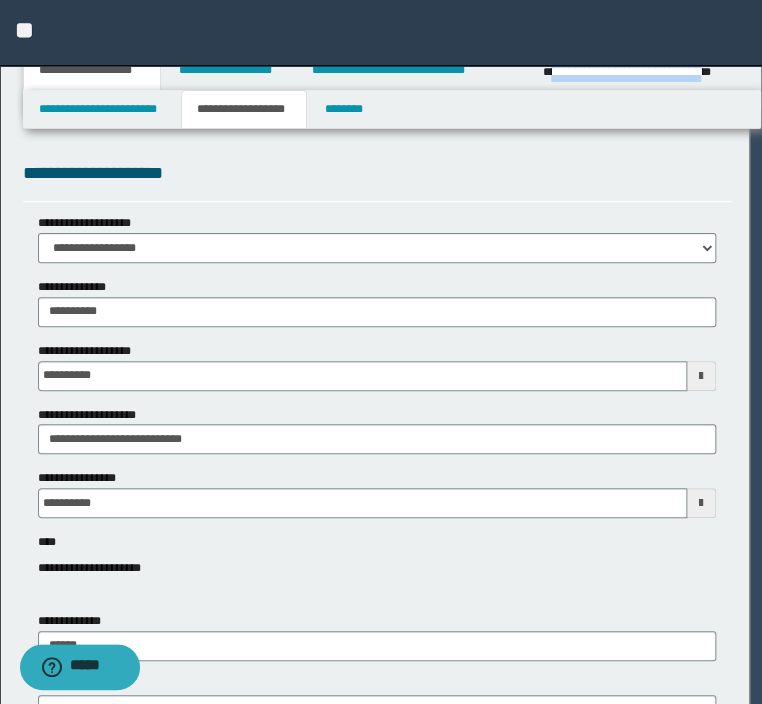 click at bounding box center [0, 0] 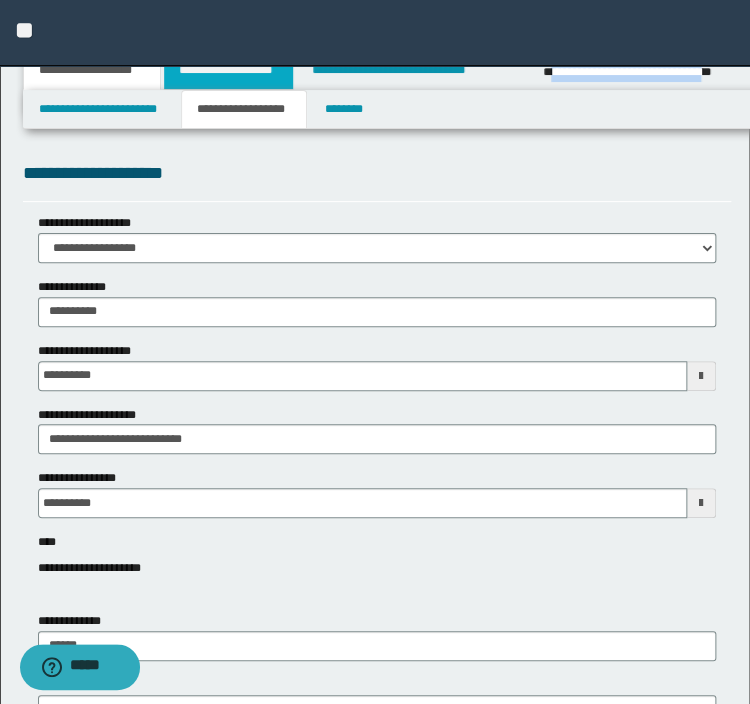click on "**********" at bounding box center [228, 70] 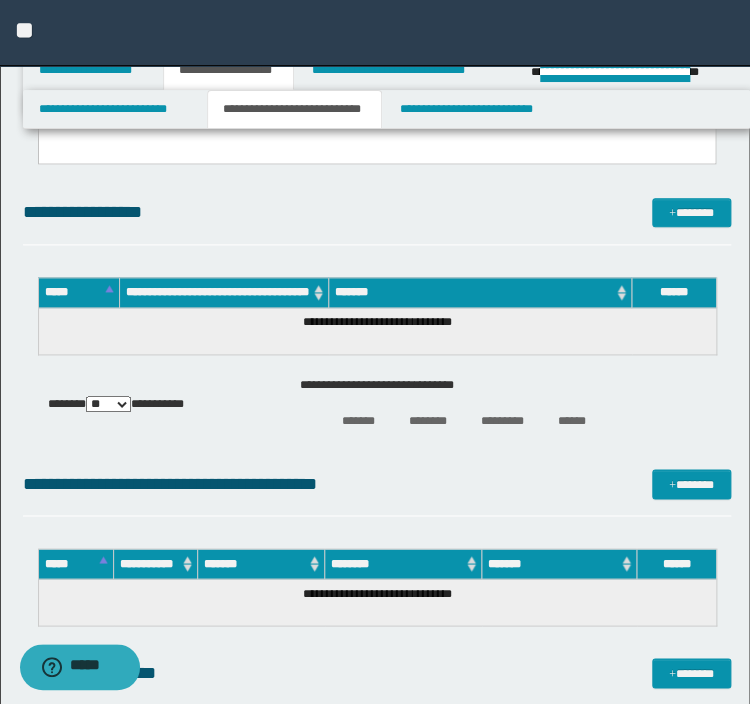 scroll, scrollTop: 480, scrollLeft: 0, axis: vertical 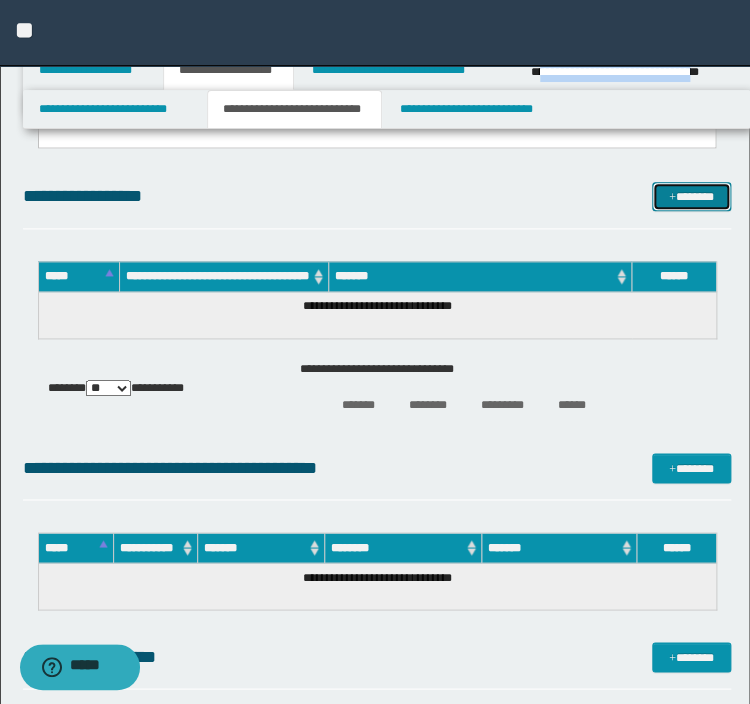 drag, startPoint x: 693, startPoint y: 206, endPoint x: 668, endPoint y: 200, distance: 25.70992 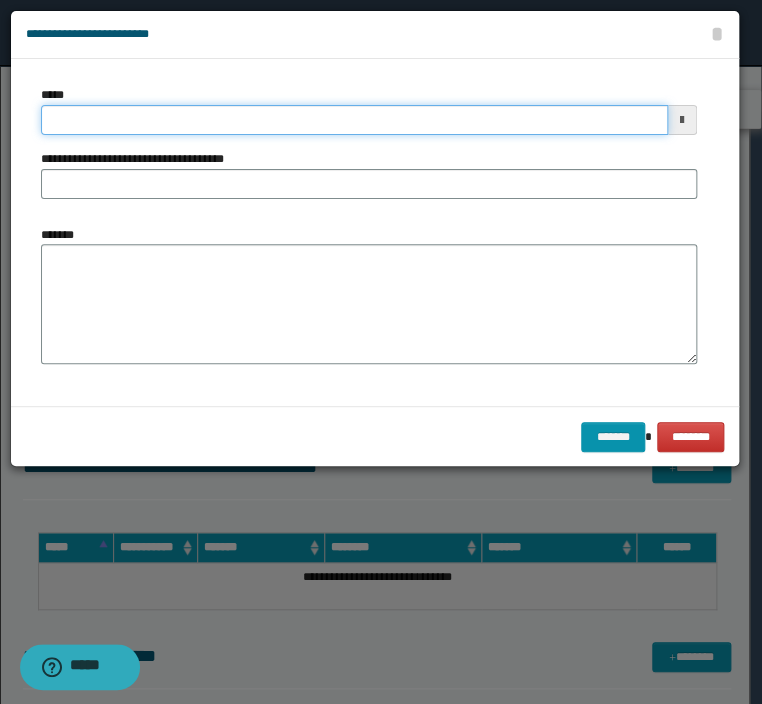 click on "*****" at bounding box center [354, 120] 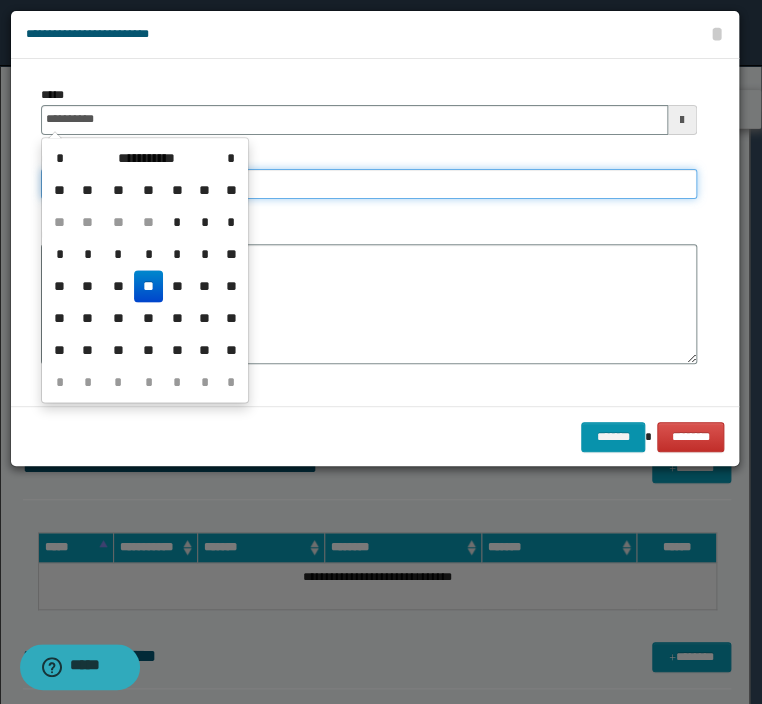 type on "**********" 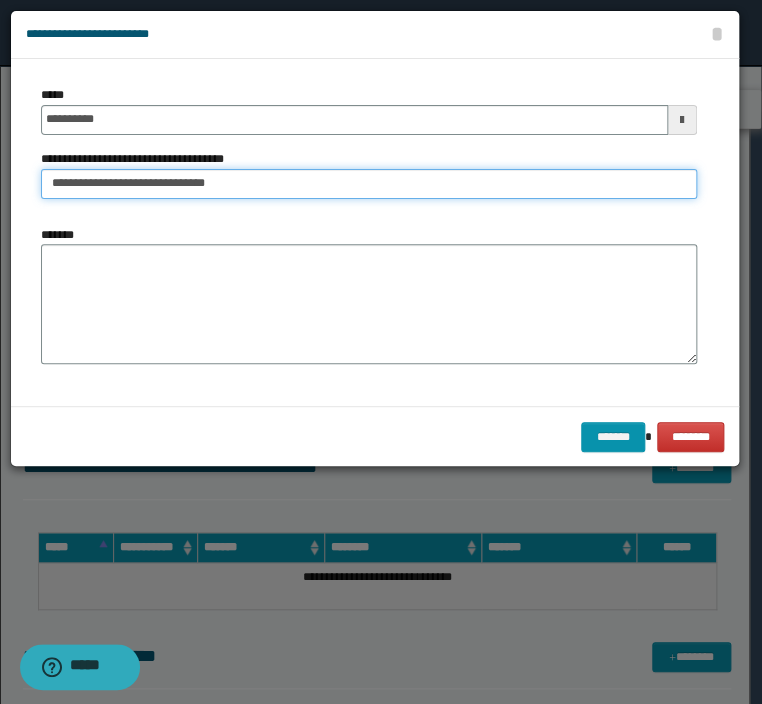 type on "**********" 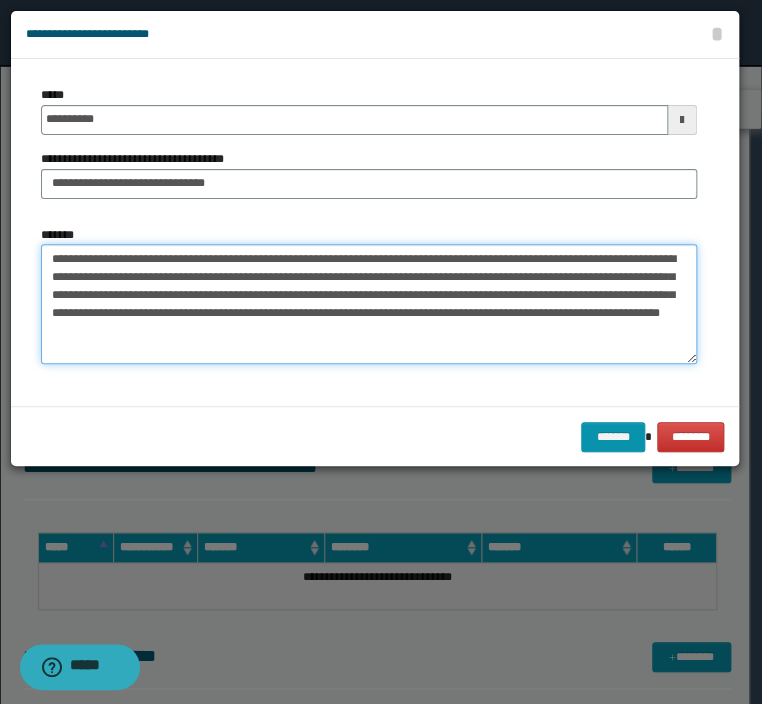 type on "**********" 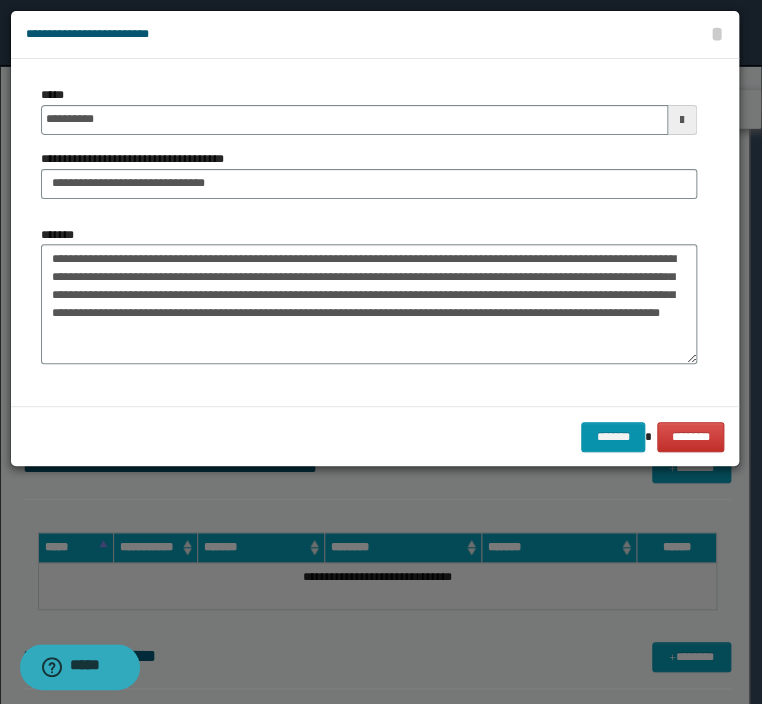 click on "*******
********" at bounding box center [375, 436] 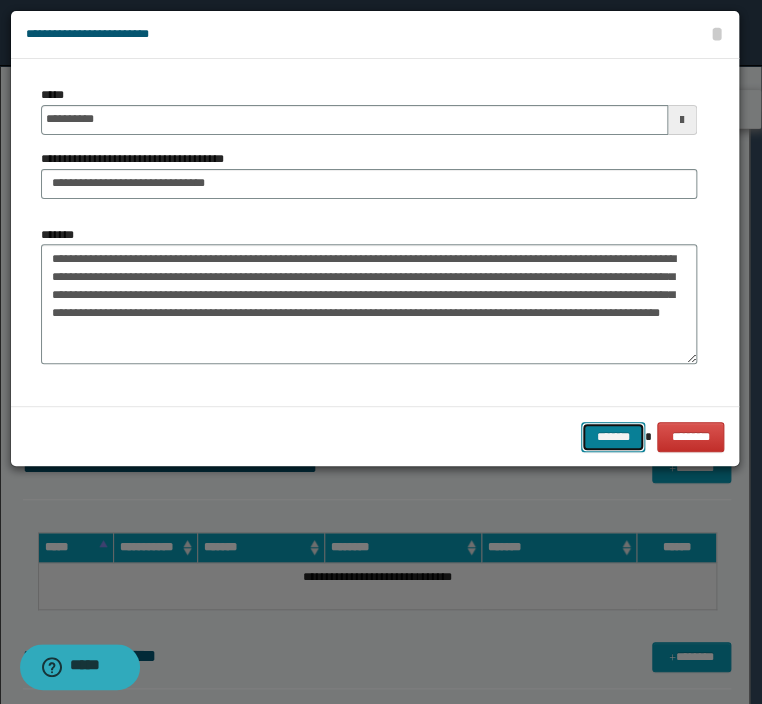 click on "*******" at bounding box center [613, 437] 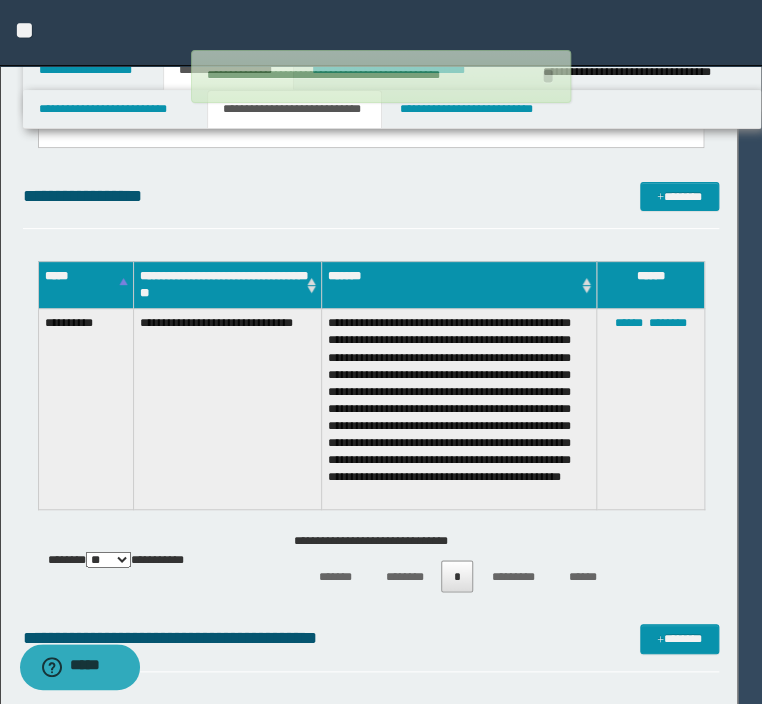 type 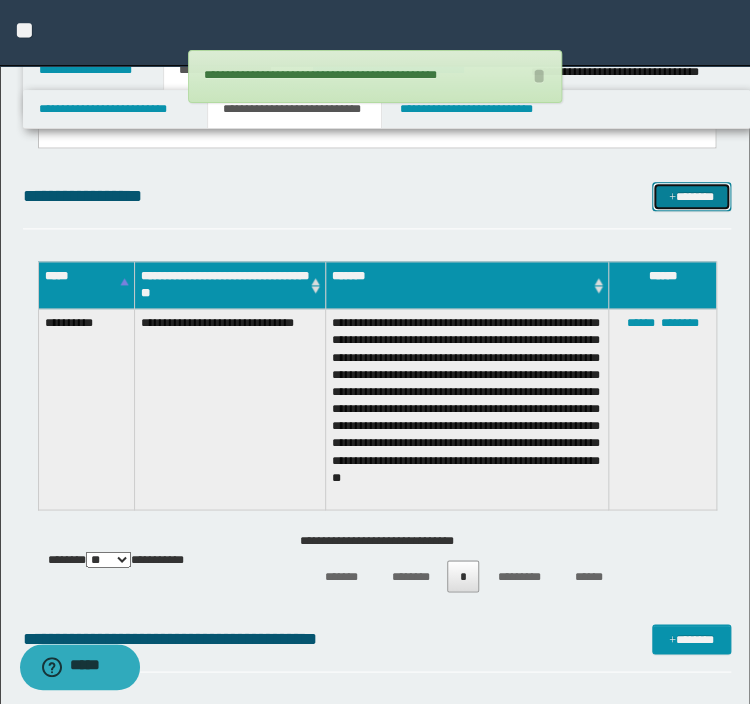 click on "*******" at bounding box center [691, 197] 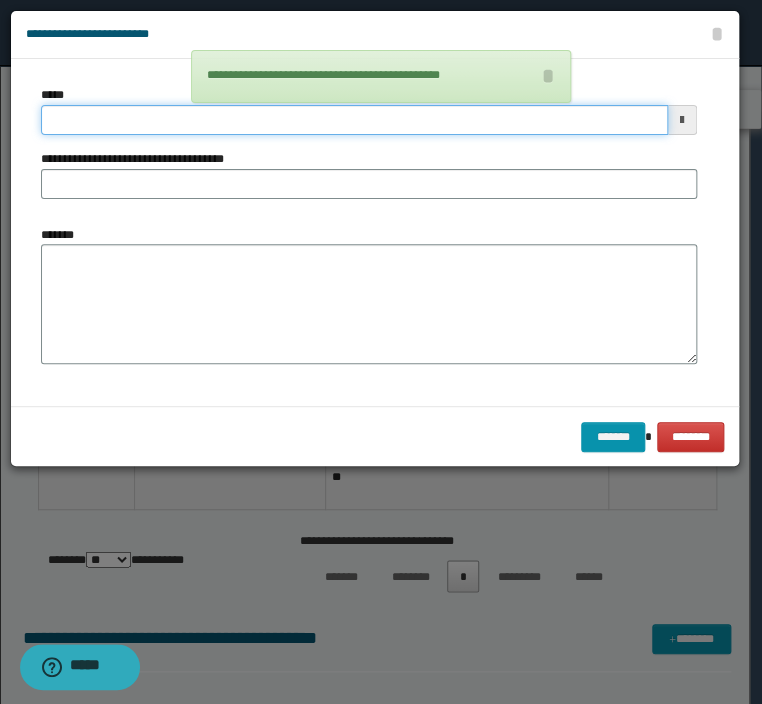 click on "*****" at bounding box center (354, 120) 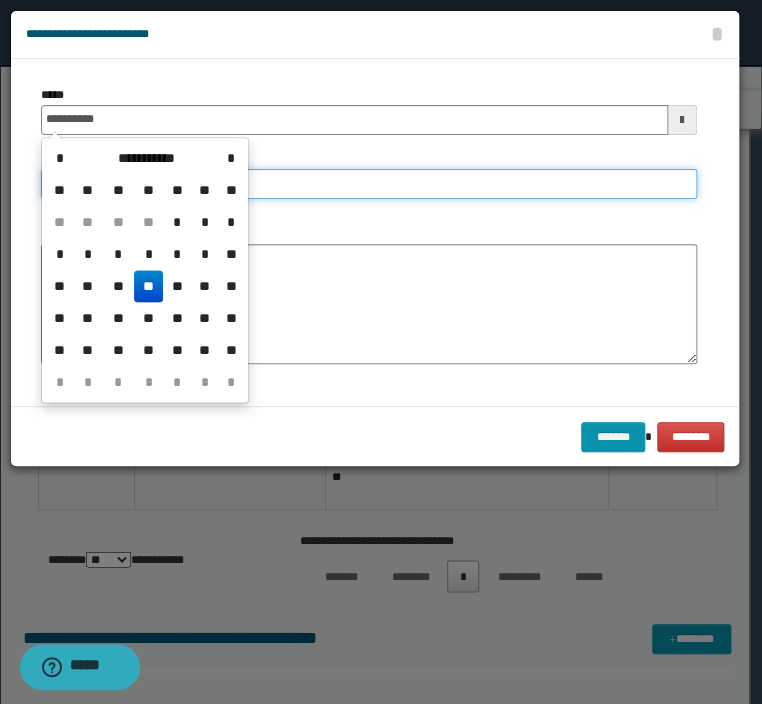 type on "**********" 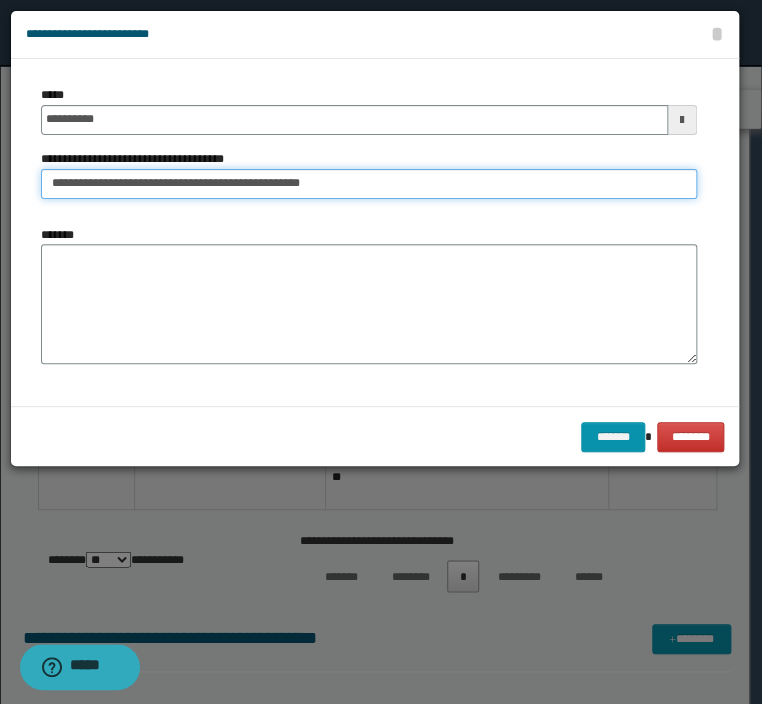 type on "**********" 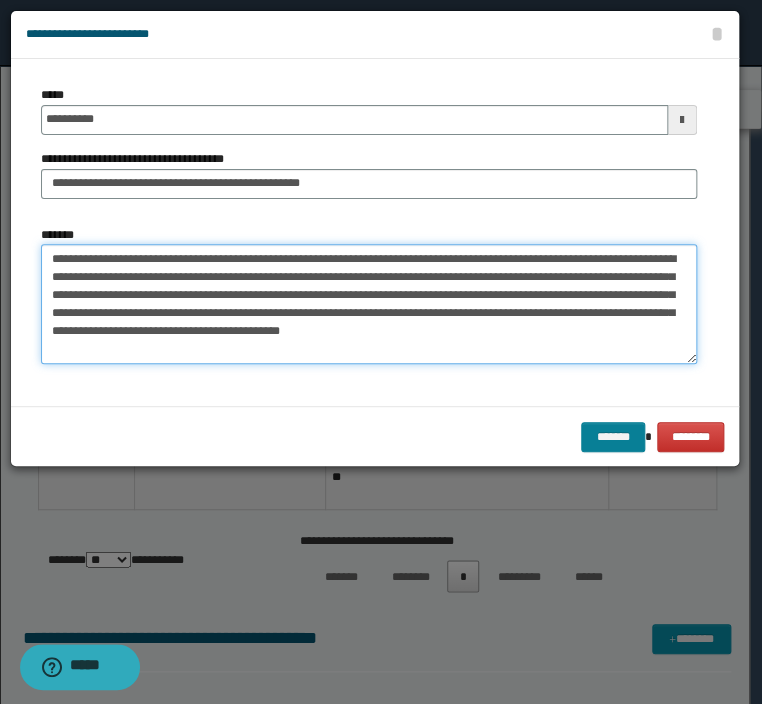 type on "**********" 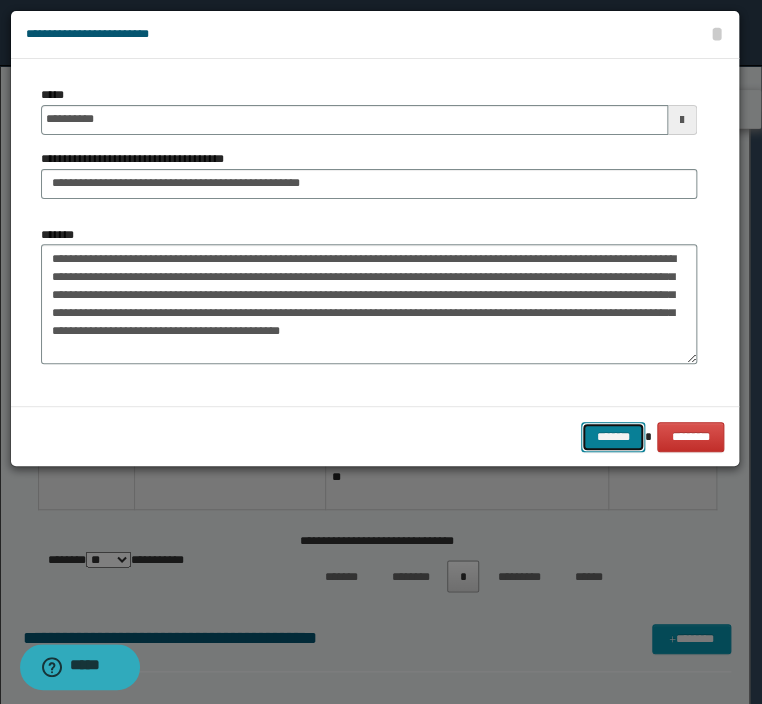 click on "*******" at bounding box center (613, 437) 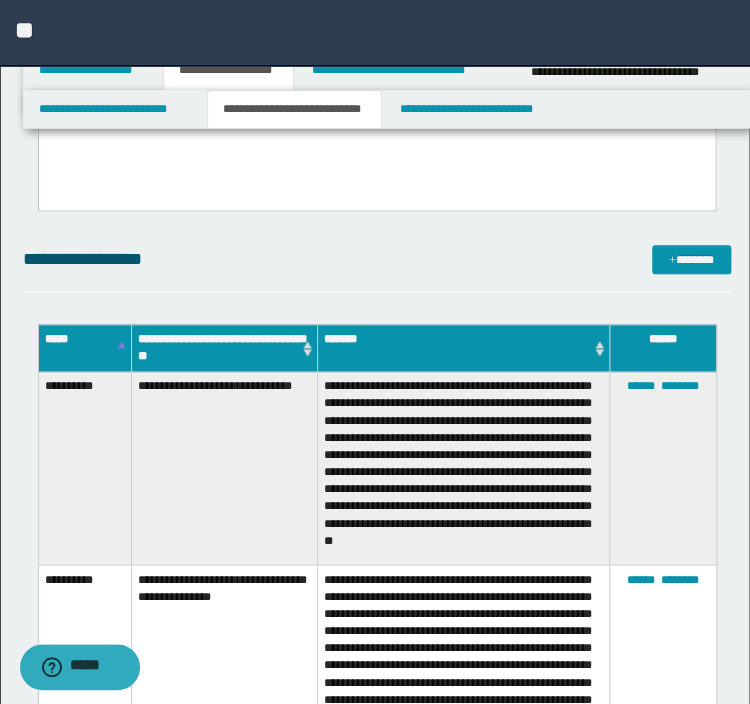 scroll, scrollTop: 400, scrollLeft: 0, axis: vertical 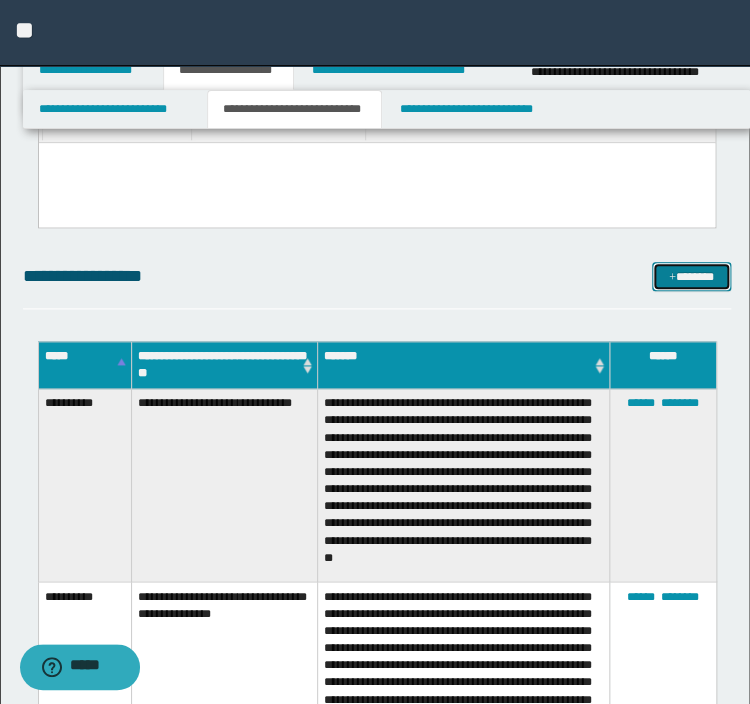 click on "*******" at bounding box center [691, 277] 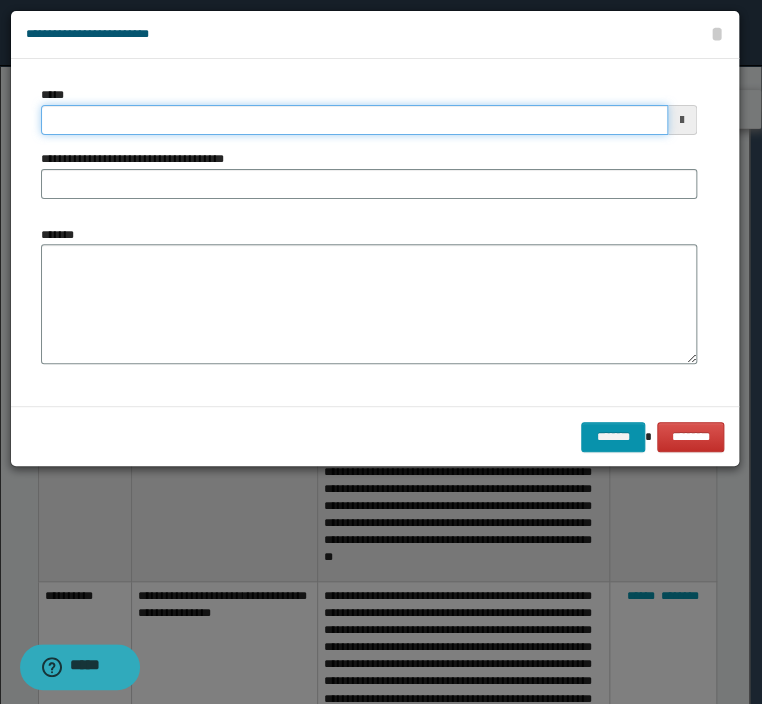 click on "*****" at bounding box center [354, 120] 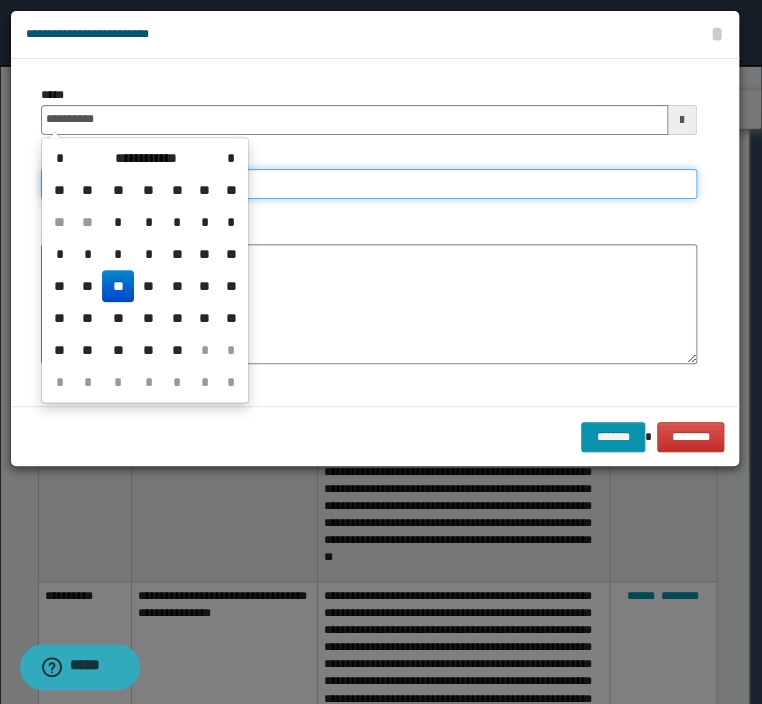 type on "**********" 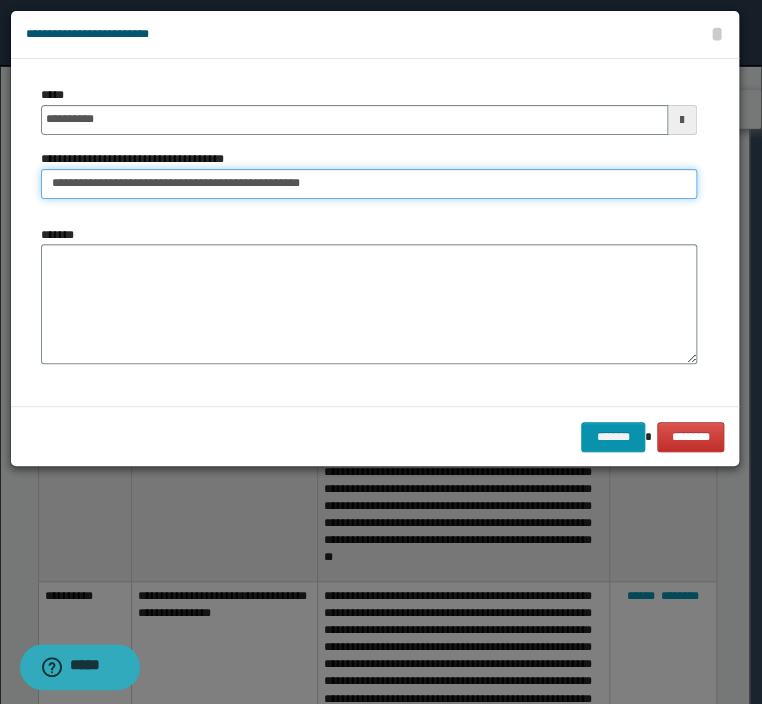 type on "**********" 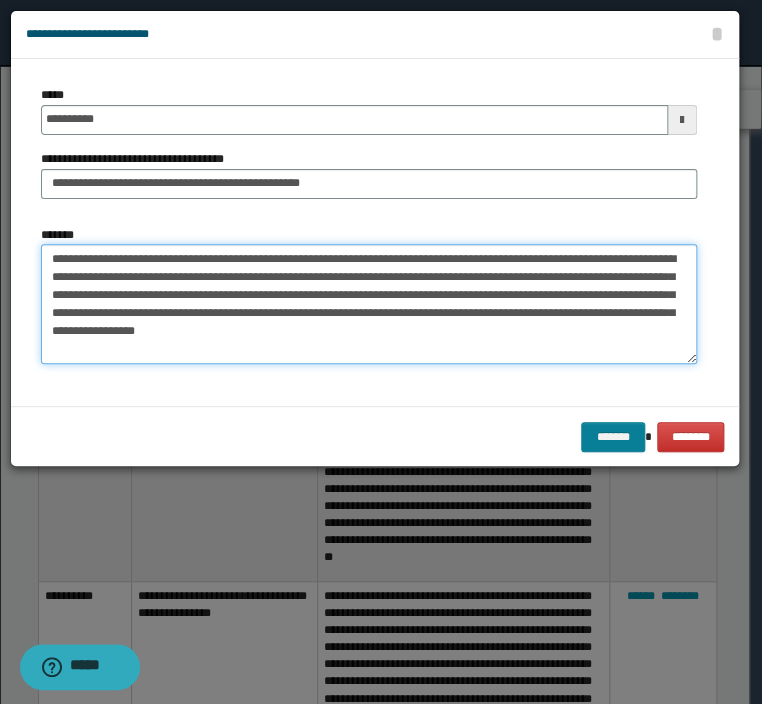 type on "**********" 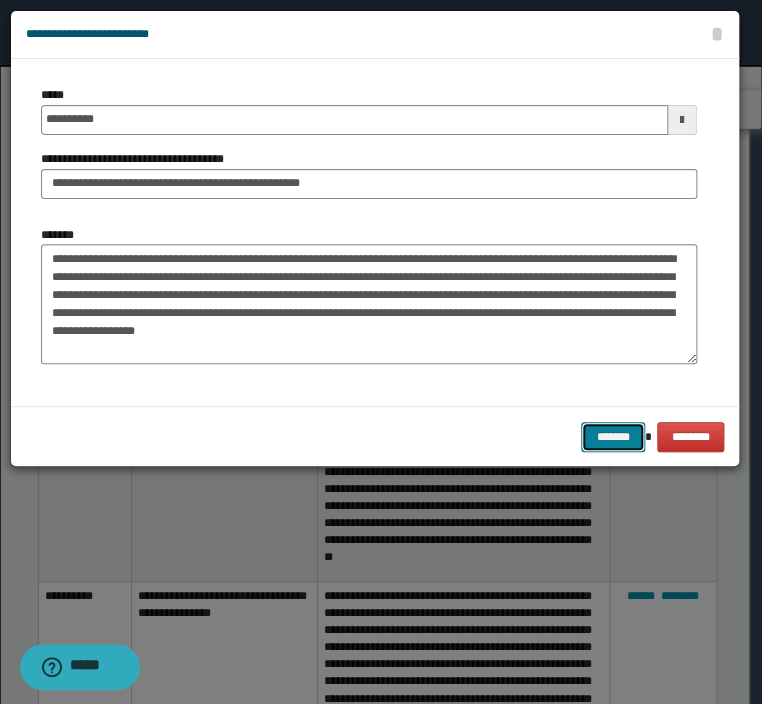 click on "*******" at bounding box center (613, 437) 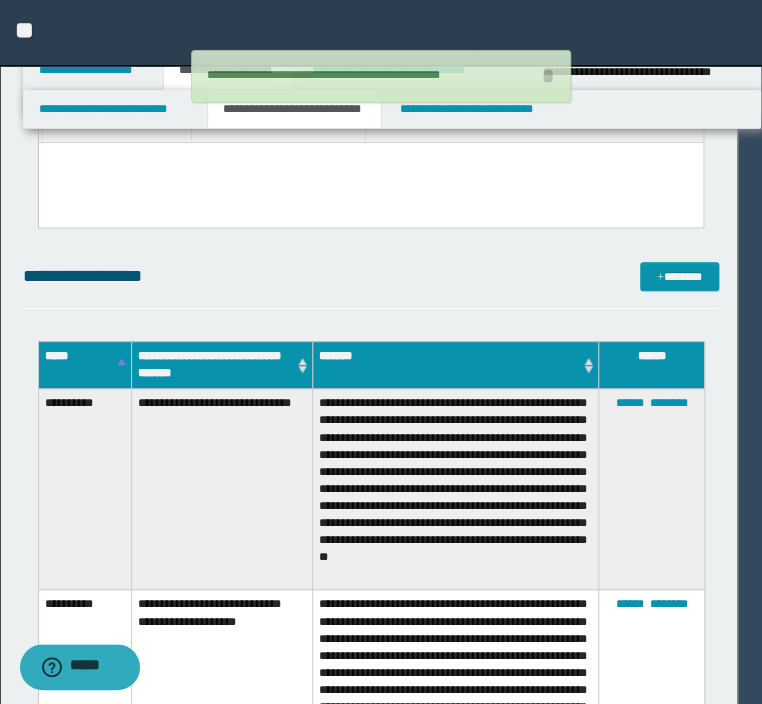 type 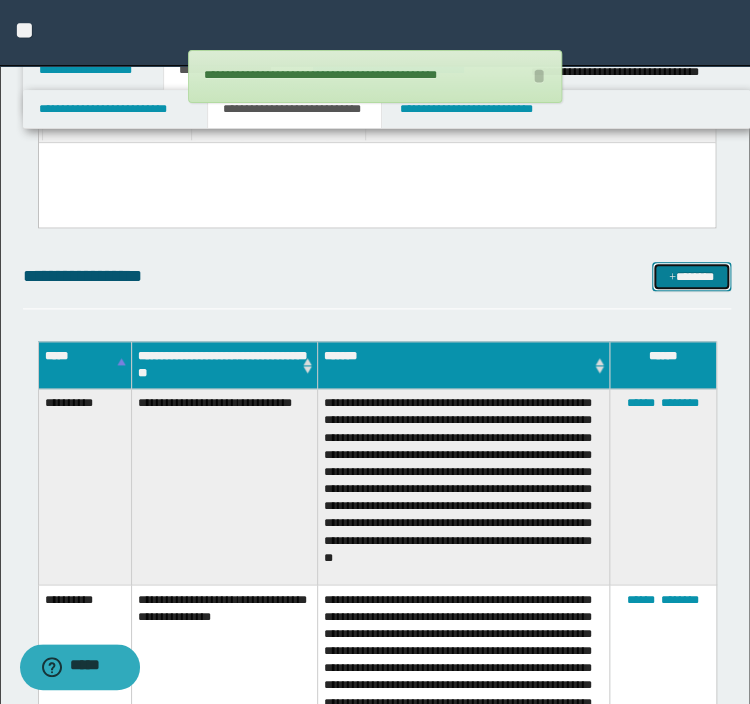 drag, startPoint x: 692, startPoint y: 272, endPoint x: 636, endPoint y: 235, distance: 67.11929 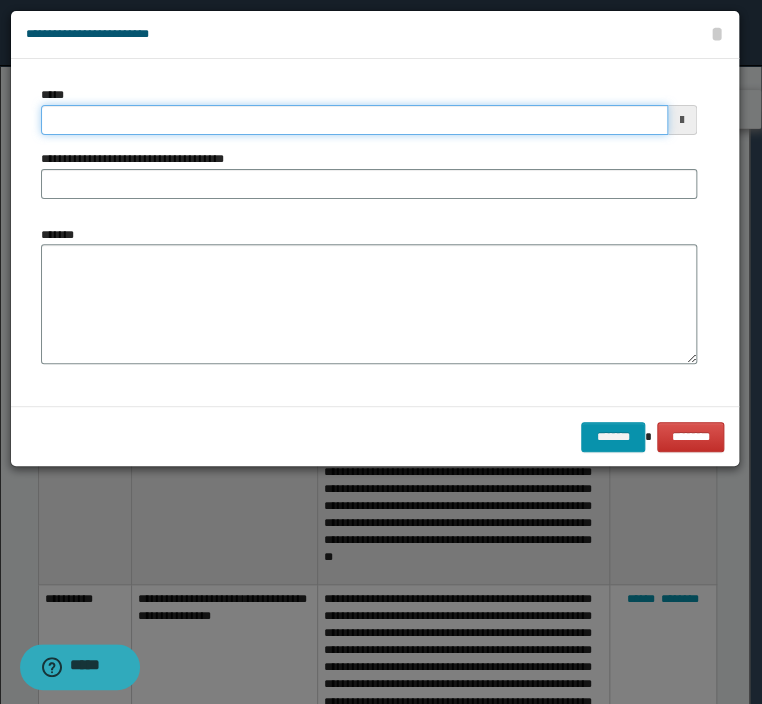 drag, startPoint x: 168, startPoint y: 108, endPoint x: 165, endPoint y: 118, distance: 10.440307 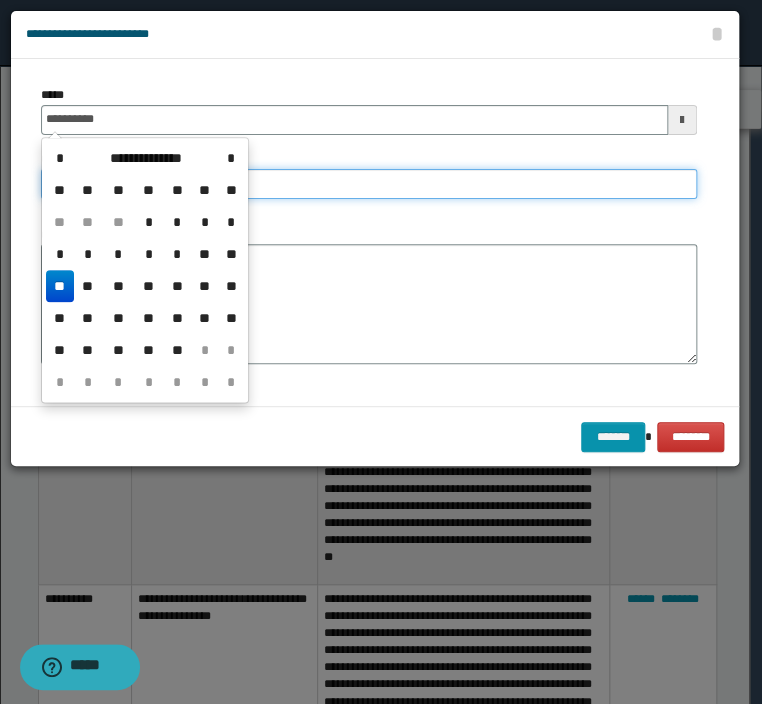 type on "**********" 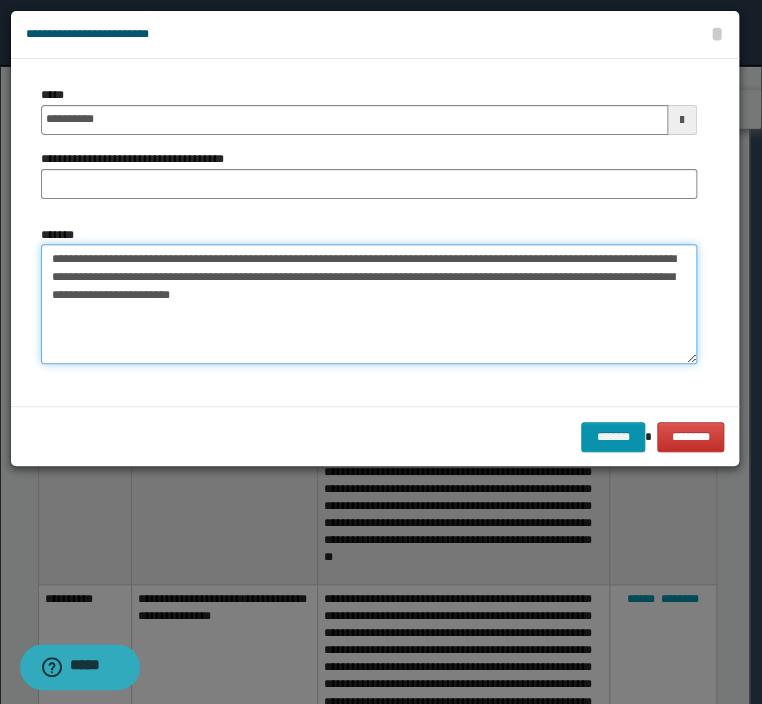 type on "**********" 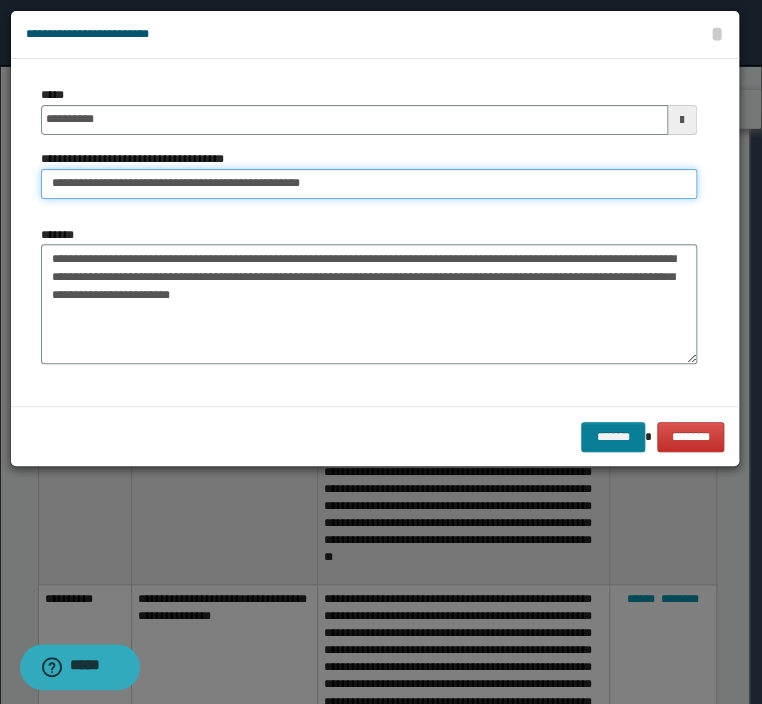 type on "**********" 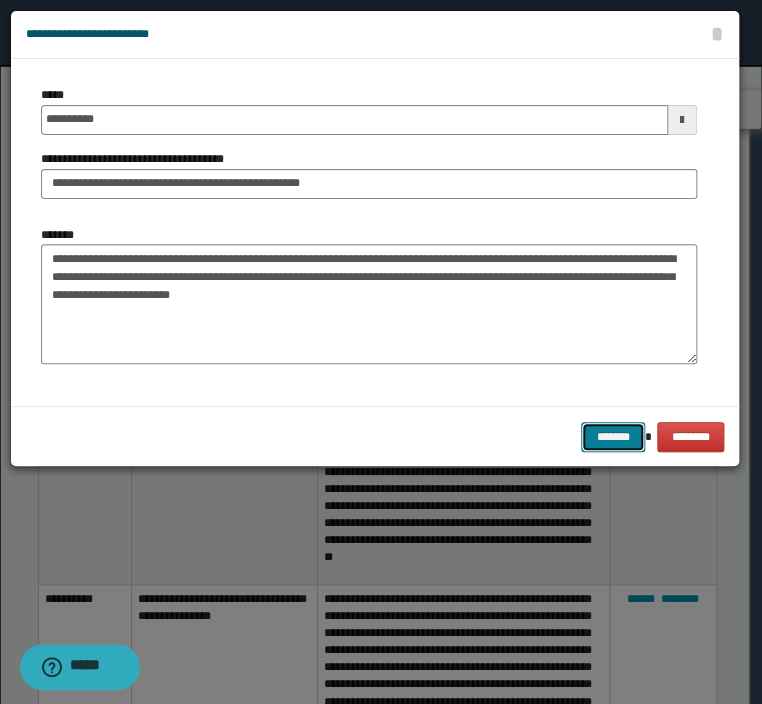 click on "*******" at bounding box center [613, 437] 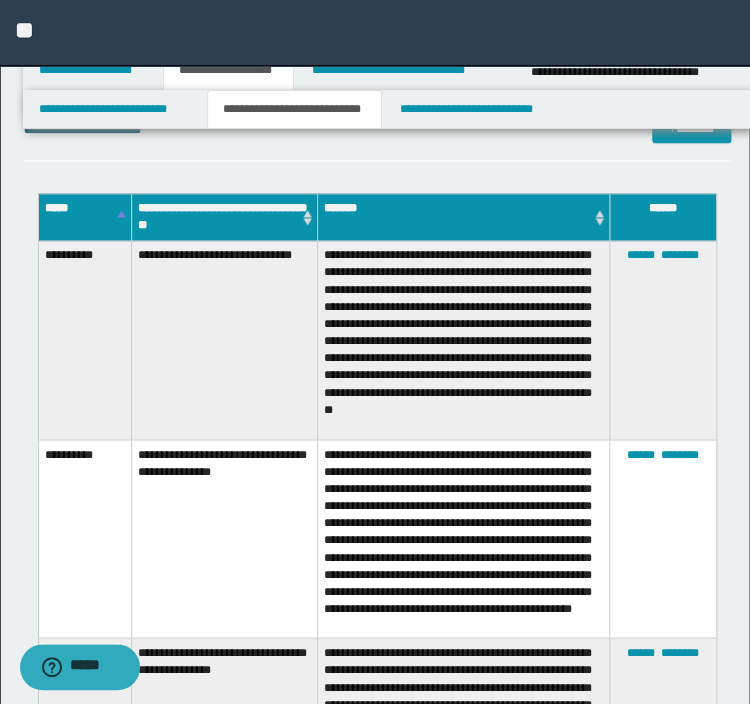 scroll, scrollTop: 640, scrollLeft: 0, axis: vertical 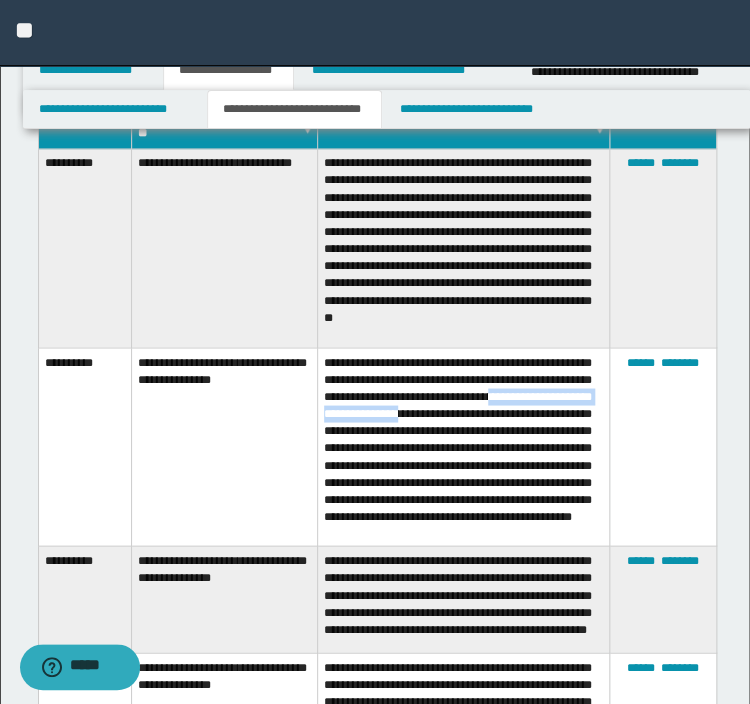 drag, startPoint x: 322, startPoint y: 397, endPoint x: 500, endPoint y: 404, distance: 178.13759 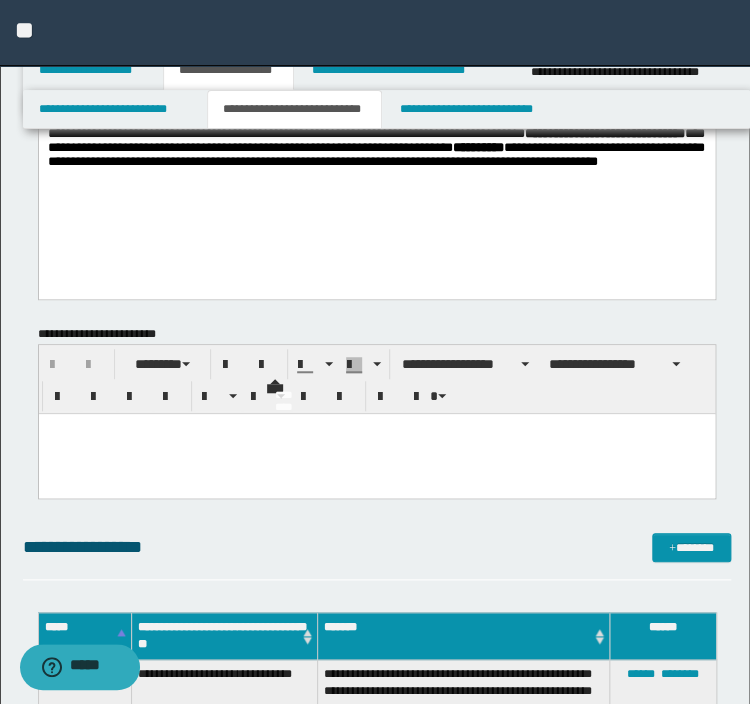 scroll, scrollTop: 0, scrollLeft: 0, axis: both 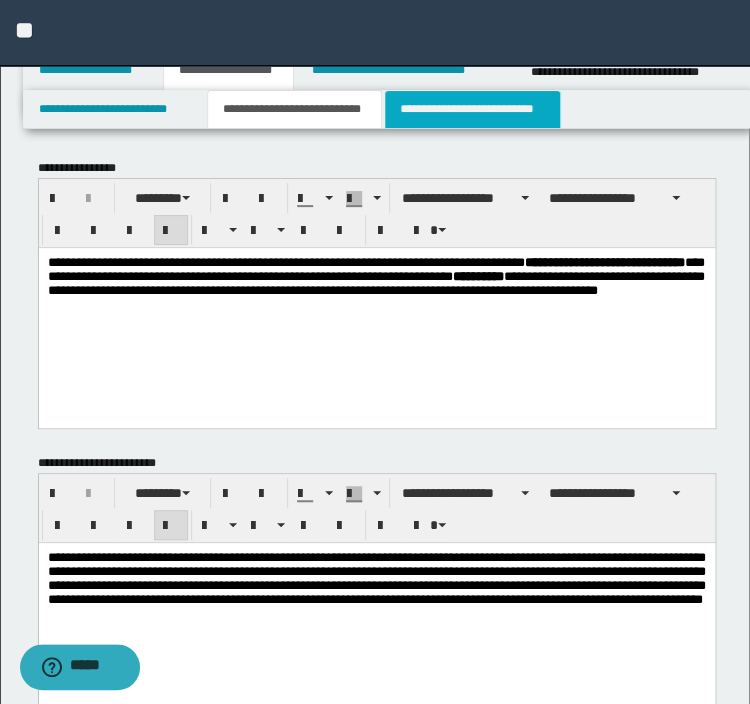 click on "**********" at bounding box center [472, 109] 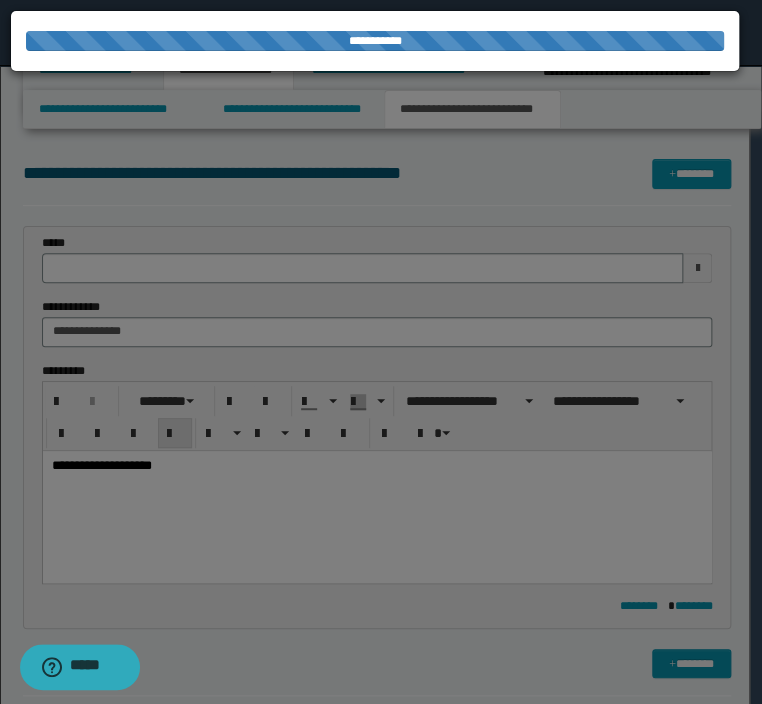 type 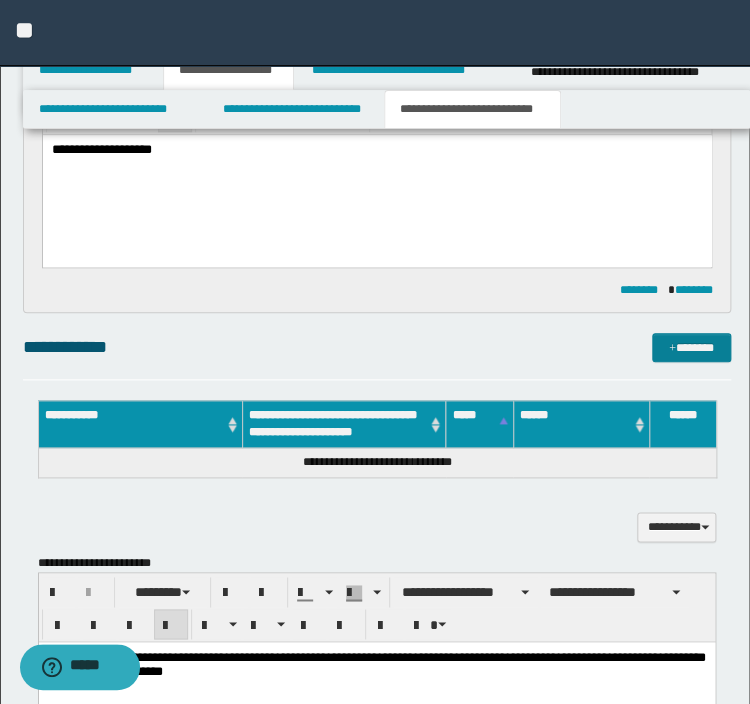 scroll, scrollTop: 320, scrollLeft: 0, axis: vertical 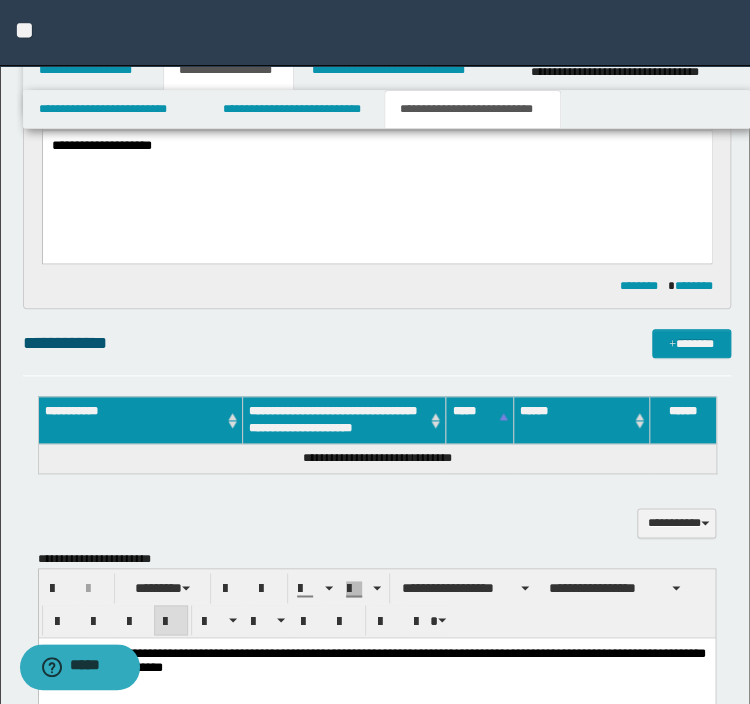 click on "**********" at bounding box center [377, 543] 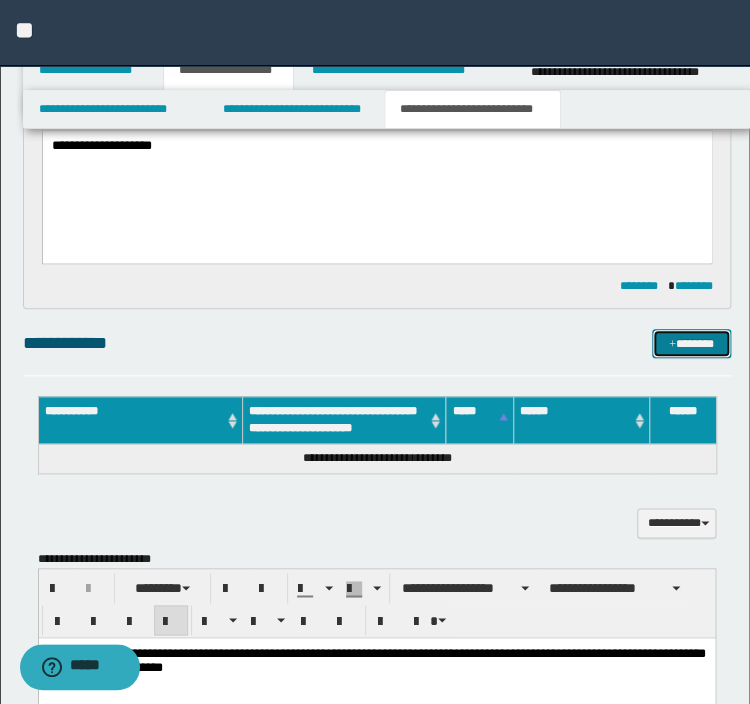 click on "*******" at bounding box center (691, 344) 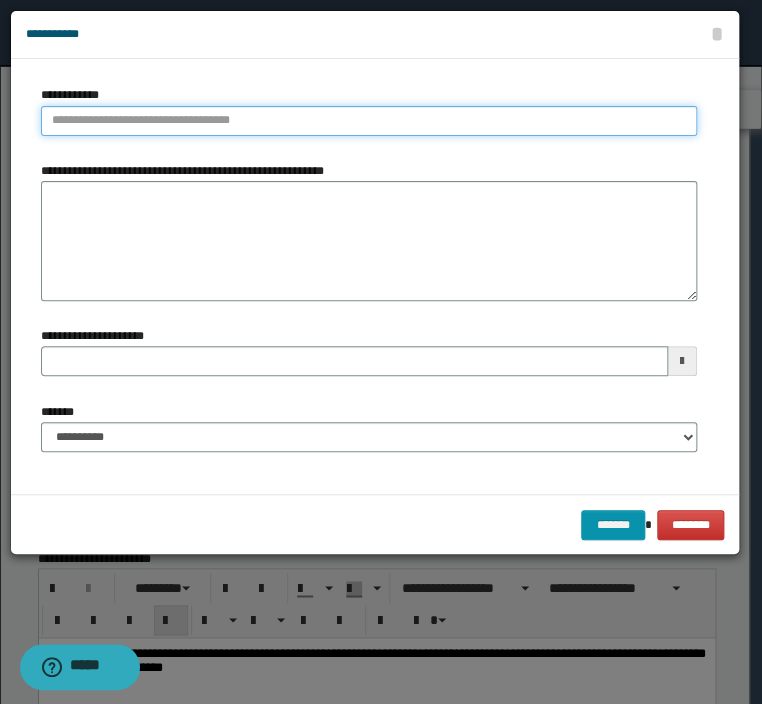 click on "**********" at bounding box center (369, 121) 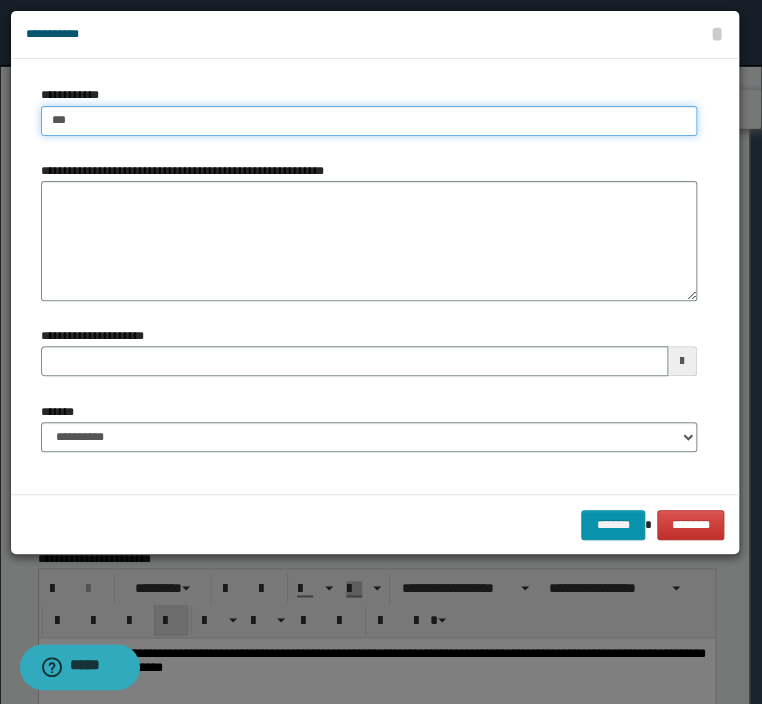 type on "****" 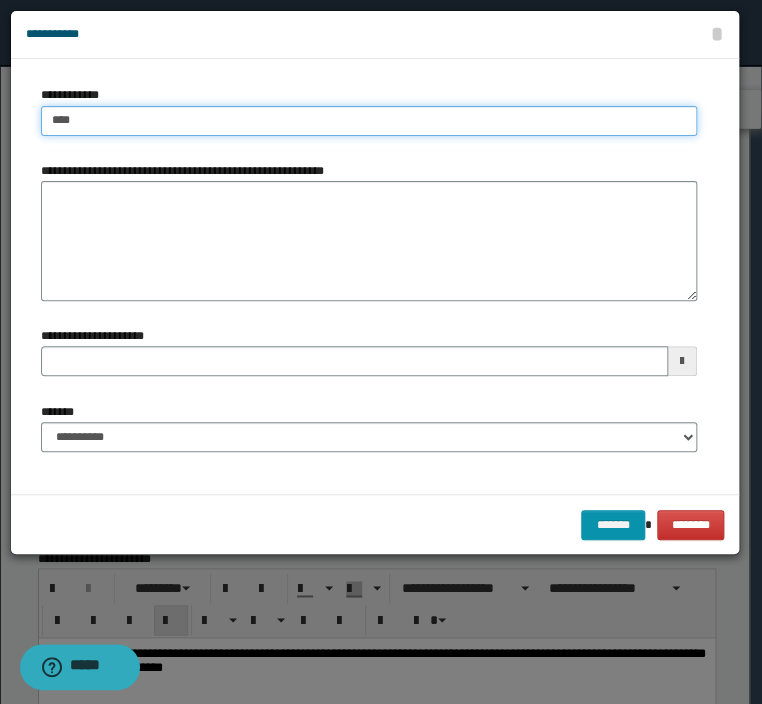 type on "****" 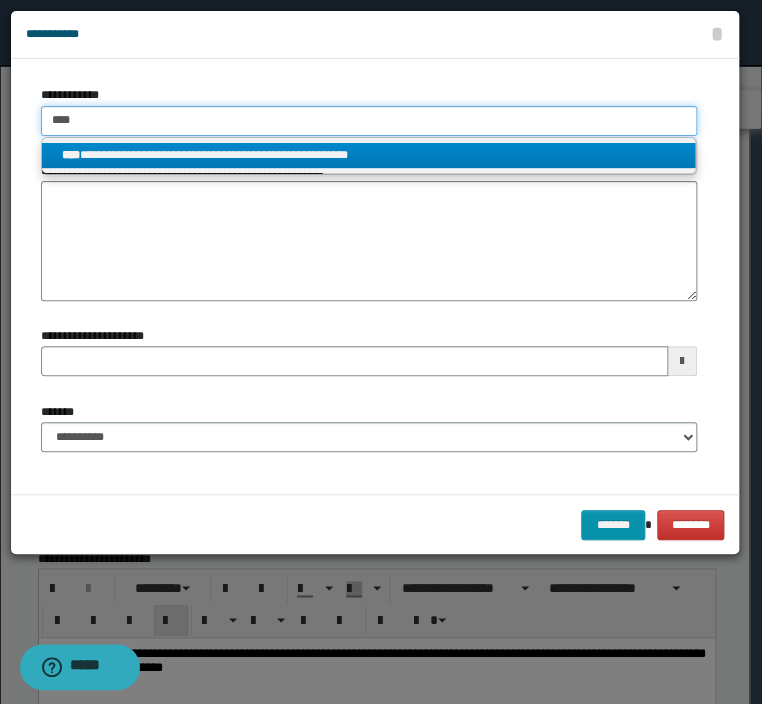 type on "****" 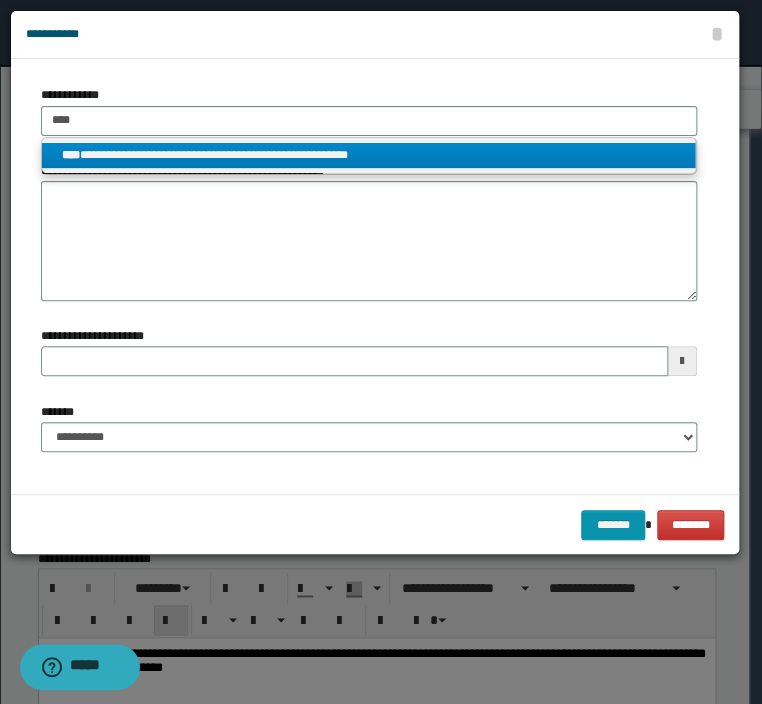 click on "**********" at bounding box center (369, 155) 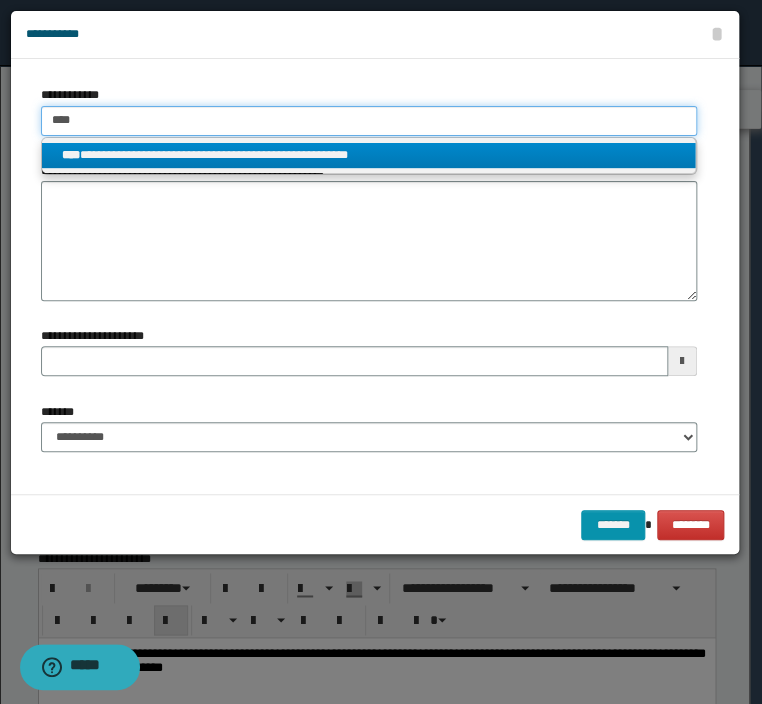 type 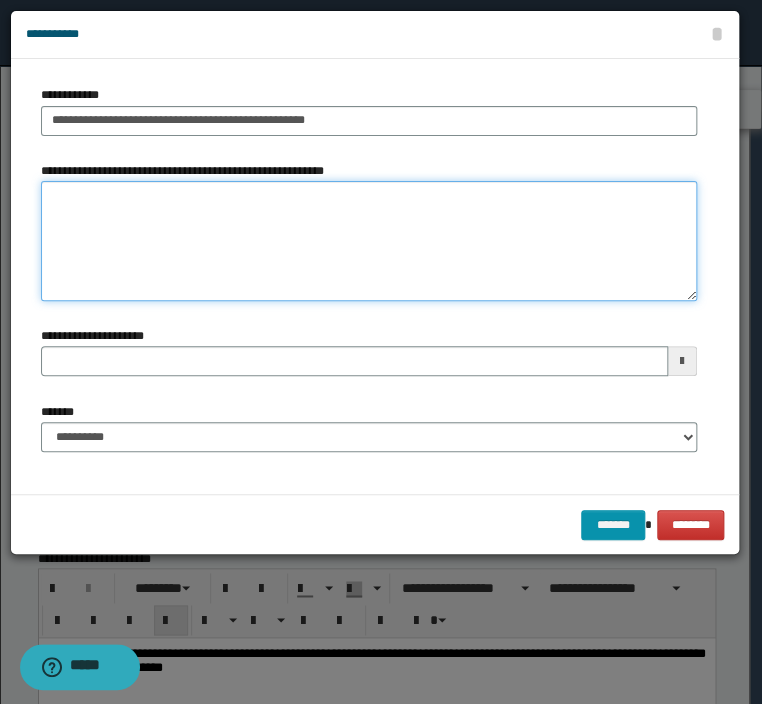 click on "**********" at bounding box center (369, 241) 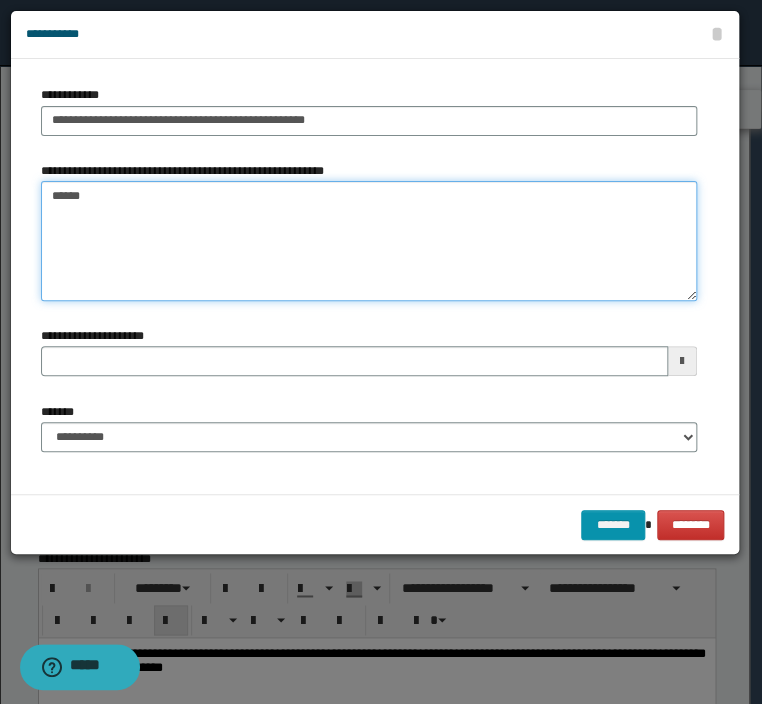 type on "*******" 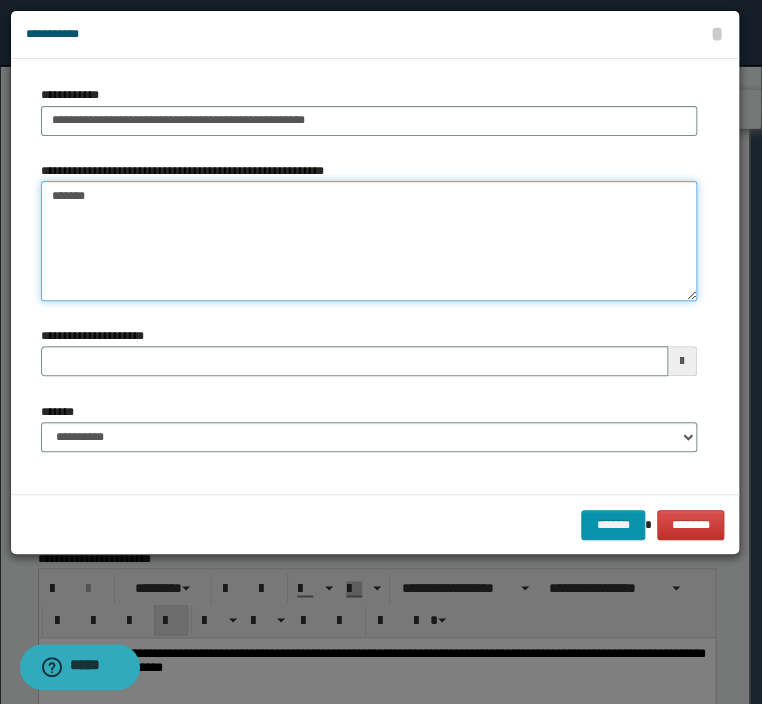 type 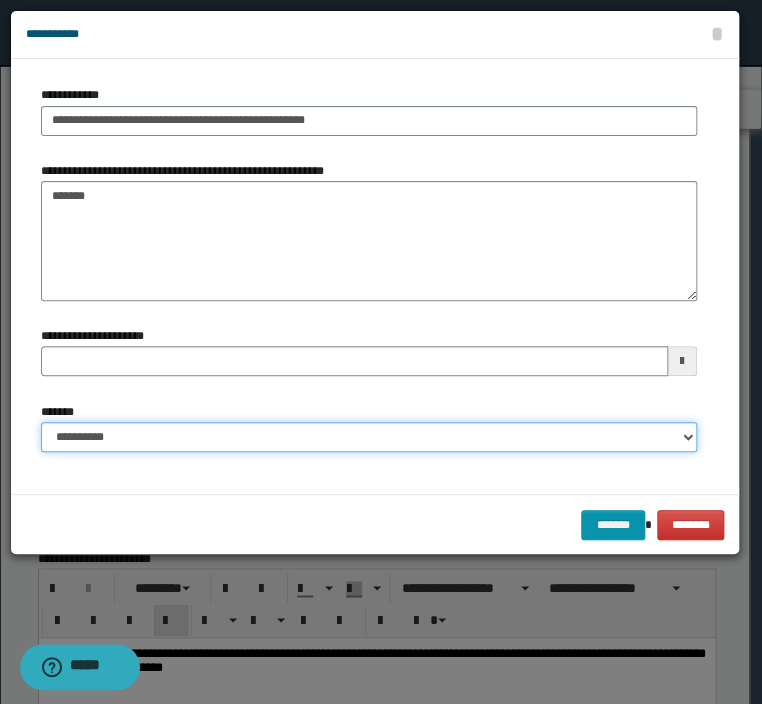 click on "**********" at bounding box center (369, 437) 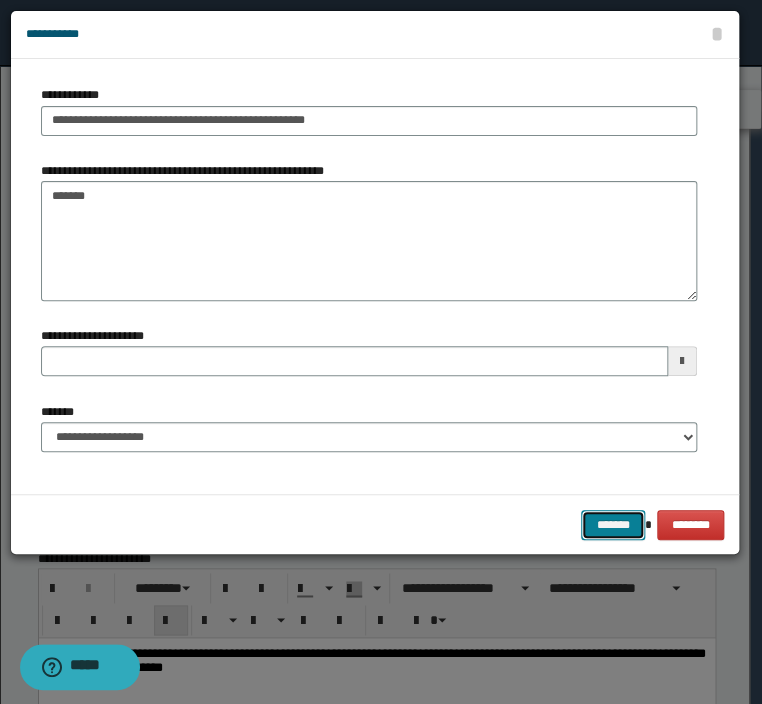 click on "*******" at bounding box center [613, 525] 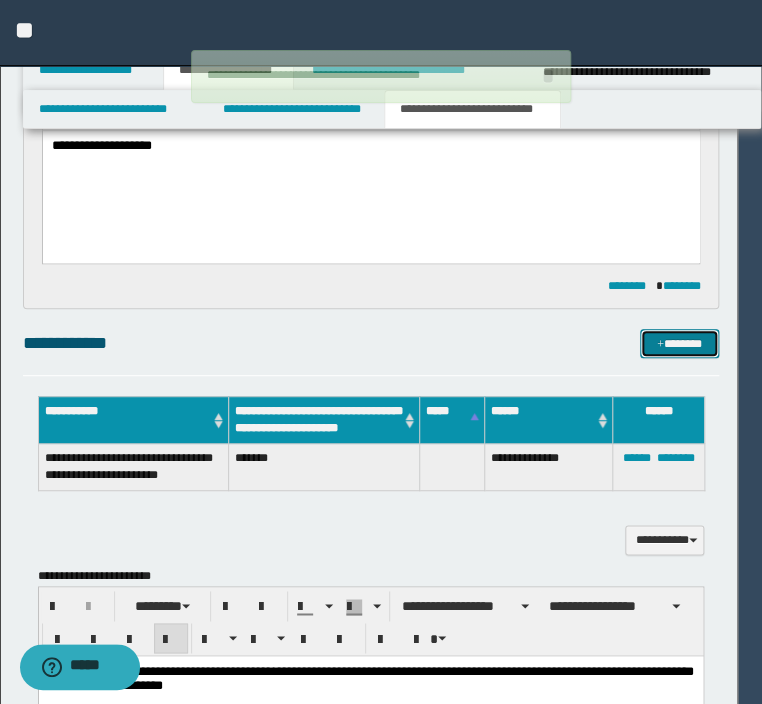 type 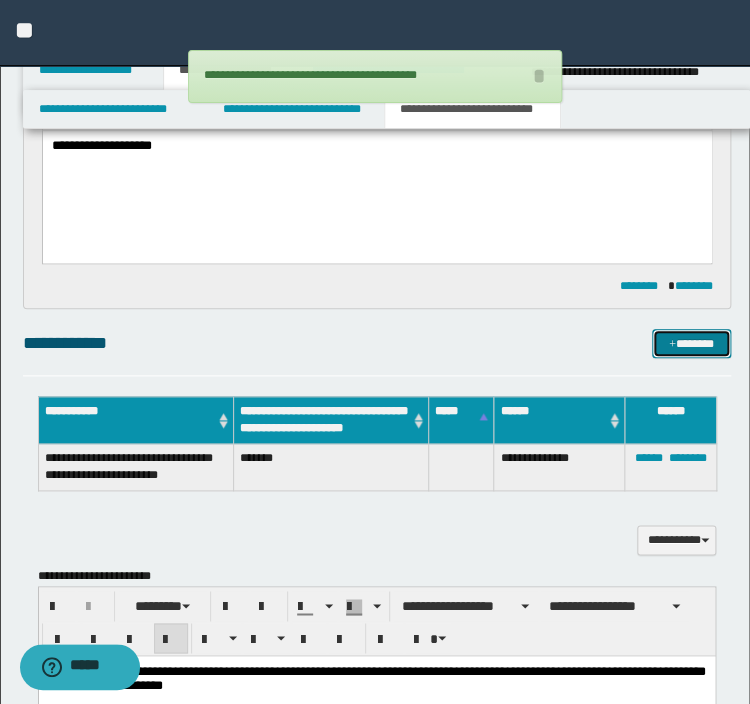 click on "*******" at bounding box center (691, 344) 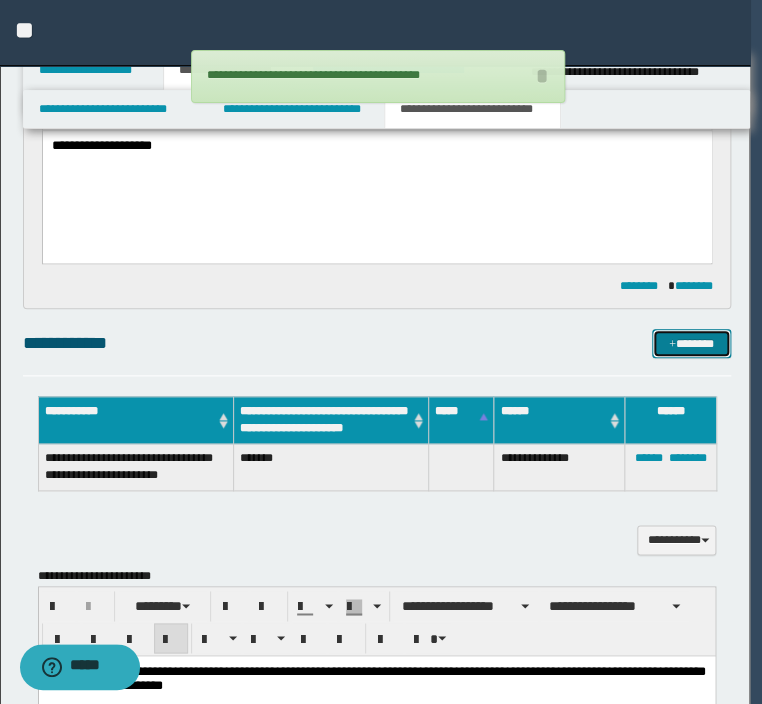 type 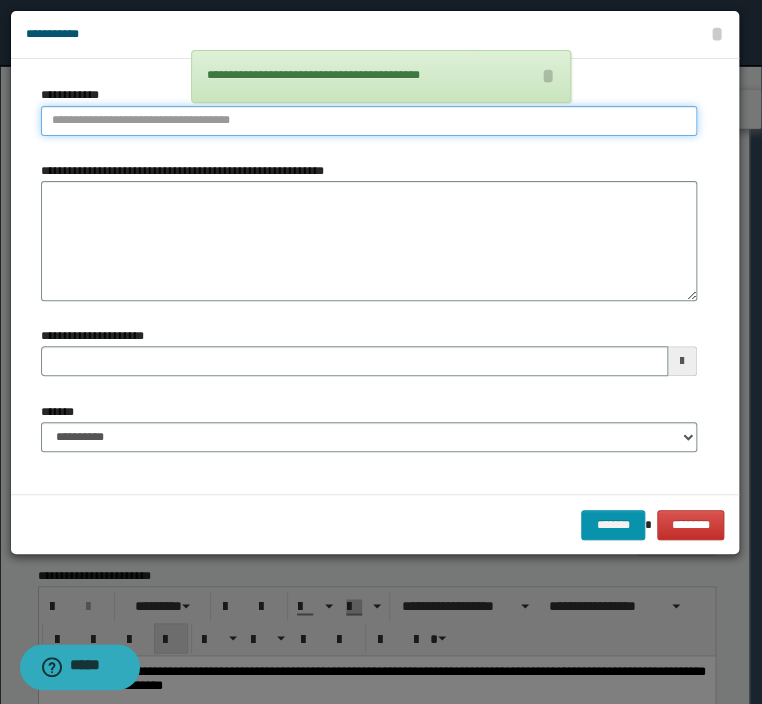 type on "**********" 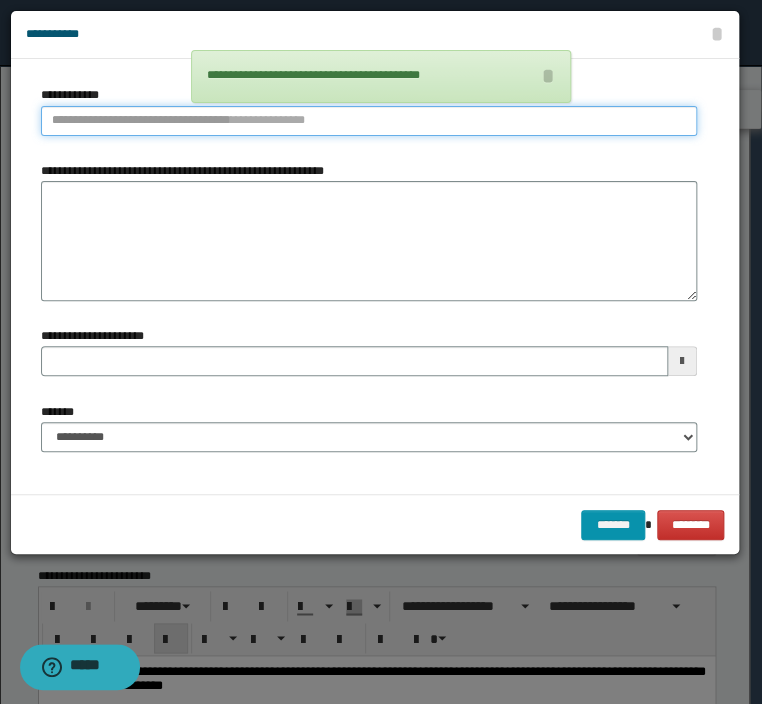 click on "**********" at bounding box center [369, 121] 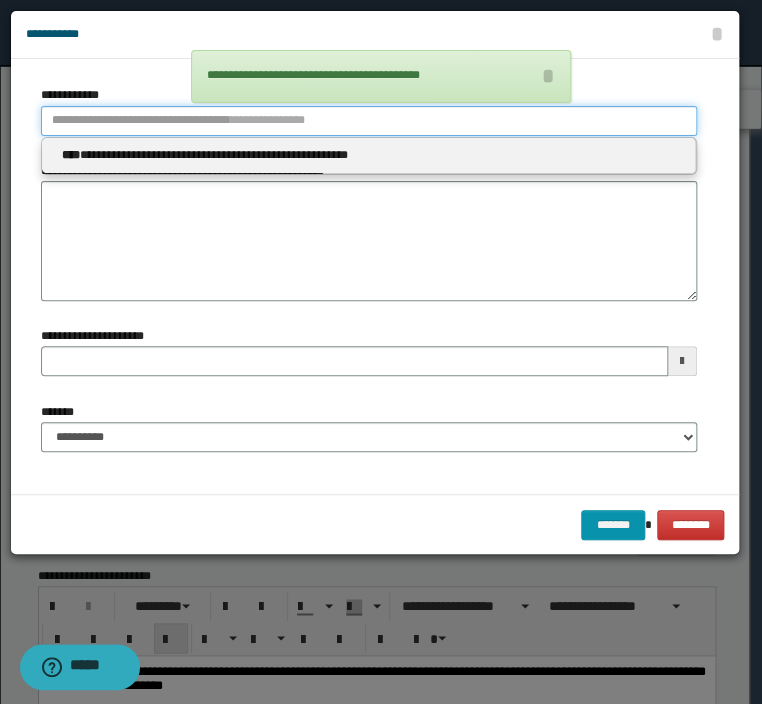 type 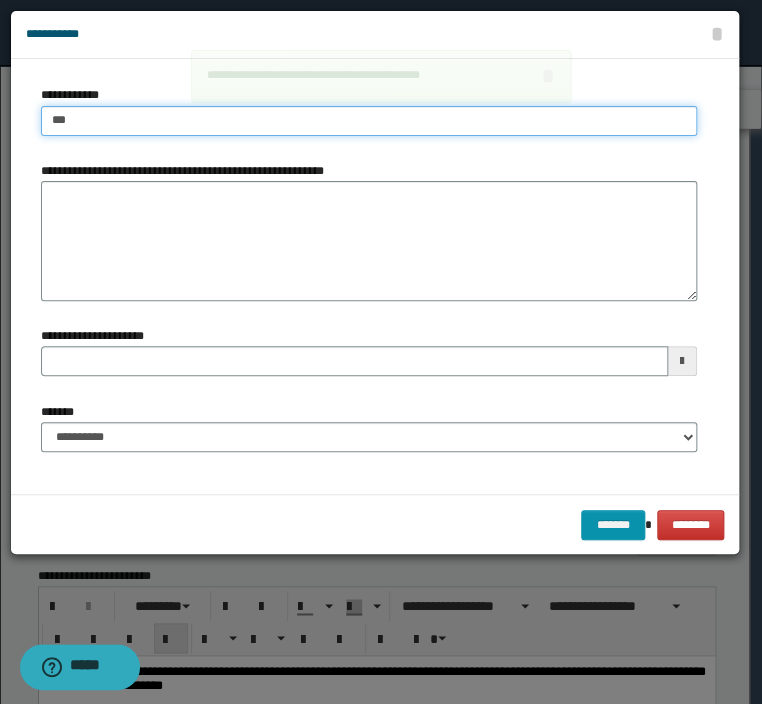 type on "****" 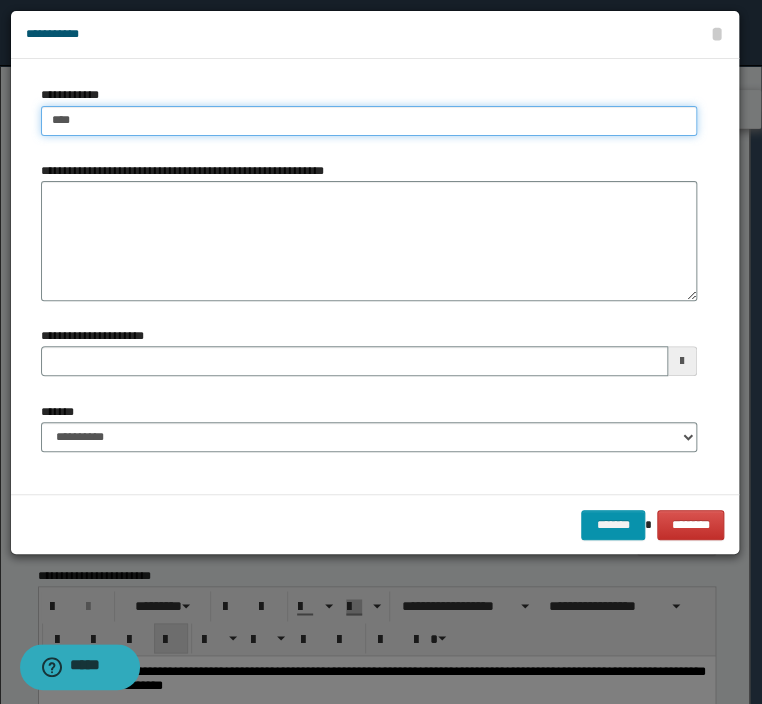 type on "****" 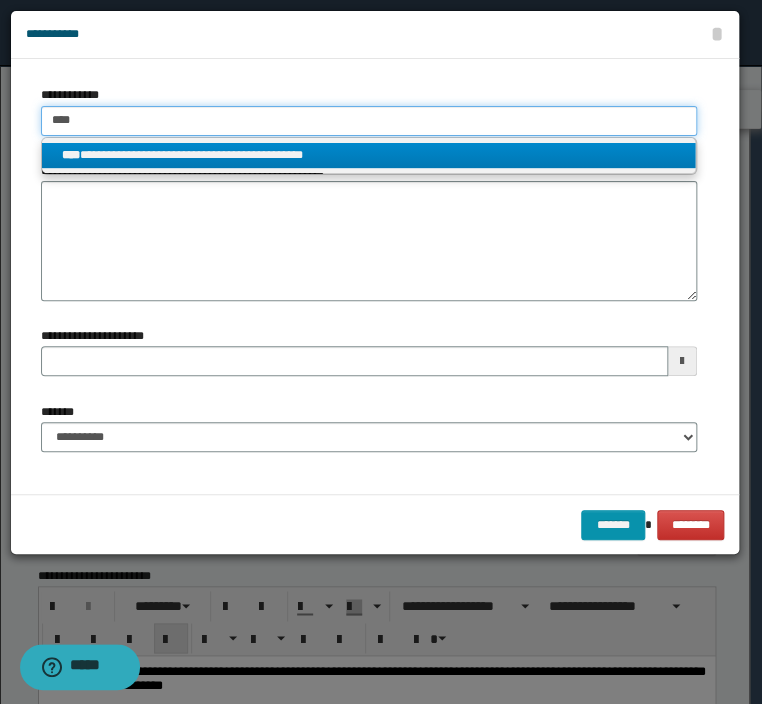 type on "****" 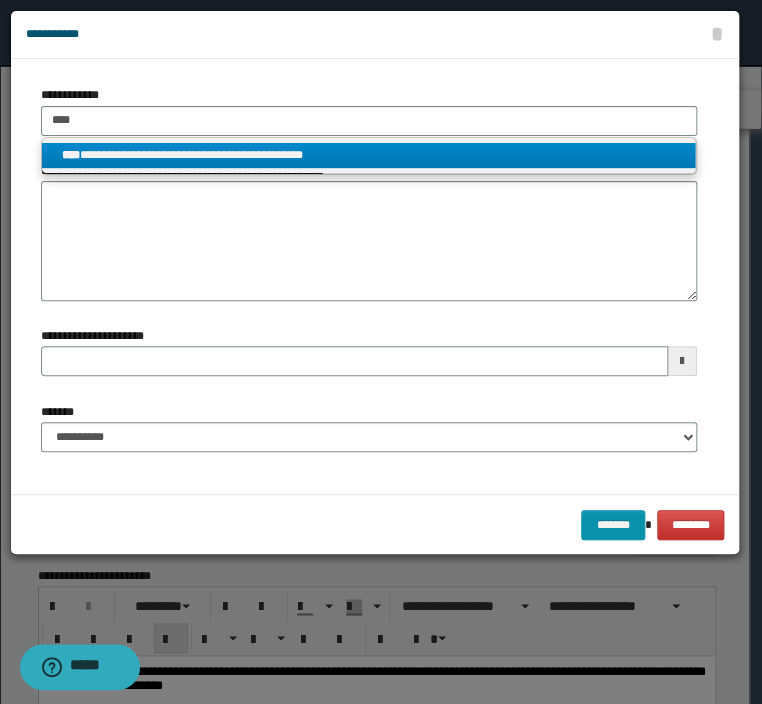 click on "**********" at bounding box center [368, 155] 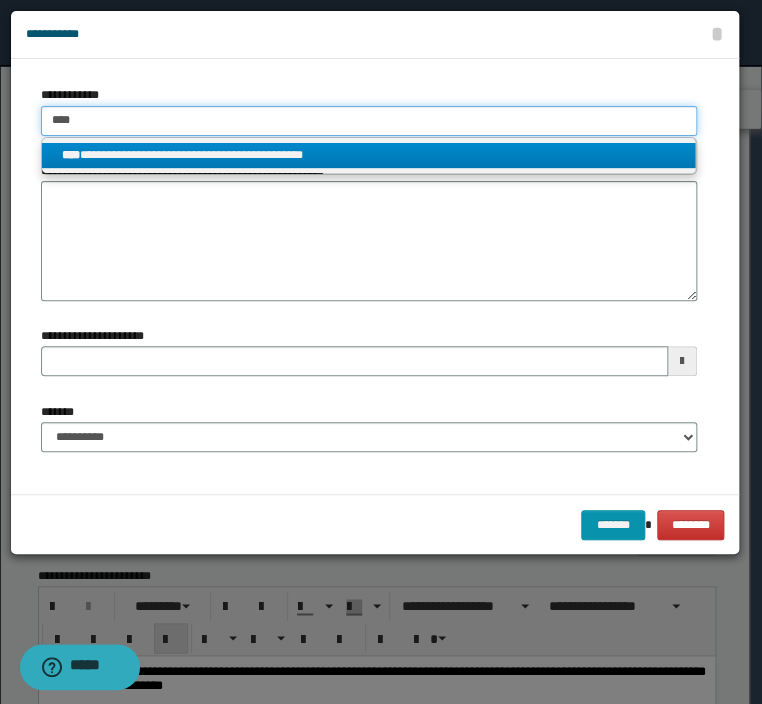type 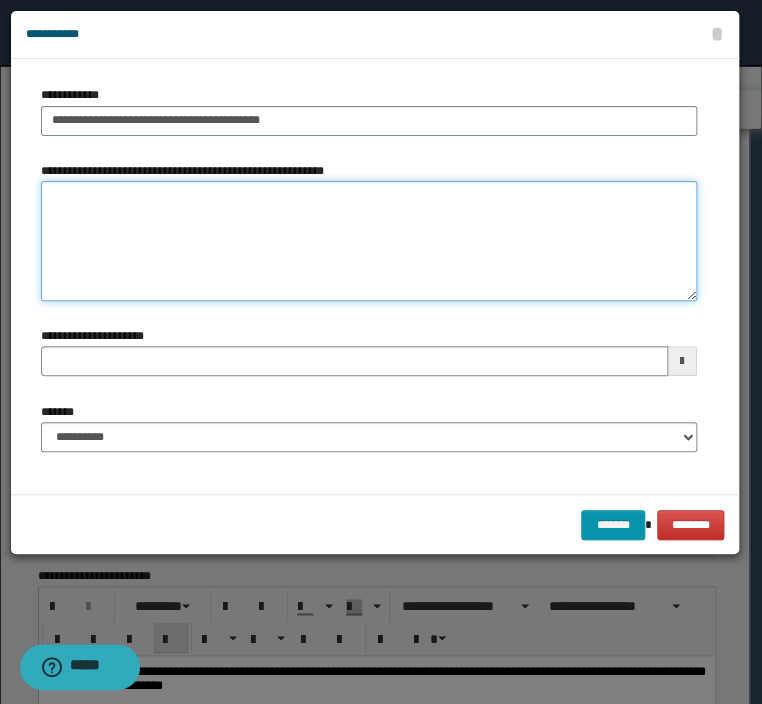 click on "**********" at bounding box center (369, 241) 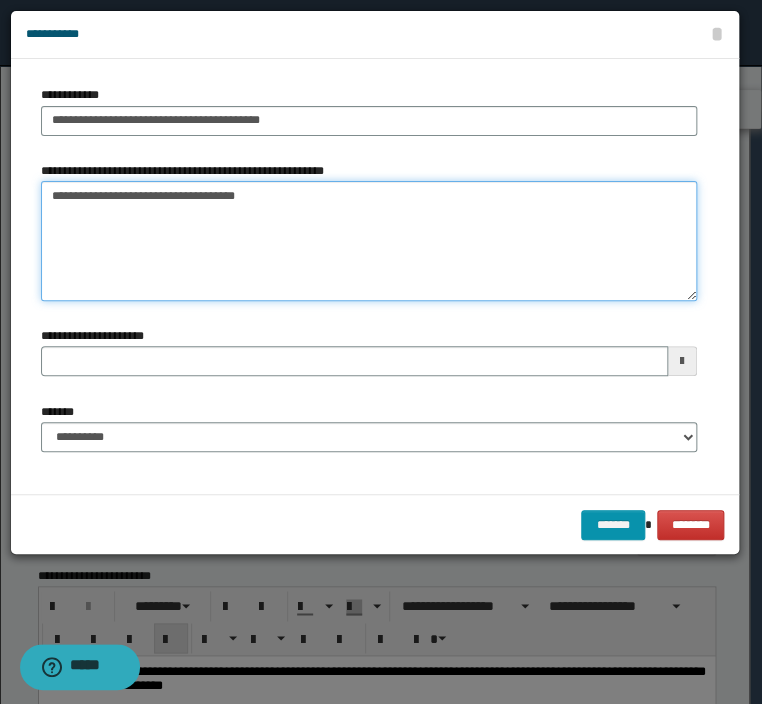 click on "**********" at bounding box center [369, 241] 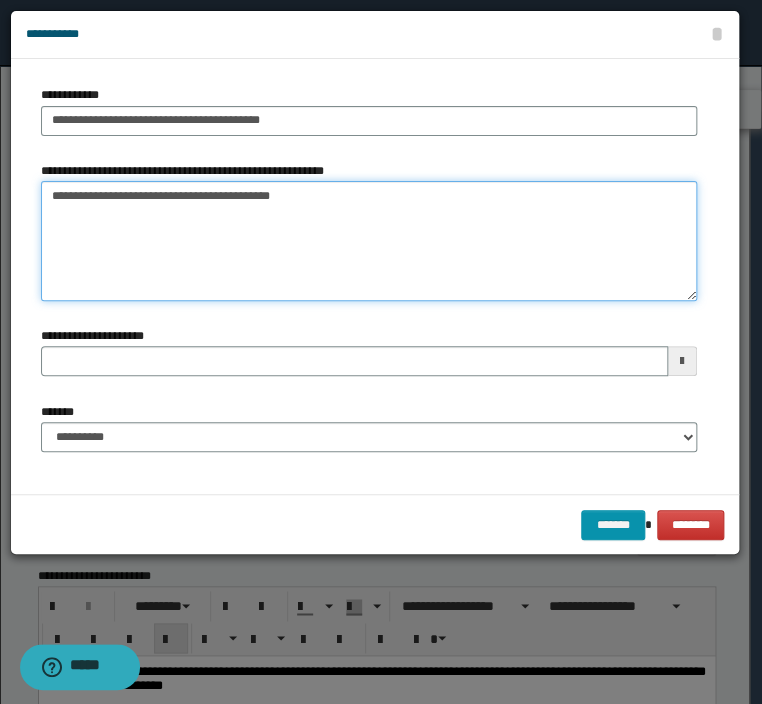 type on "**********" 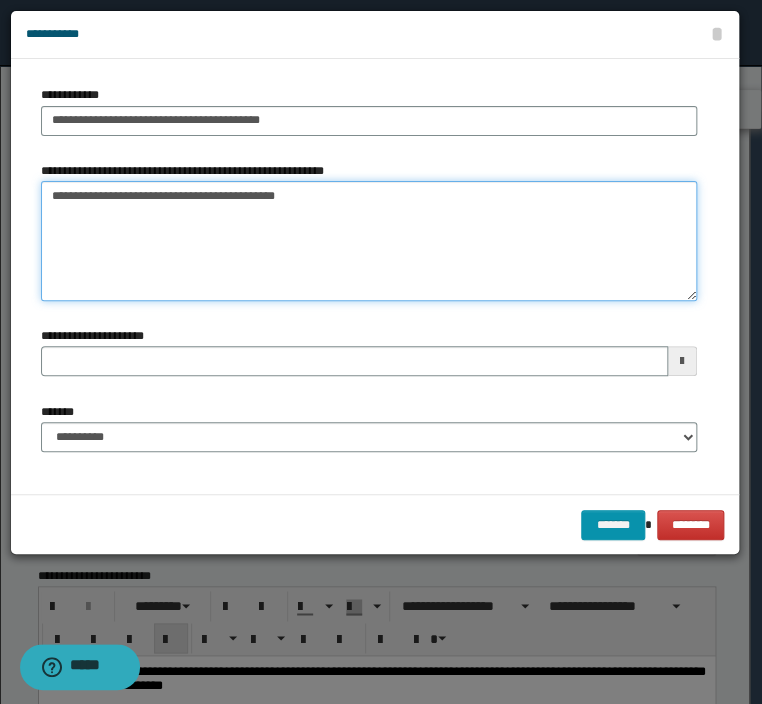 type 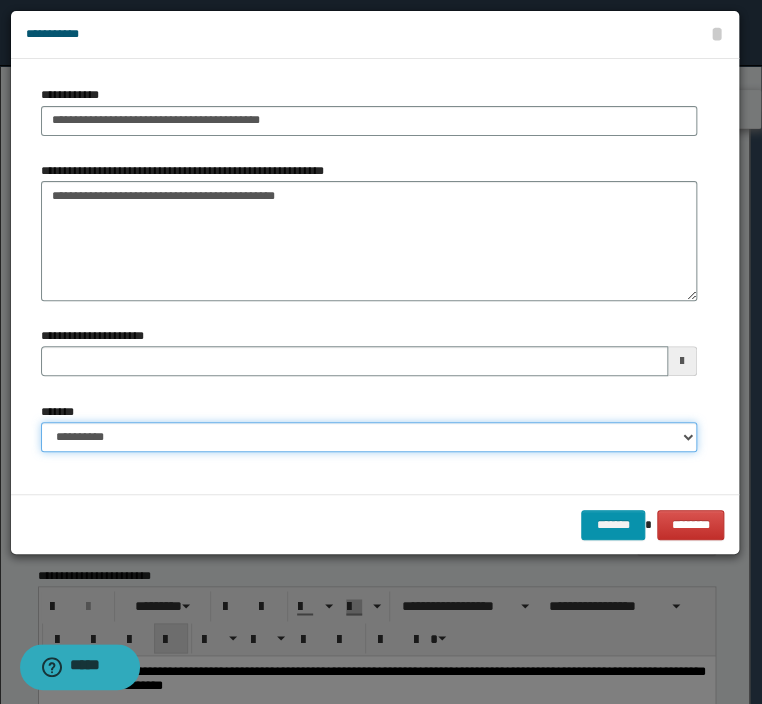 click on "**********" at bounding box center [369, 437] 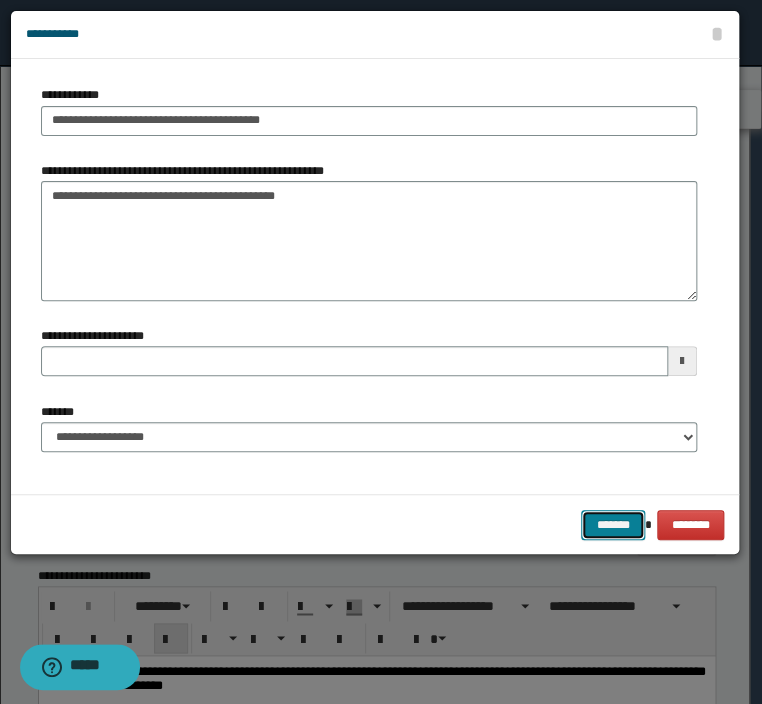 click on "*******" at bounding box center [613, 525] 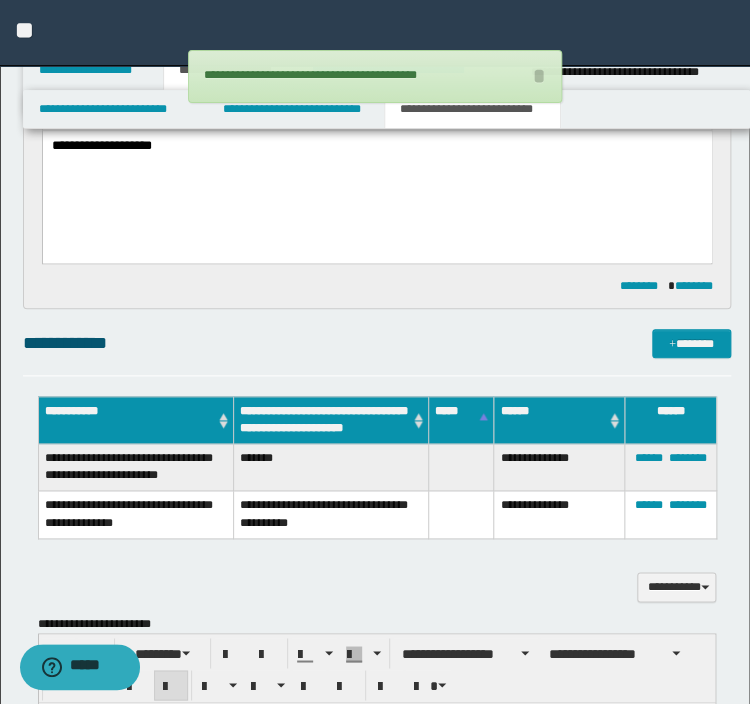 click on "**********" at bounding box center (377, 159) 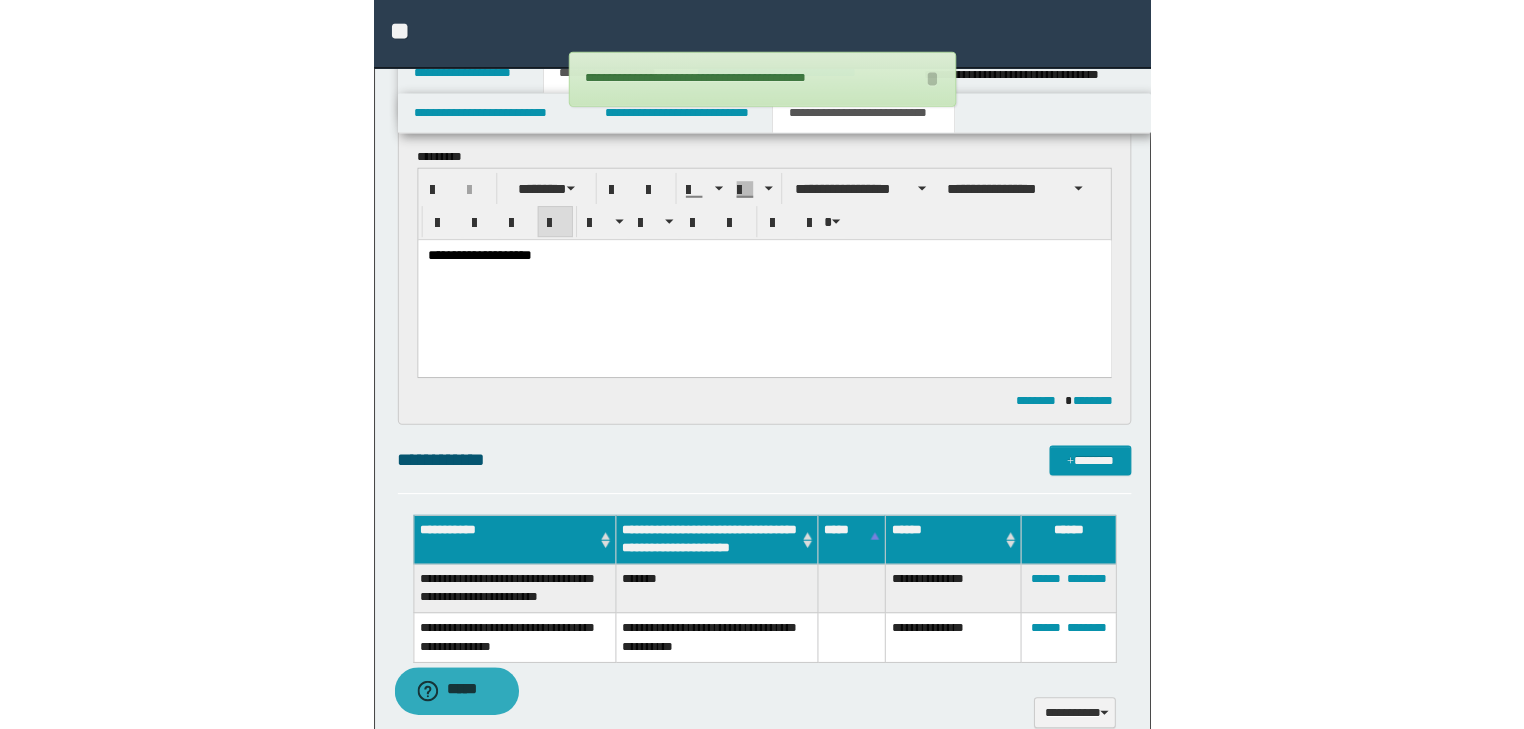 scroll, scrollTop: 0, scrollLeft: 0, axis: both 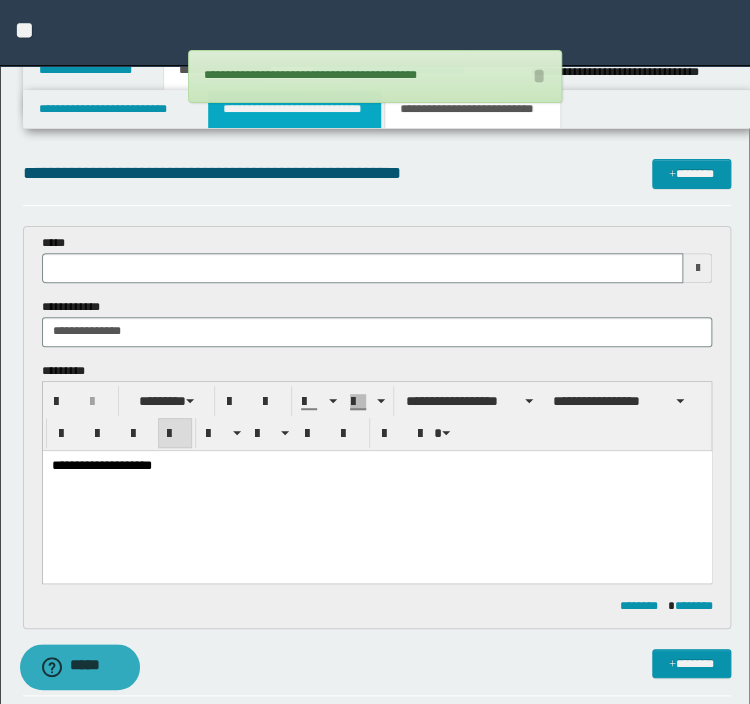 click on "**********" at bounding box center (294, 109) 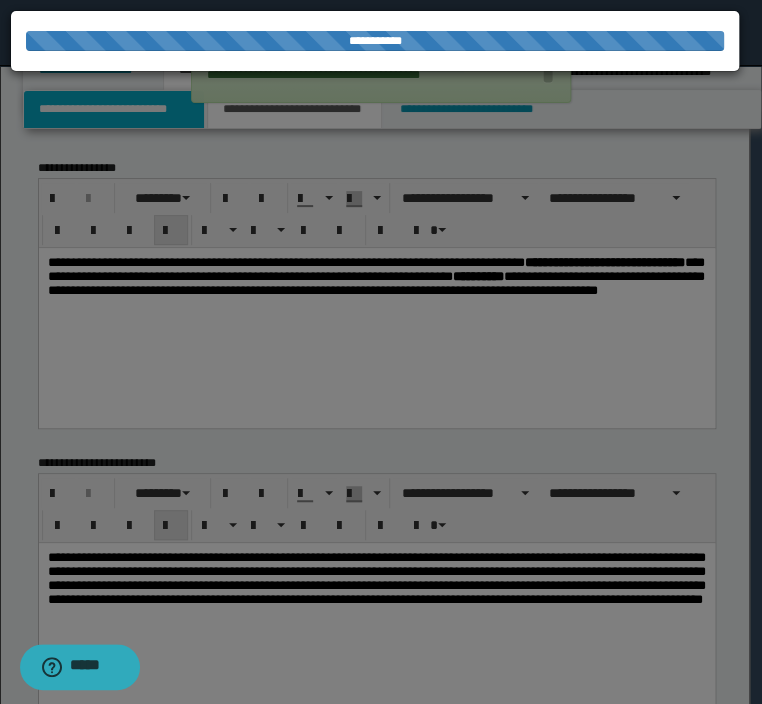 click on "**********" at bounding box center [375, 352] 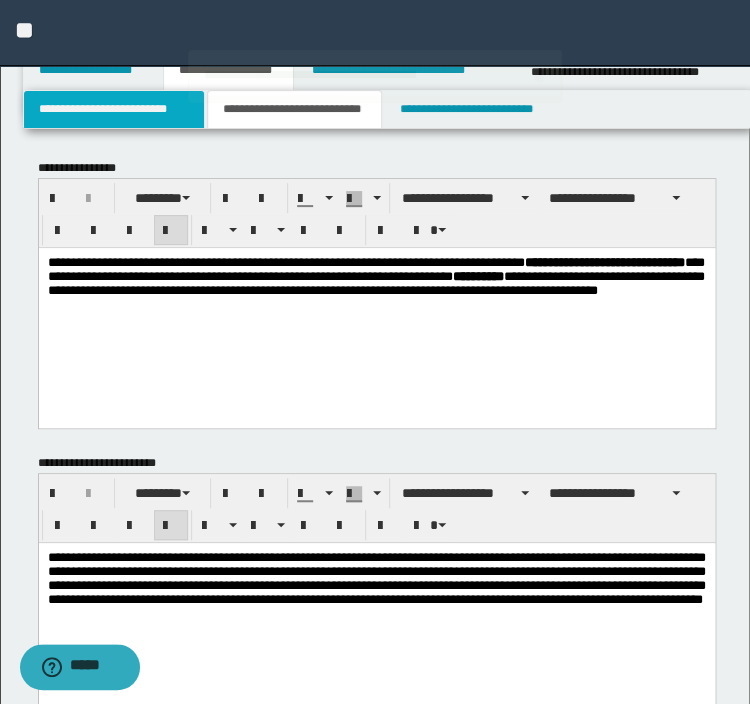 click on "**********" at bounding box center [114, 109] 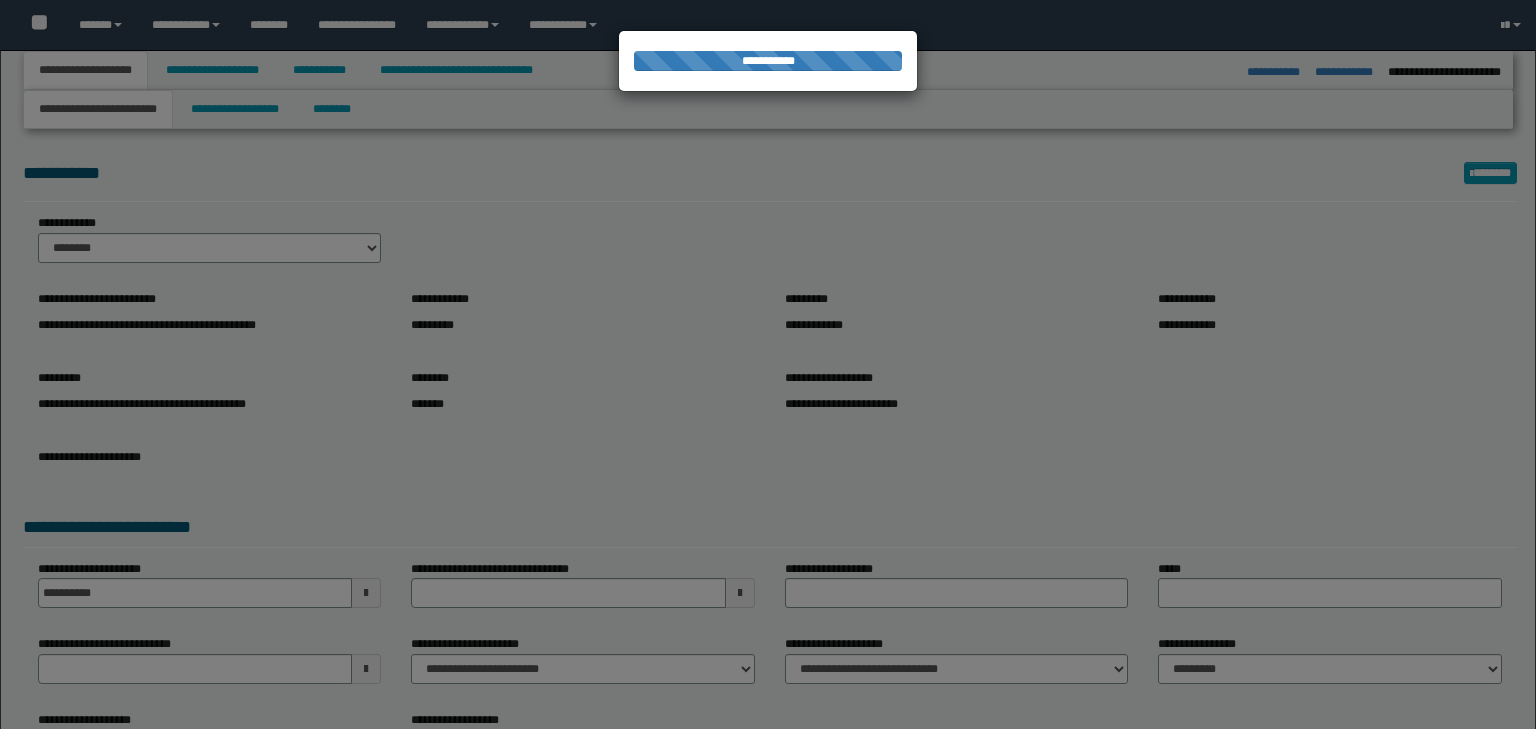 select on "*" 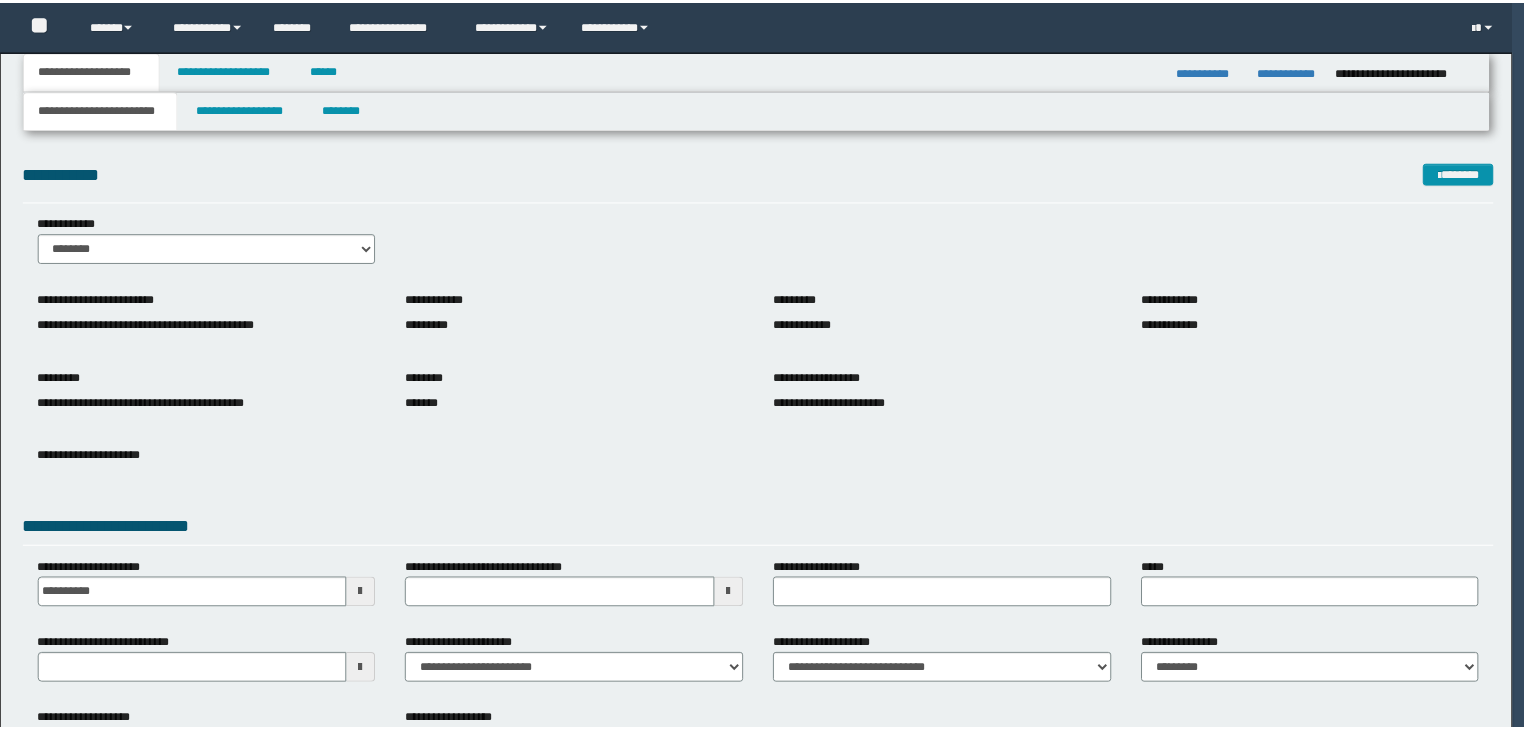 scroll, scrollTop: 0, scrollLeft: 0, axis: both 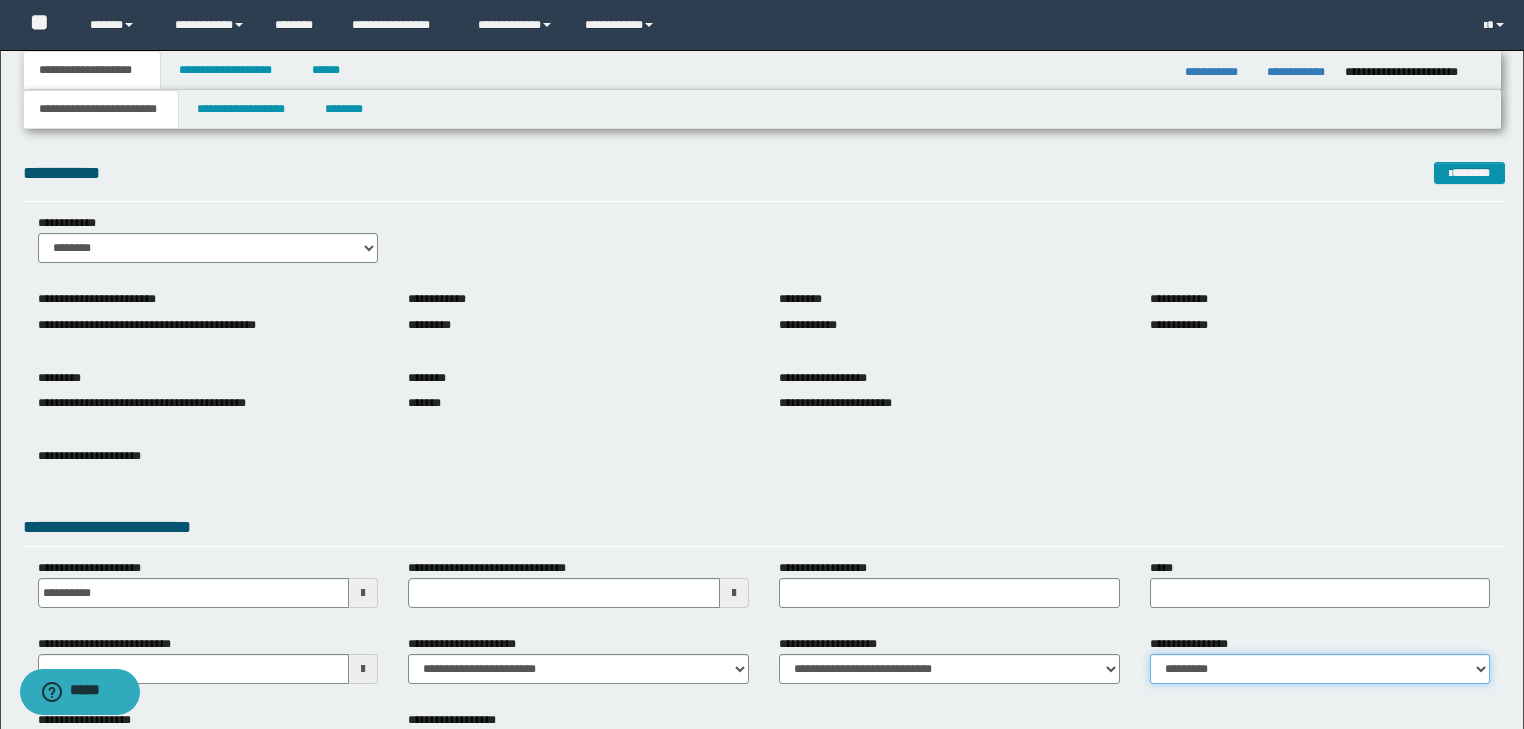 click on "**********" at bounding box center [1320, 669] 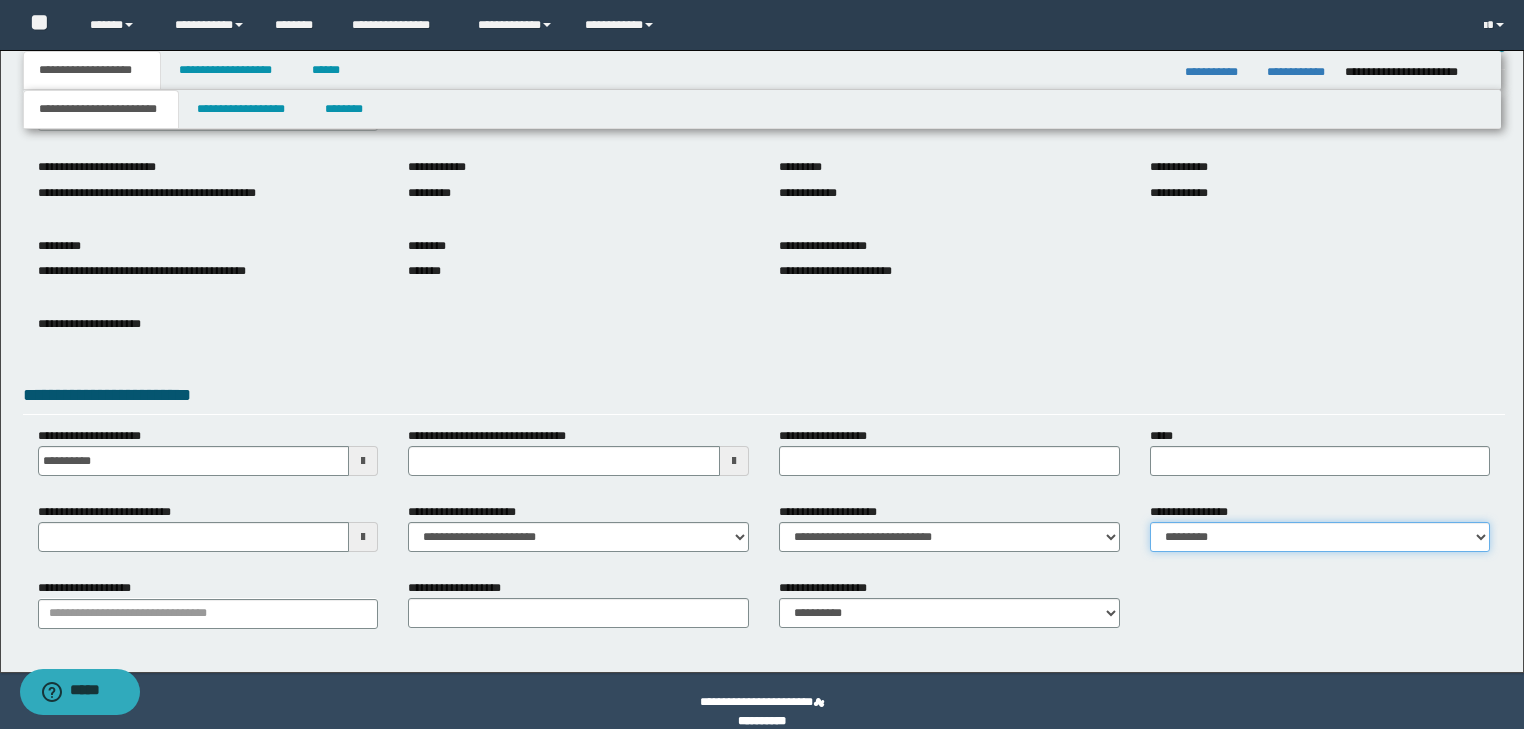scroll, scrollTop: 154, scrollLeft: 0, axis: vertical 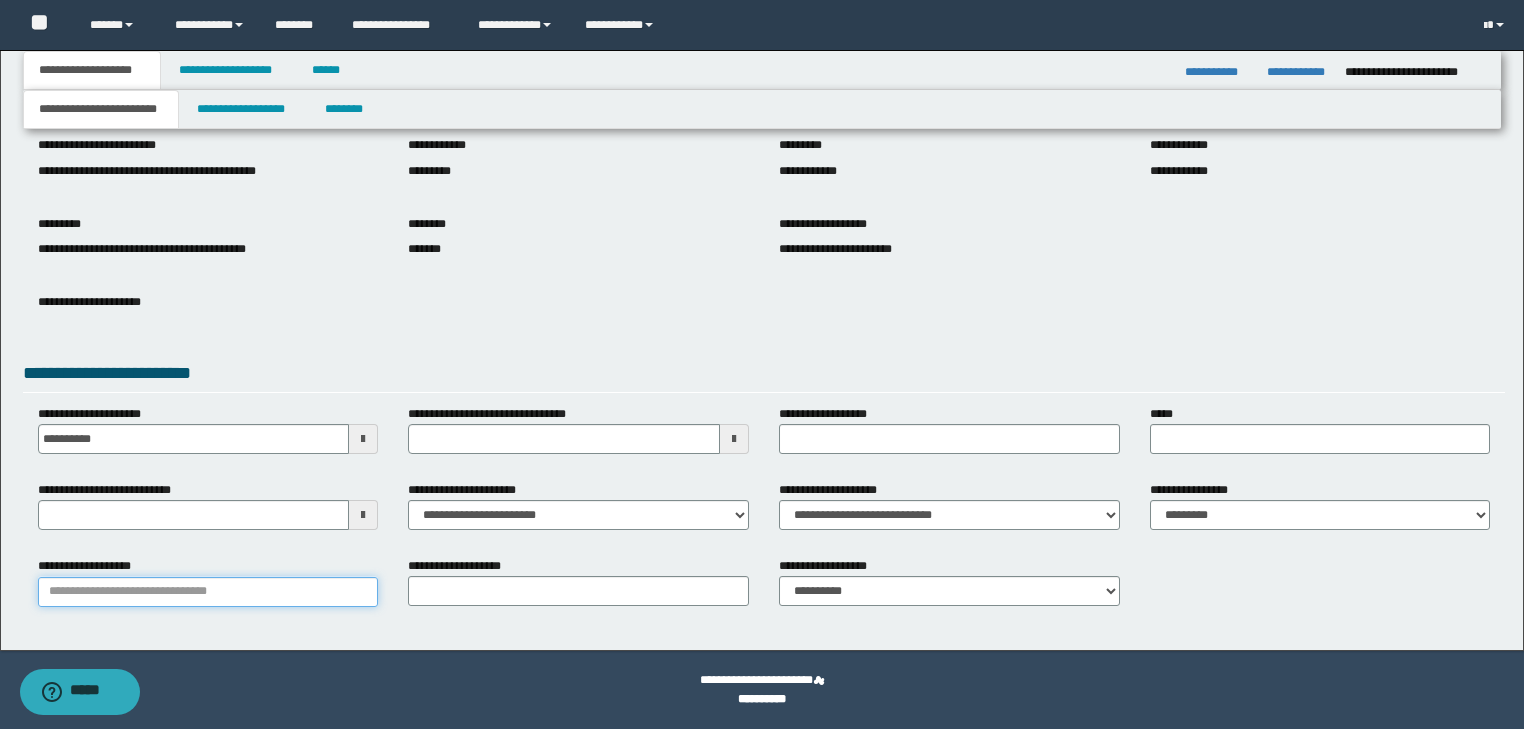 click on "**********" at bounding box center [208, 592] 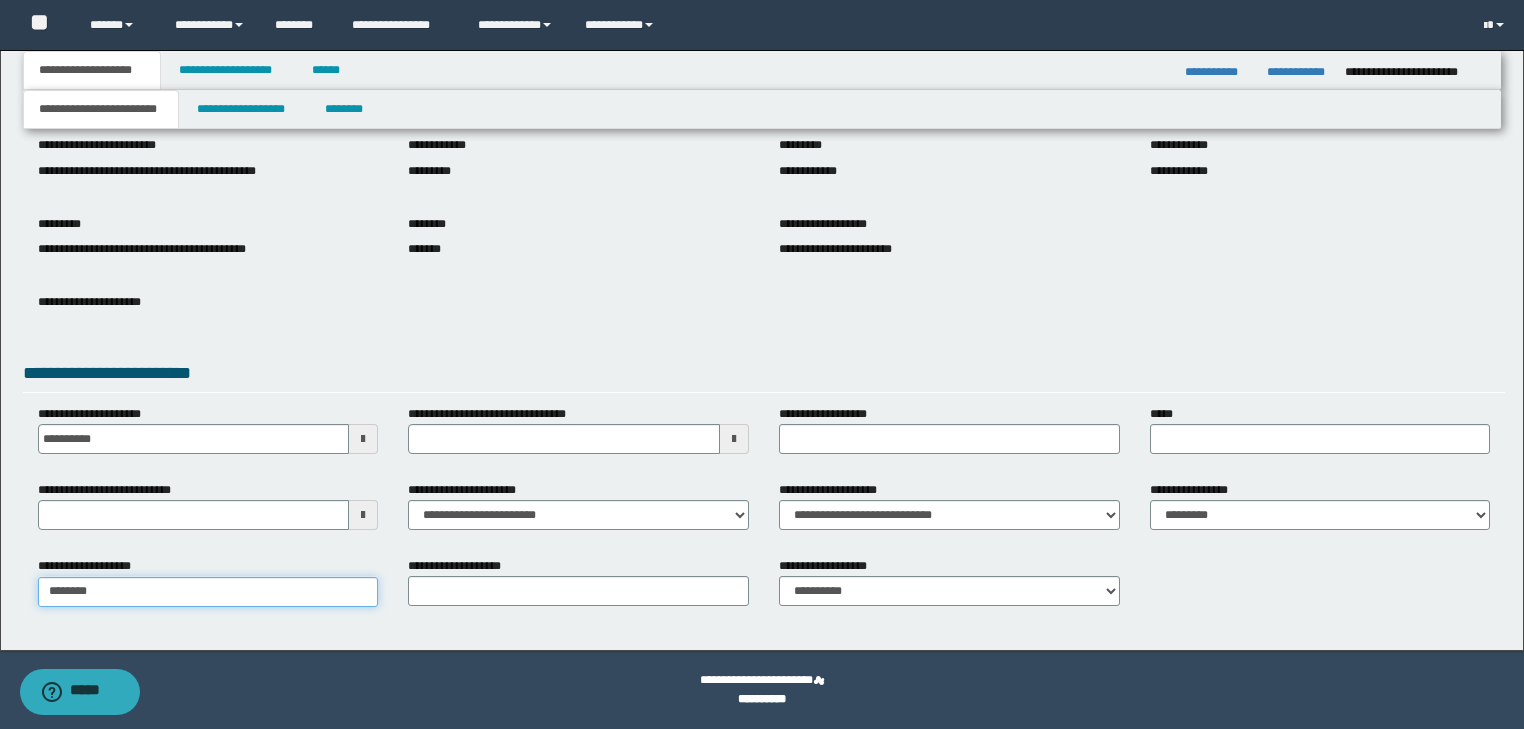 type on "*********" 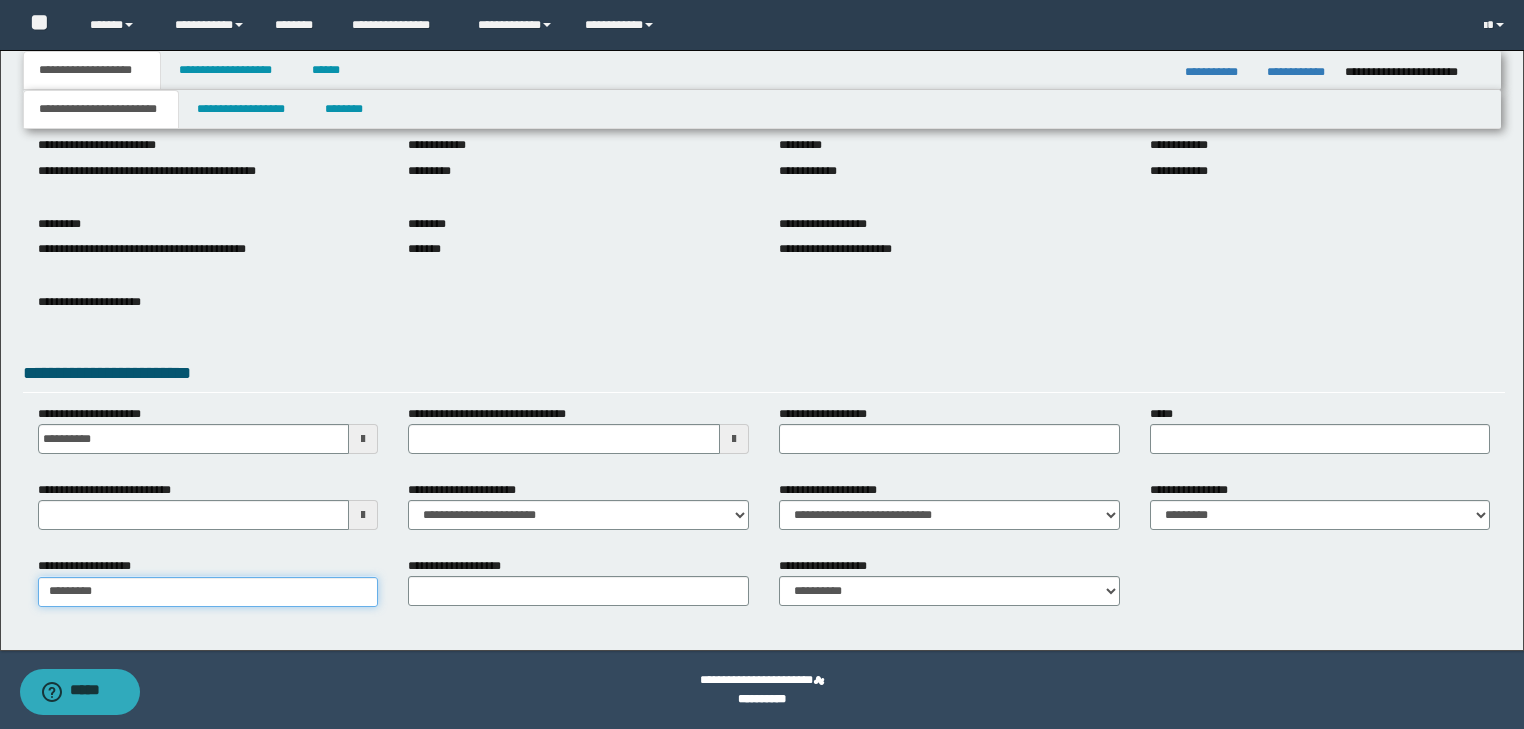 type on "*********" 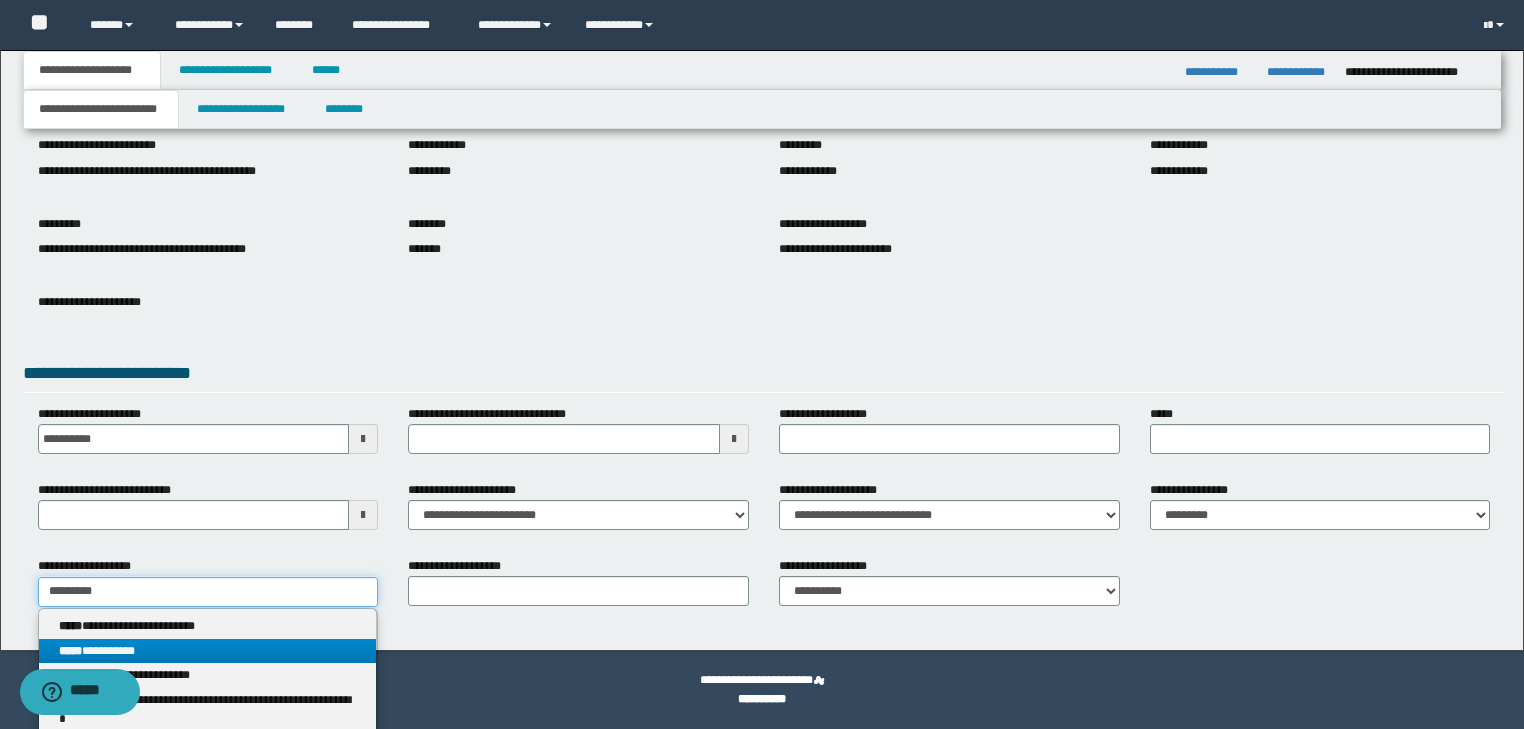 type on "*********" 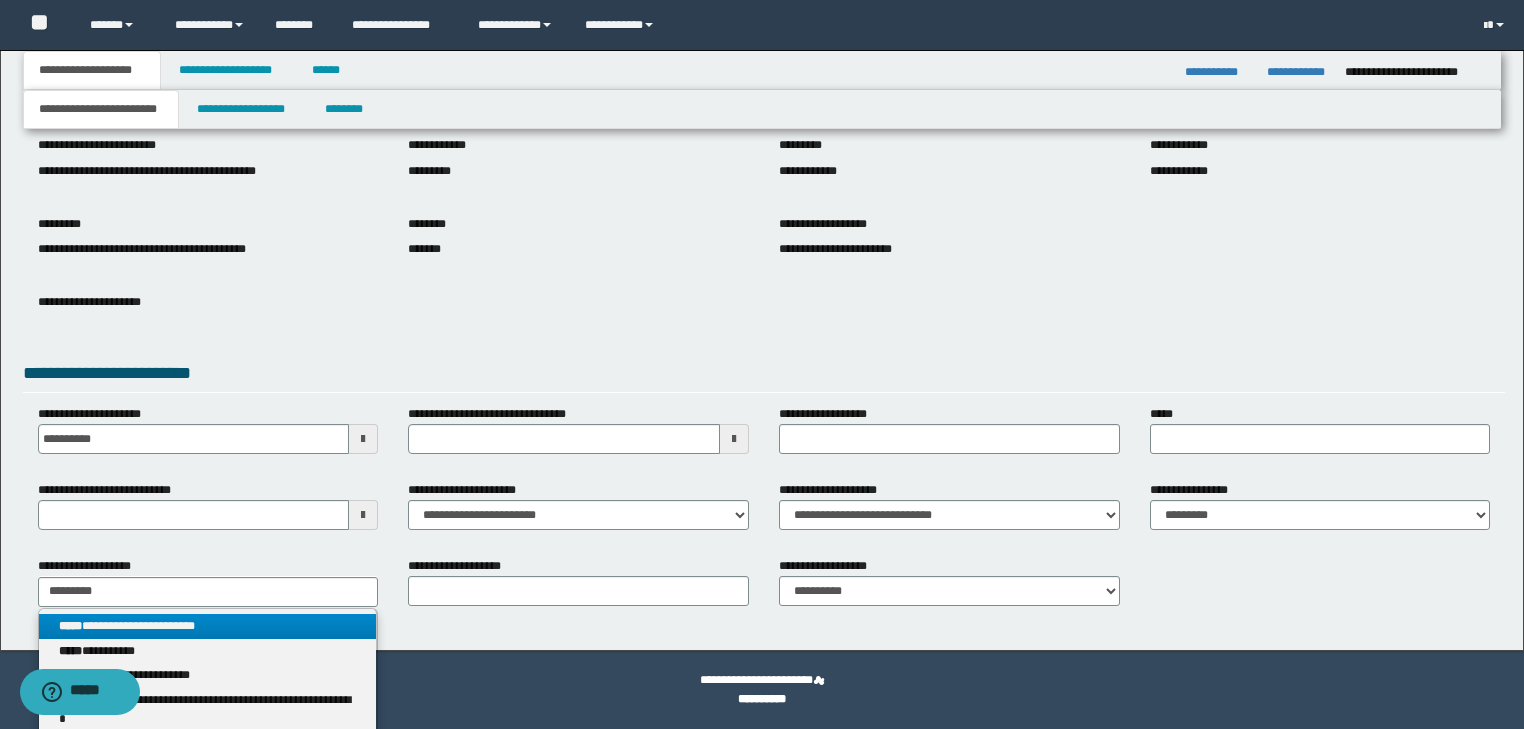 click on "**********" at bounding box center [208, 626] 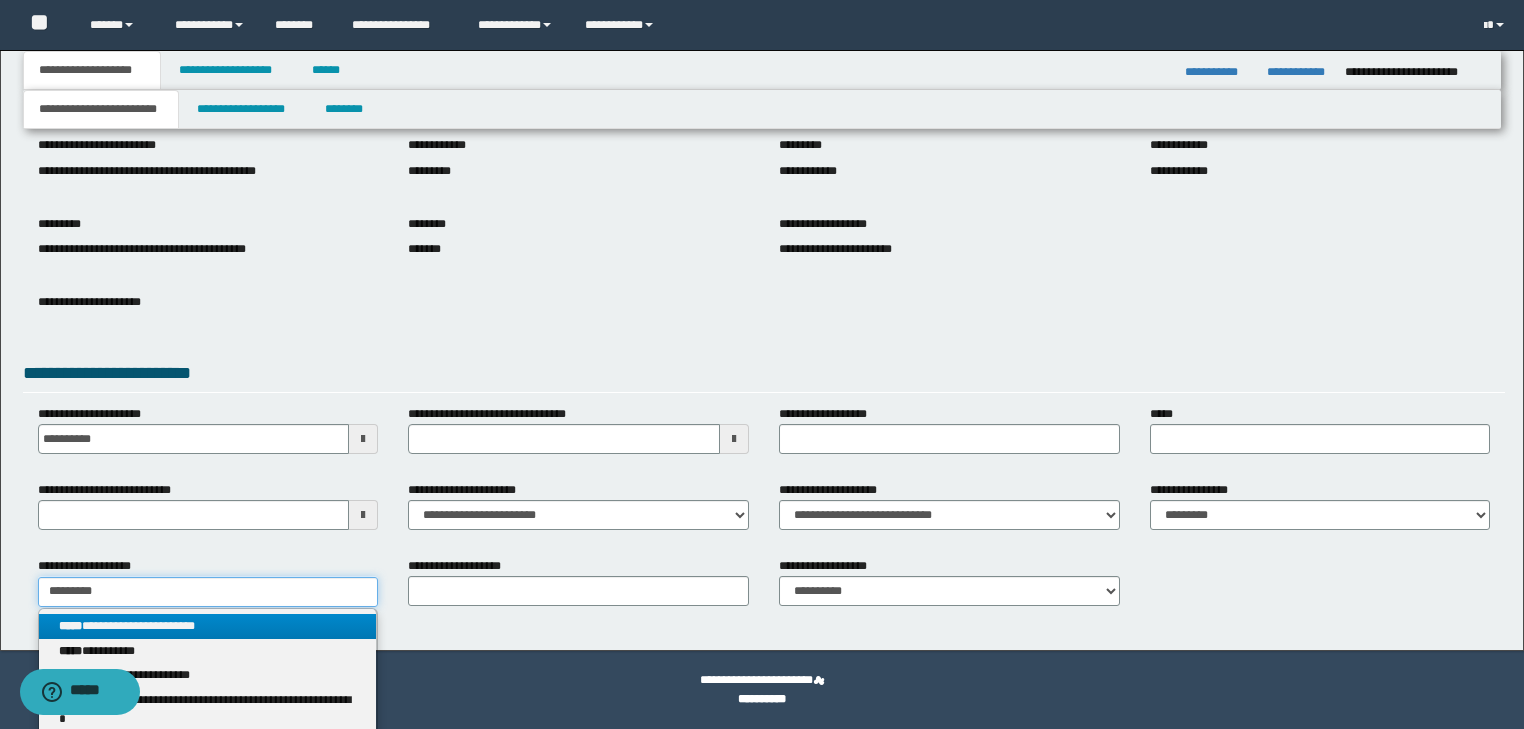 type 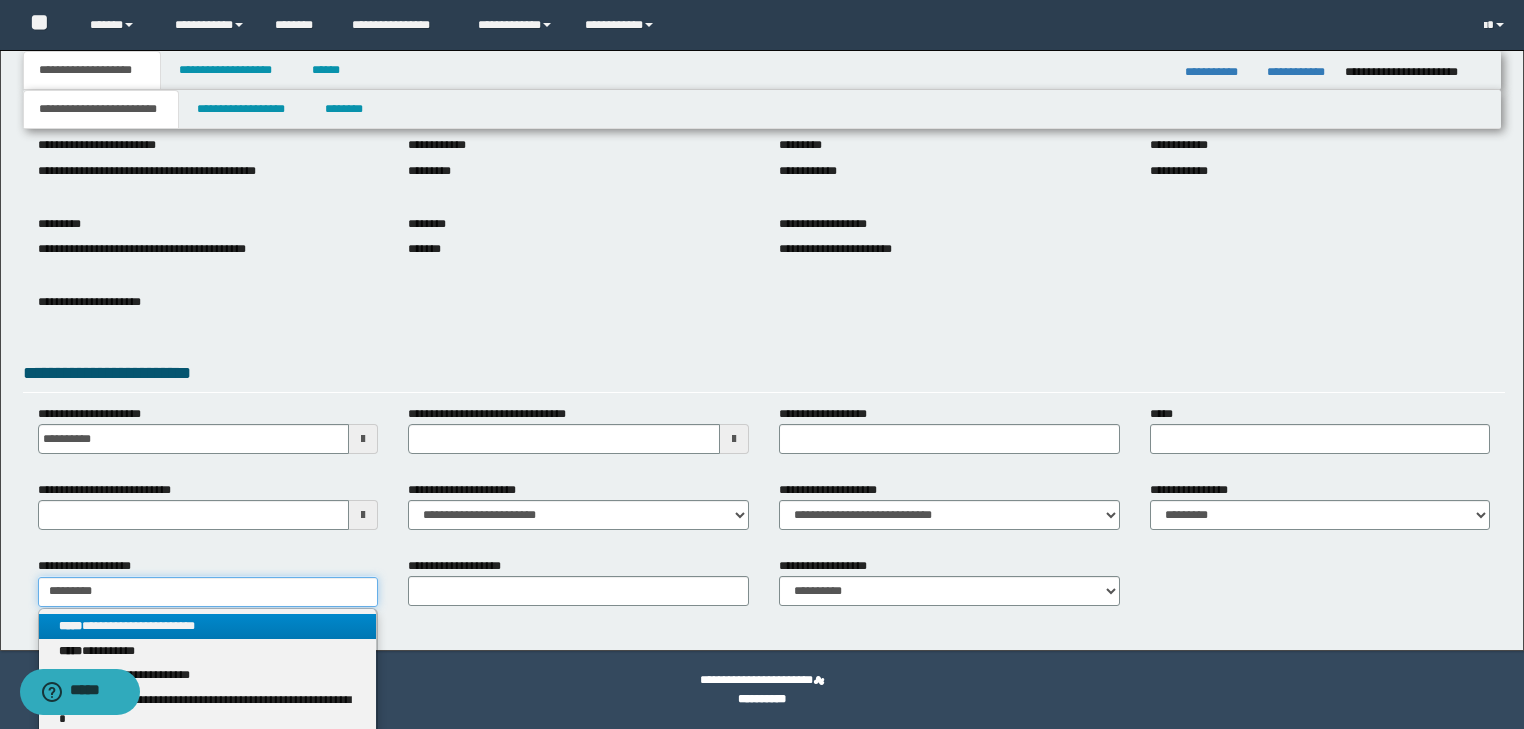 type on "*********" 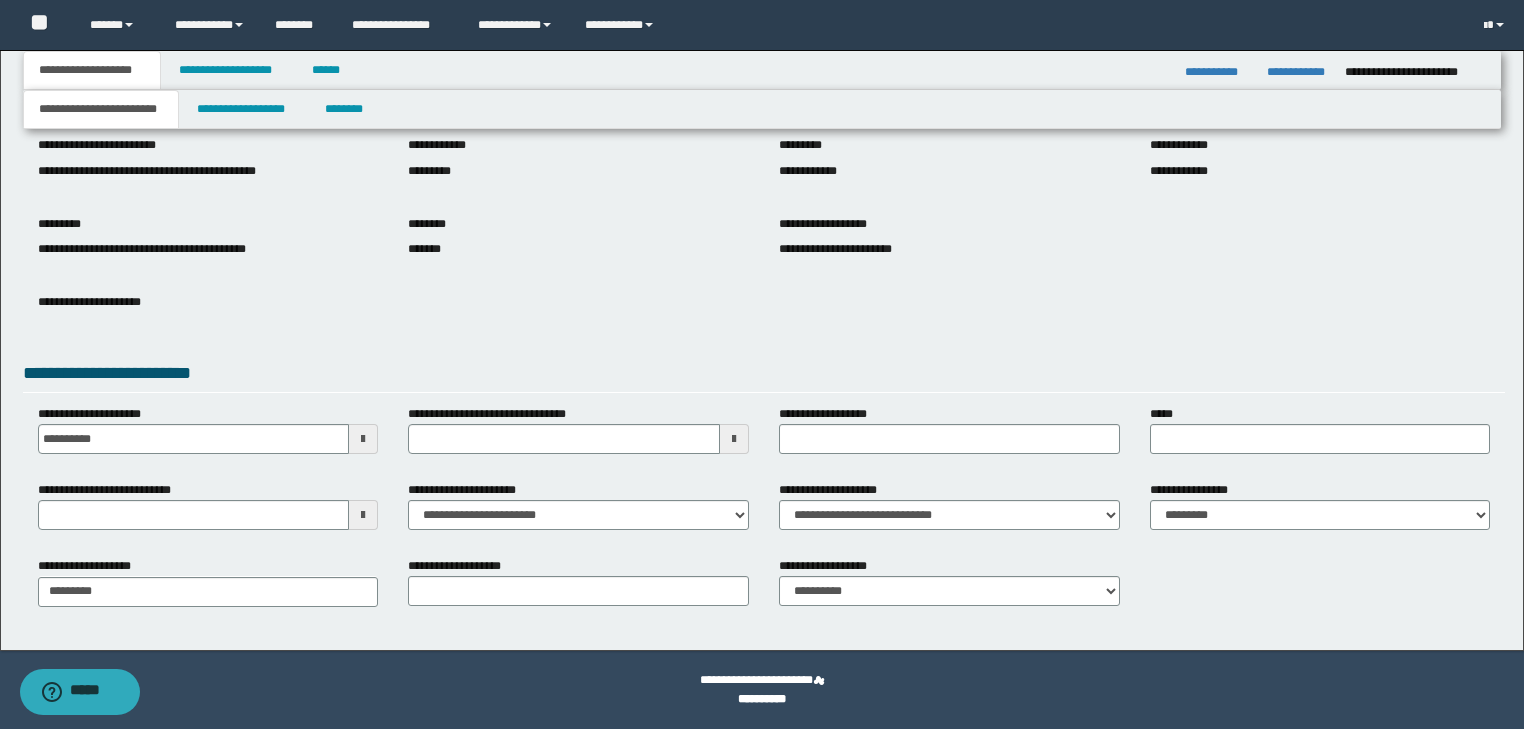 click on "********
*******" at bounding box center [578, 248] 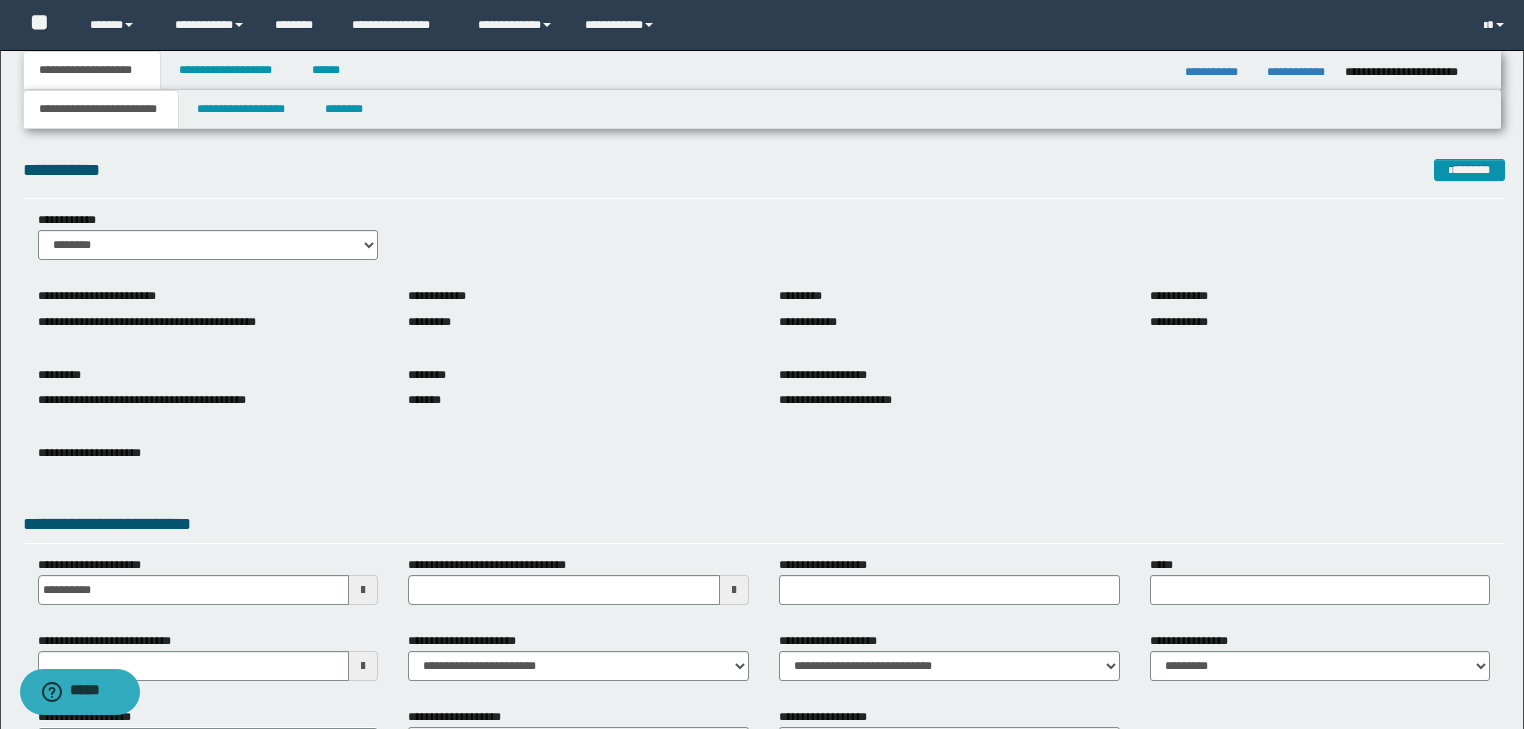 scroll, scrollTop: 0, scrollLeft: 0, axis: both 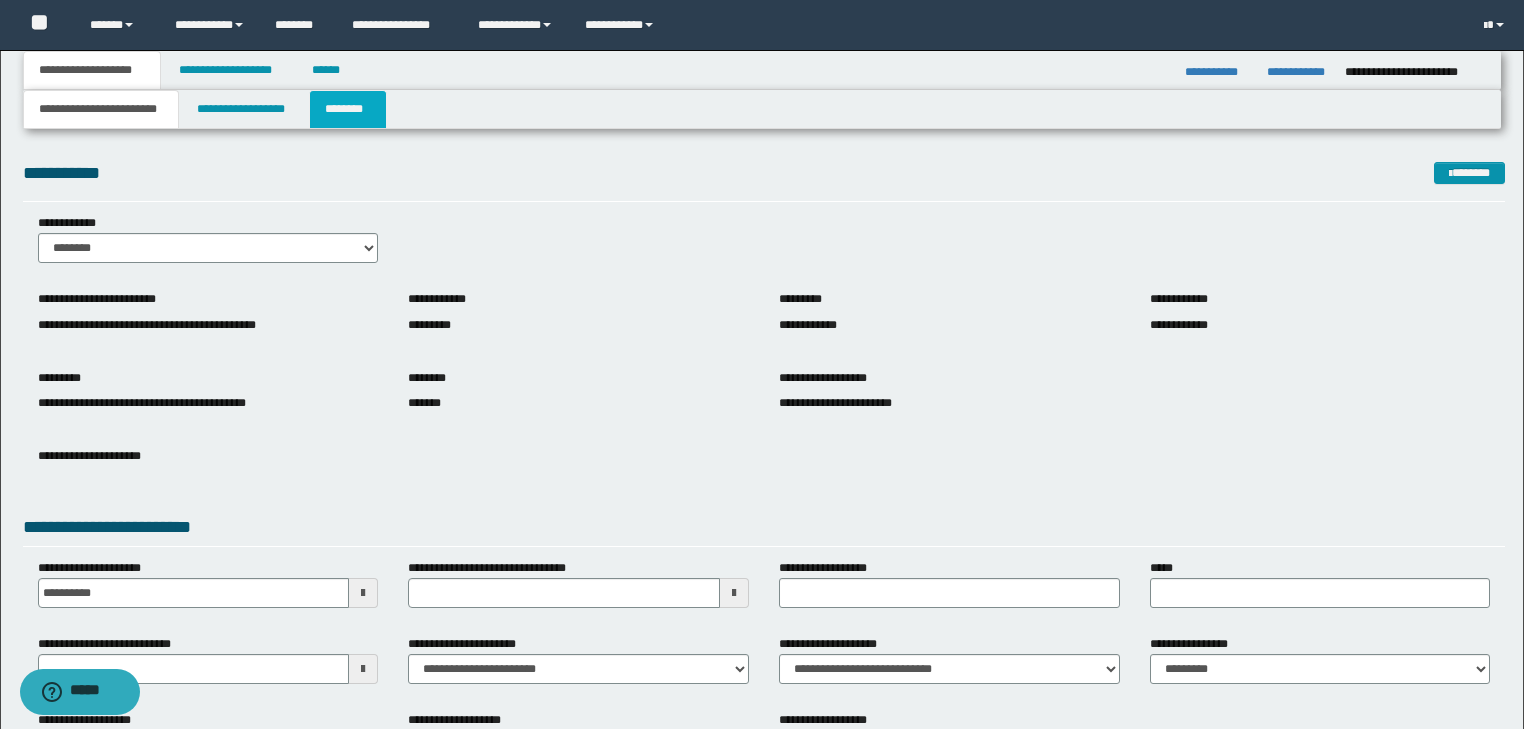 click on "********" at bounding box center [348, 109] 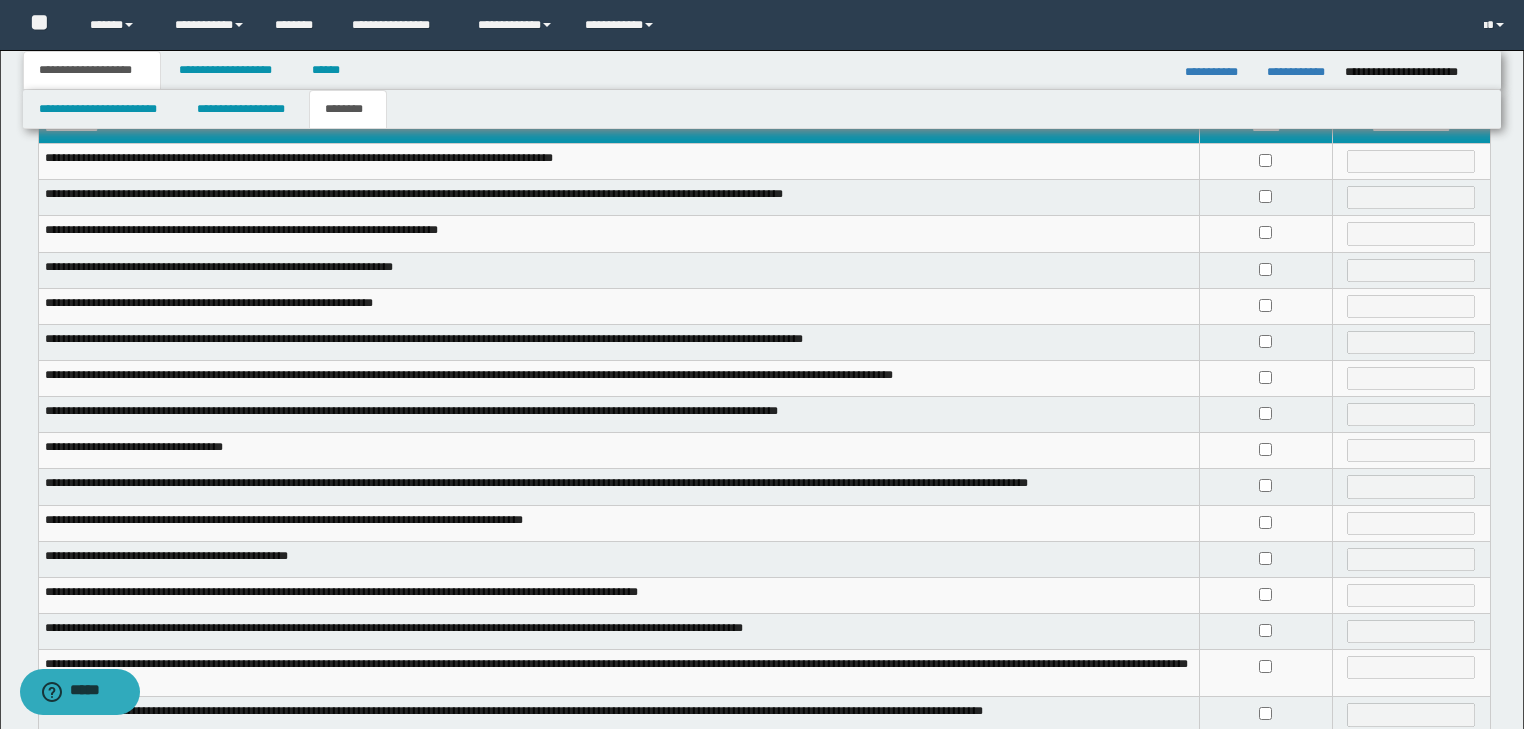 scroll, scrollTop: 380, scrollLeft: 0, axis: vertical 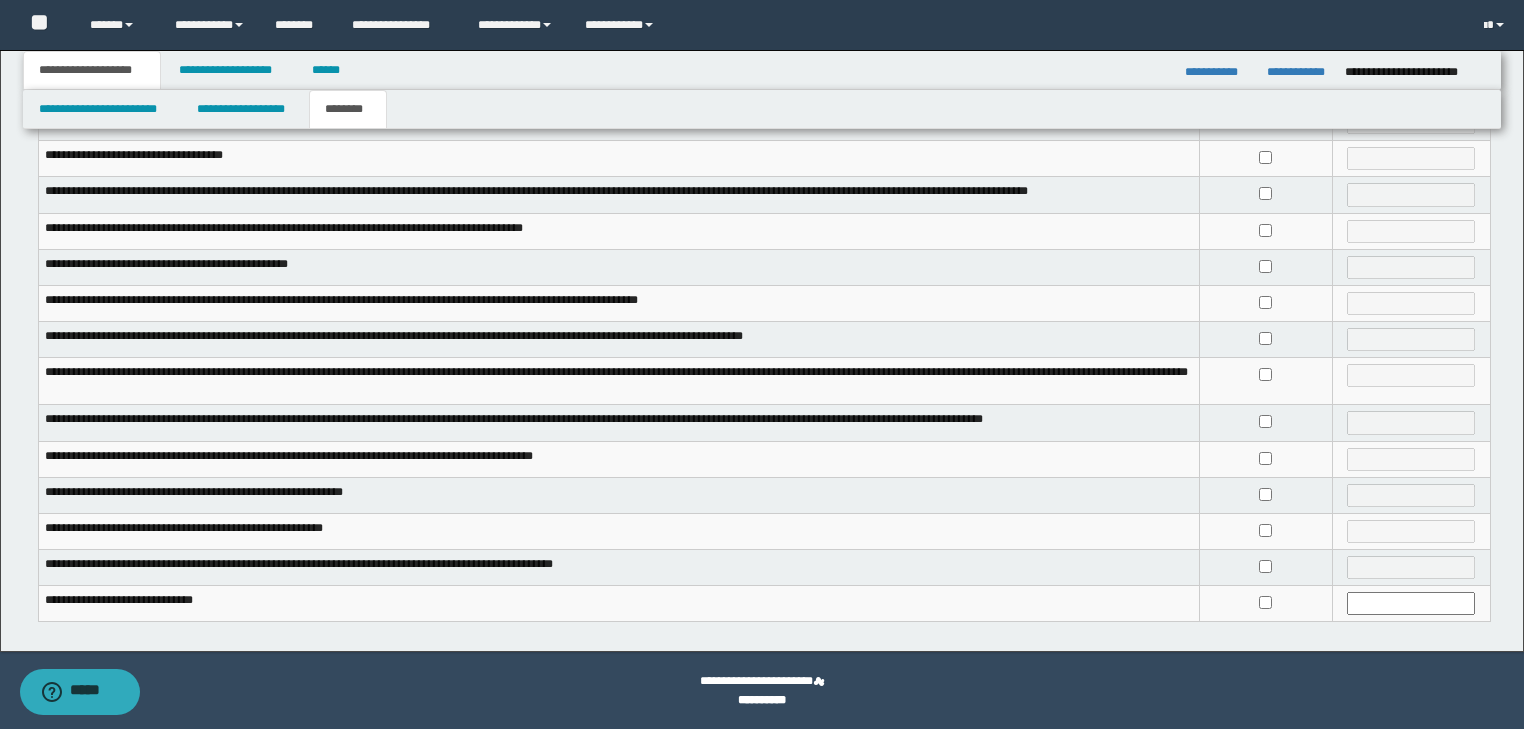 click at bounding box center [1265, 423] 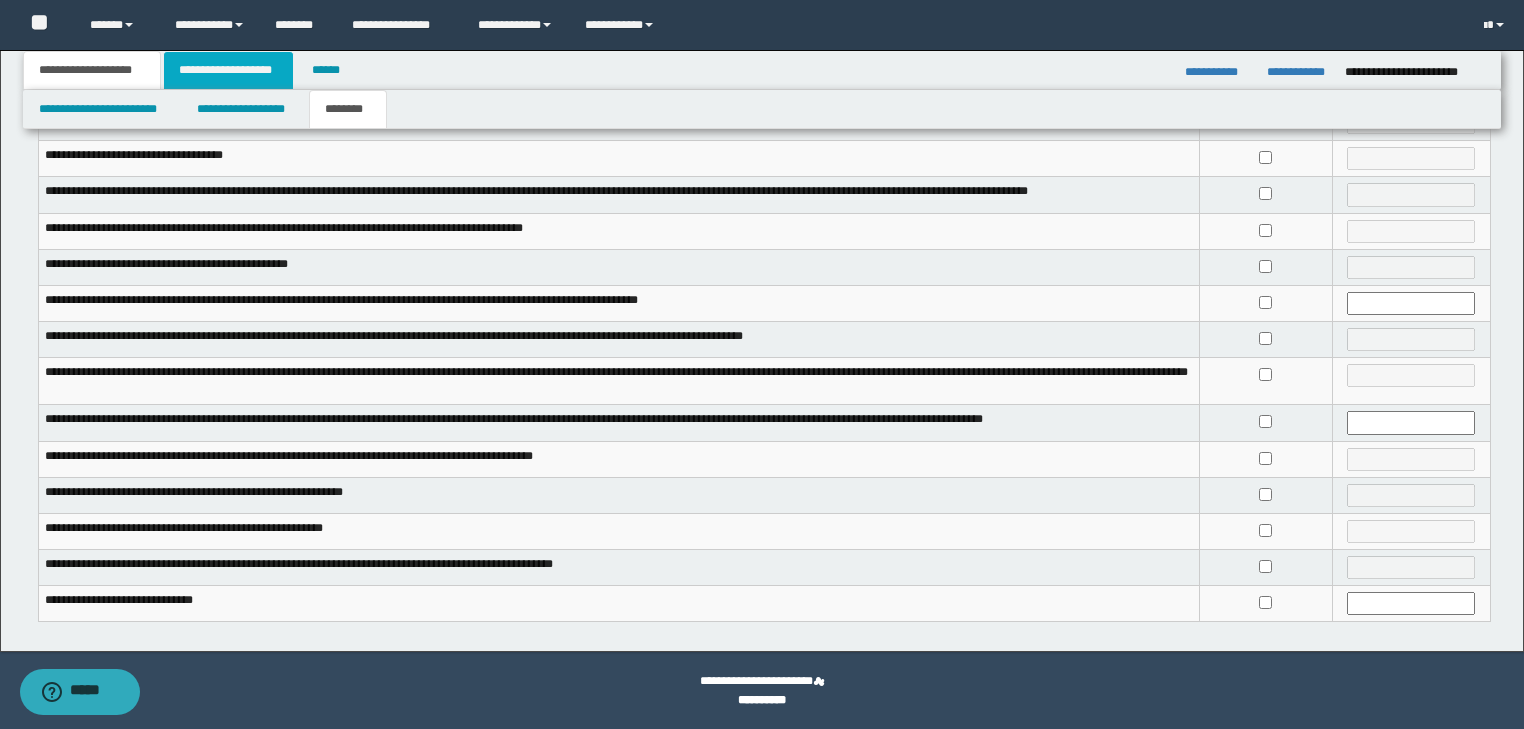 click on "**********" at bounding box center [228, 70] 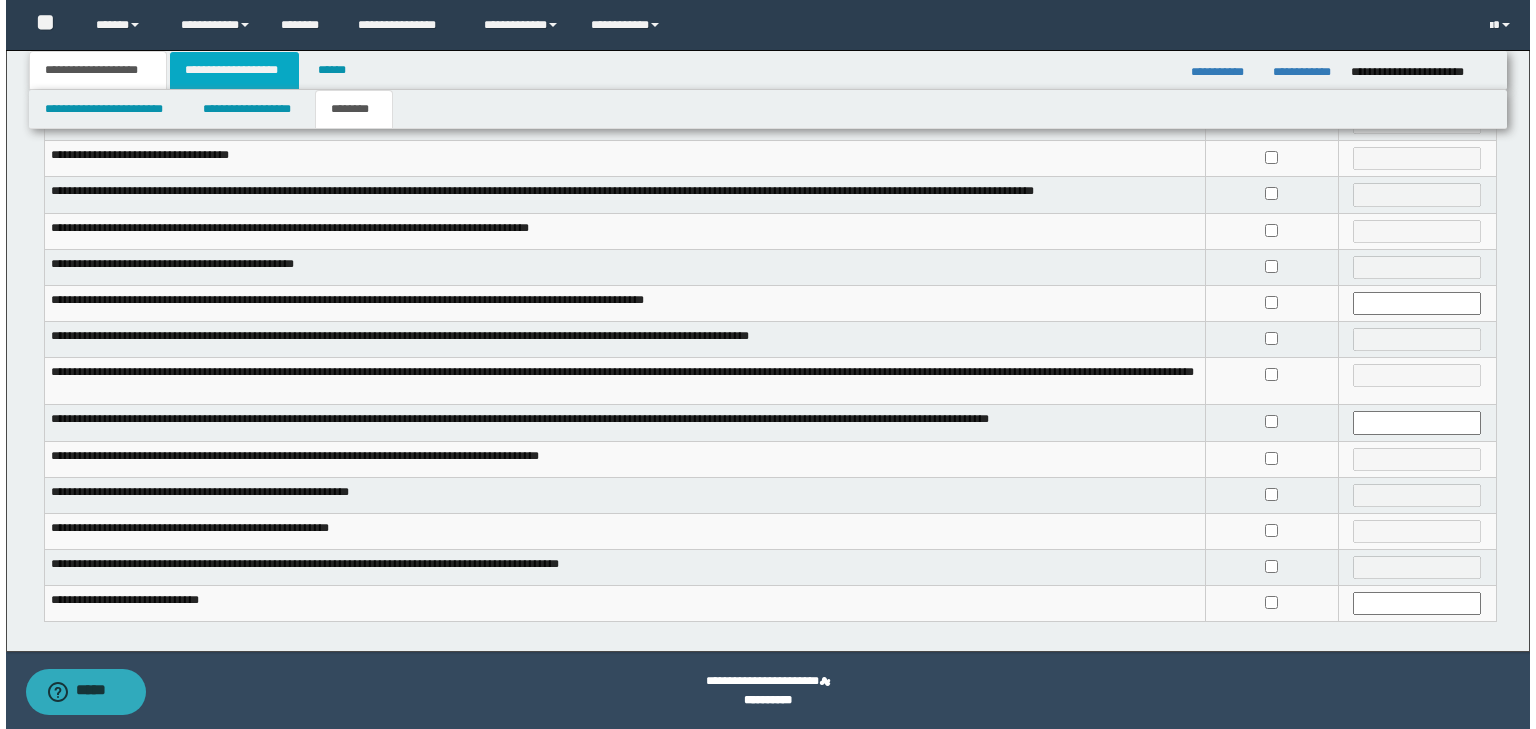 scroll, scrollTop: 0, scrollLeft: 0, axis: both 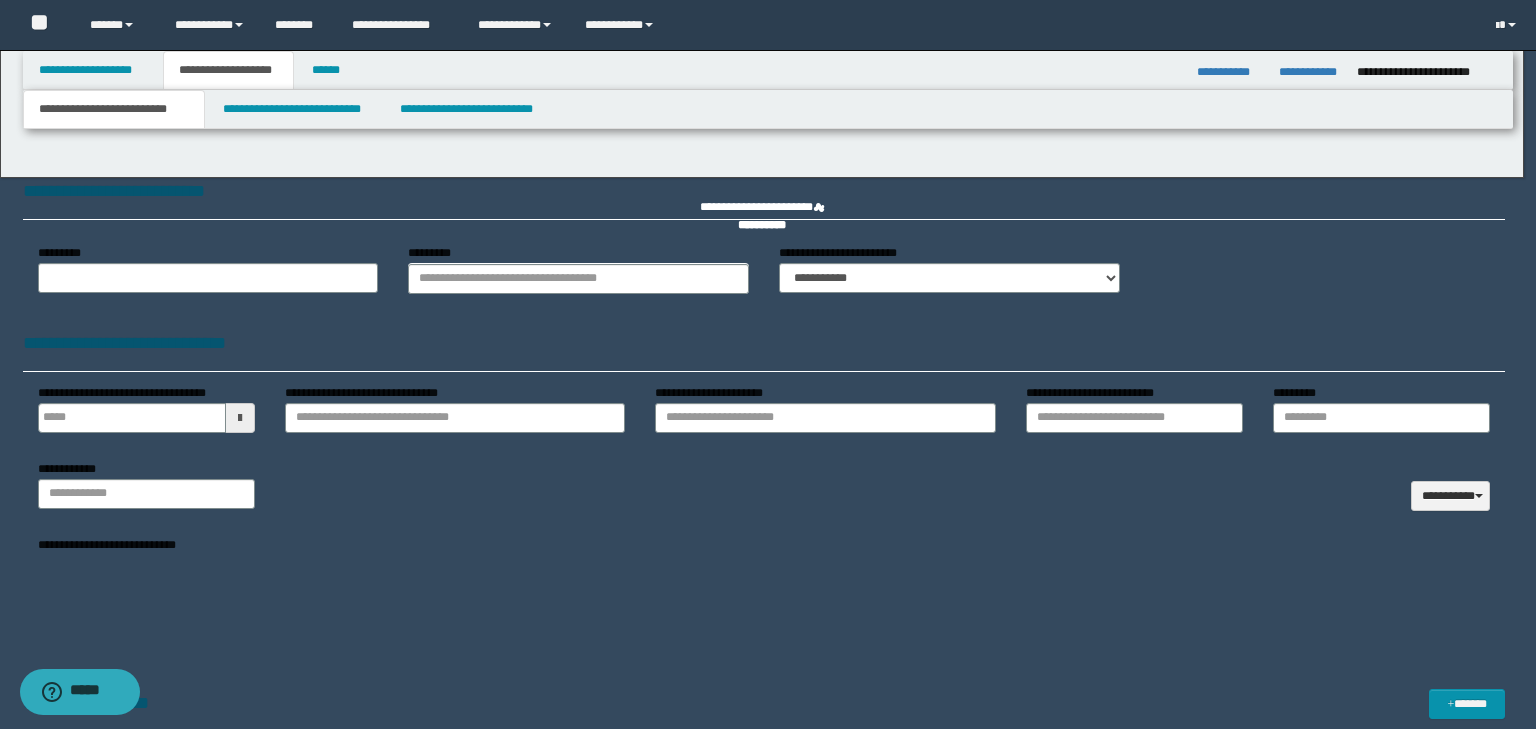 type 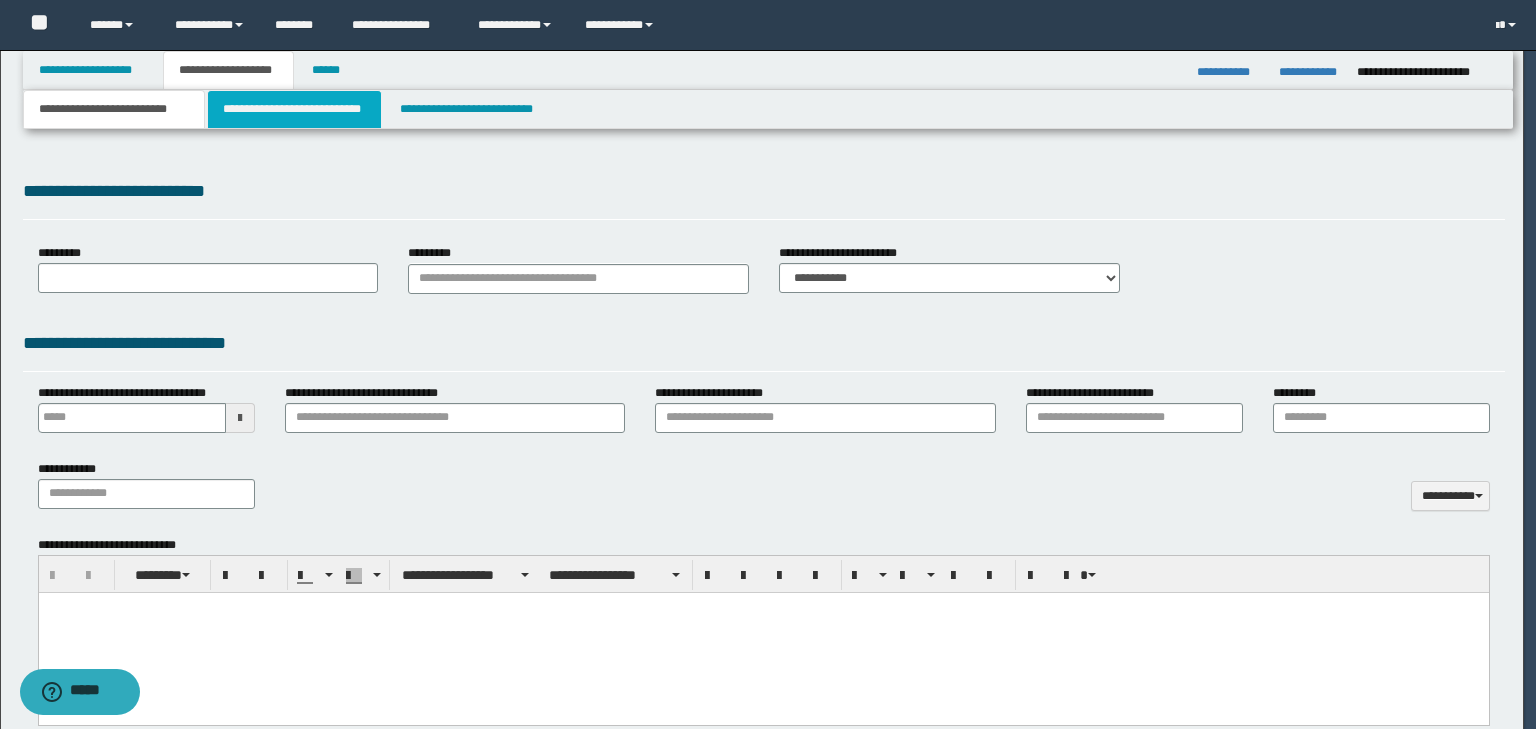 select on "*" 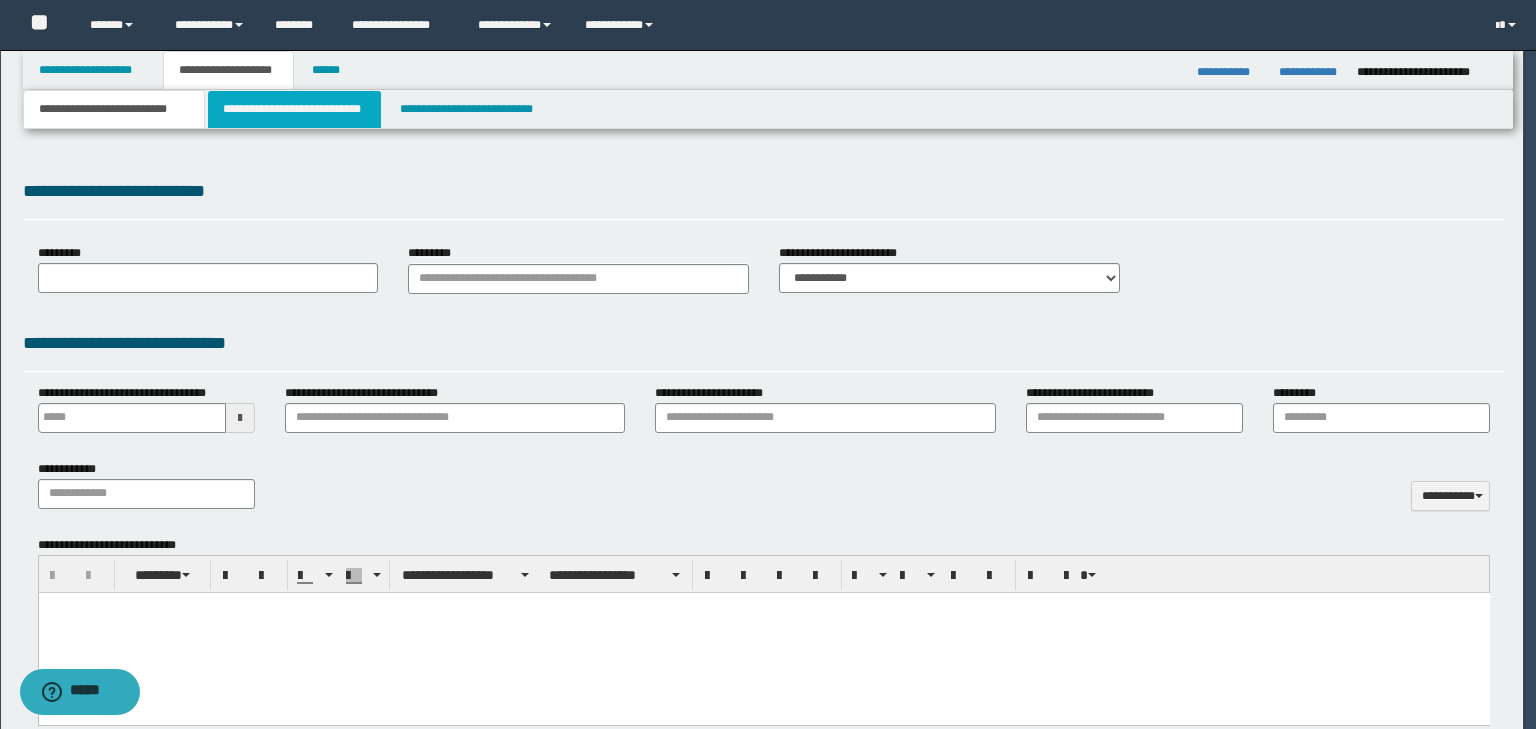scroll, scrollTop: 0, scrollLeft: 0, axis: both 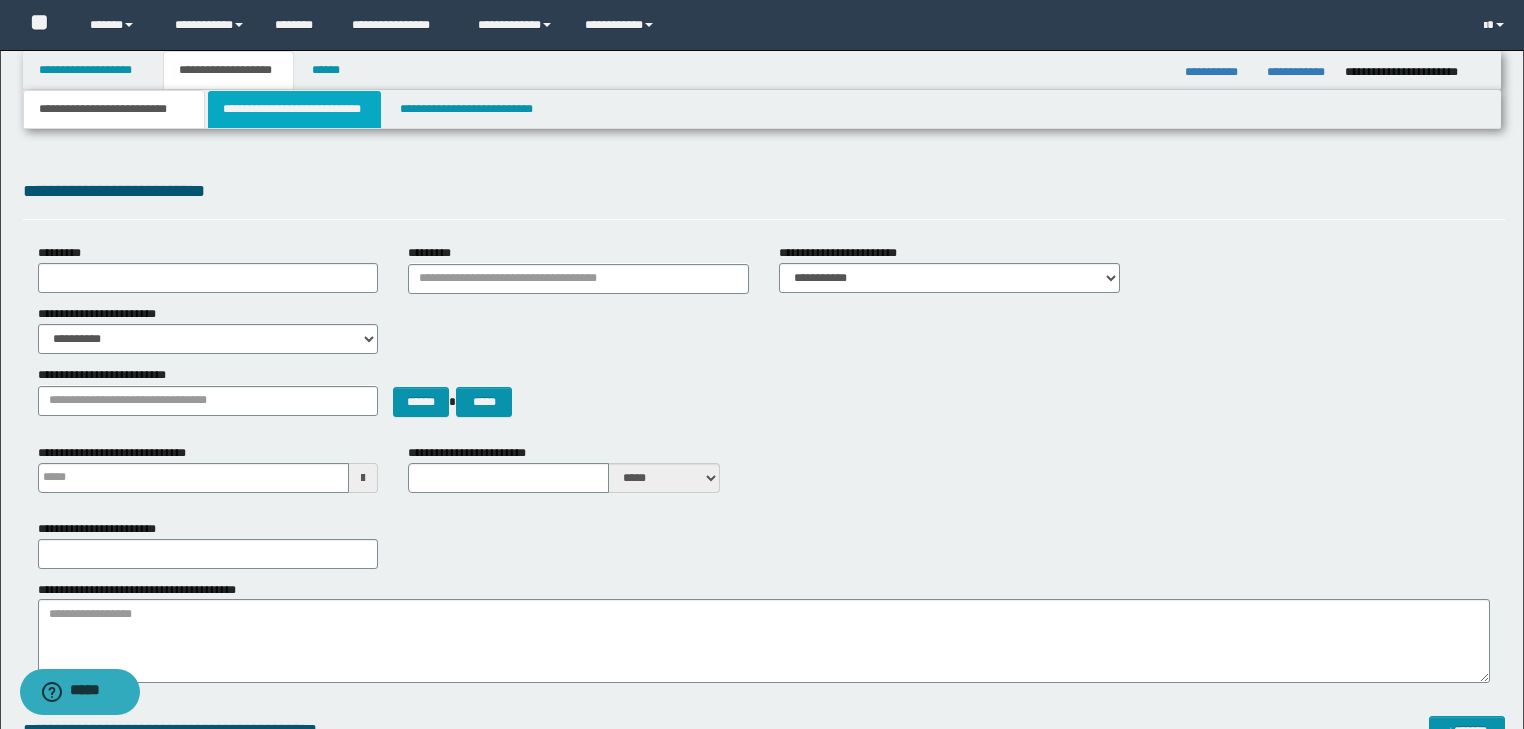 click on "**********" at bounding box center (294, 109) 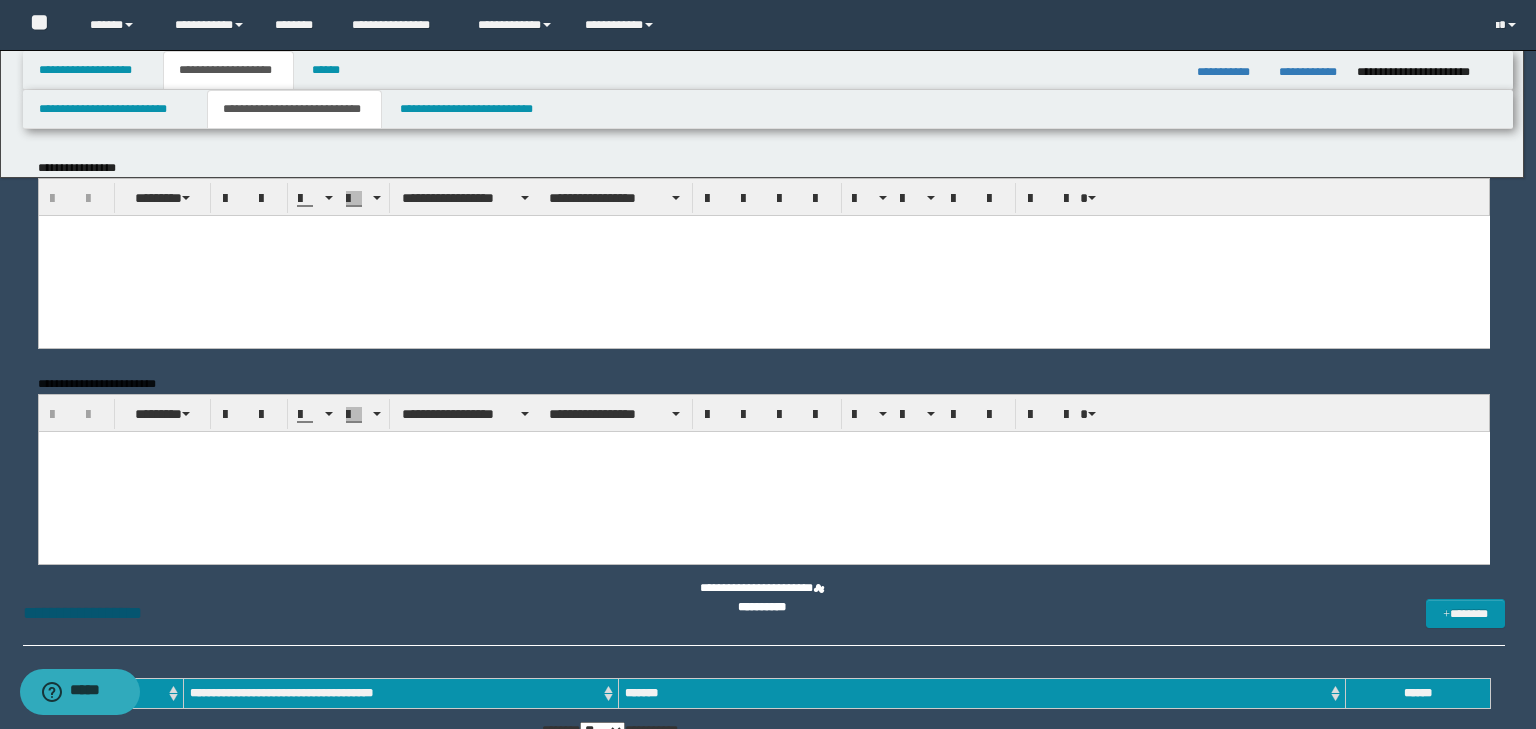 scroll, scrollTop: 0, scrollLeft: 0, axis: both 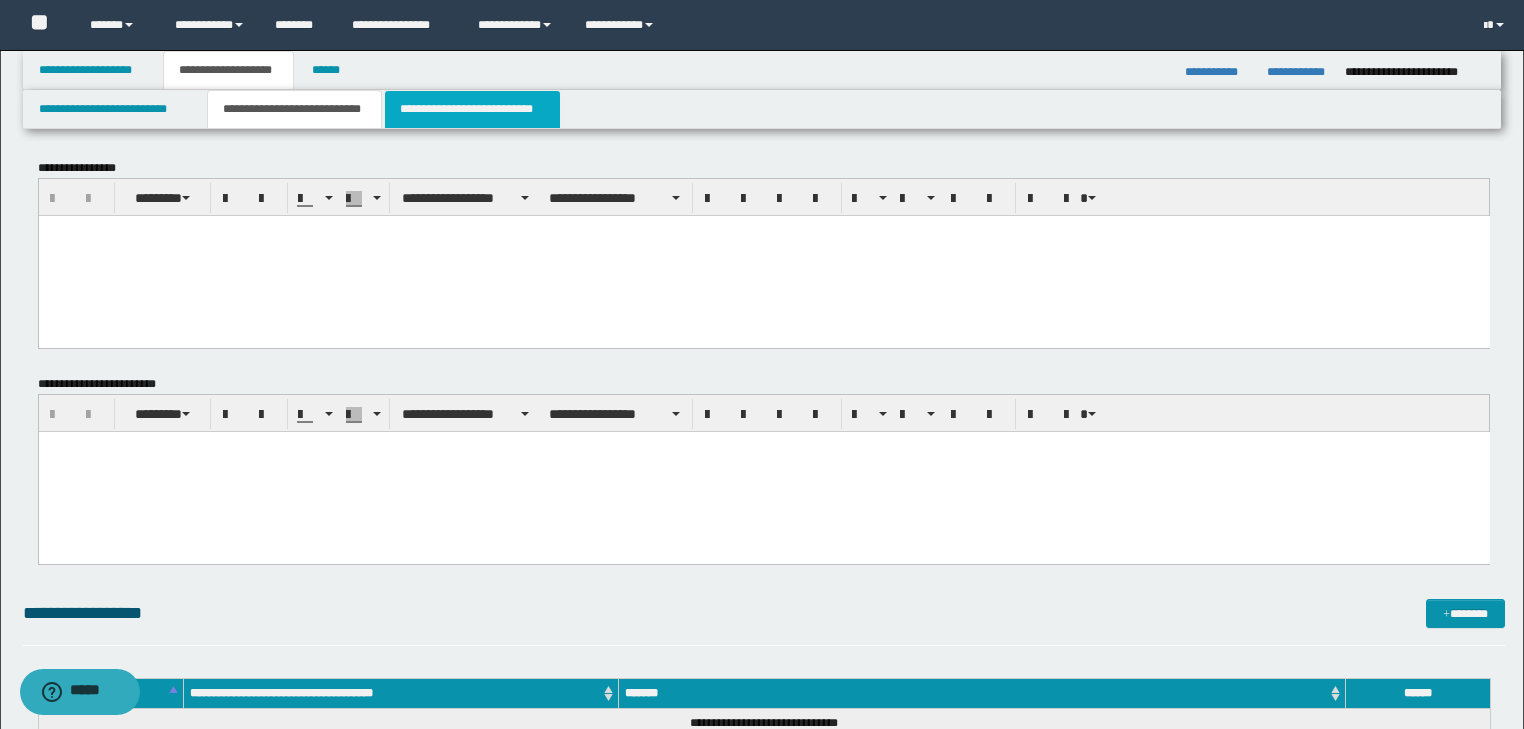 click on "**********" at bounding box center (472, 109) 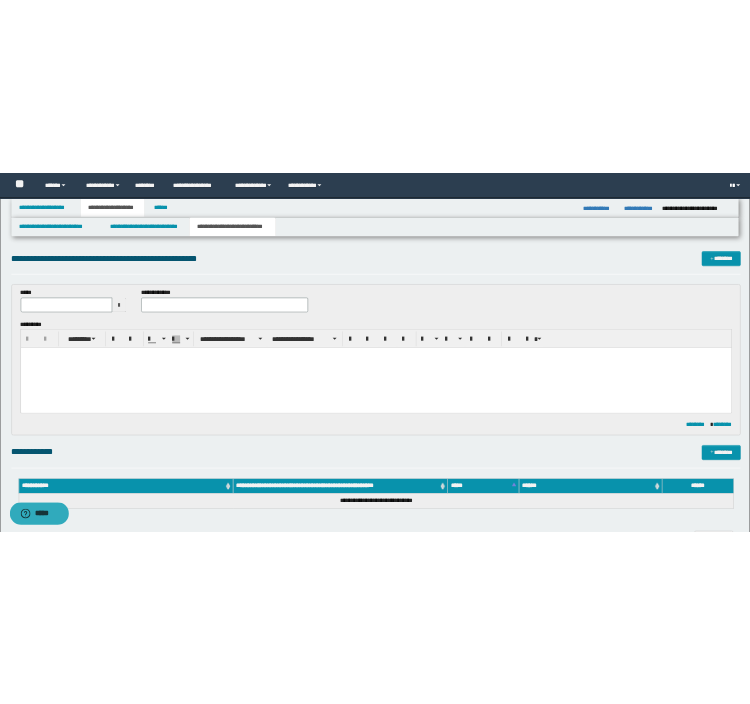scroll, scrollTop: 0, scrollLeft: 0, axis: both 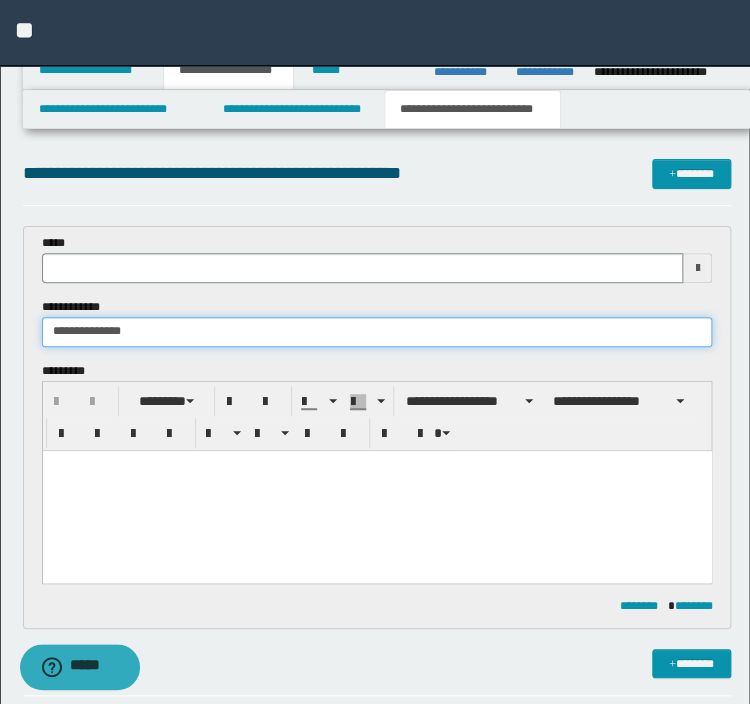 type on "**********" 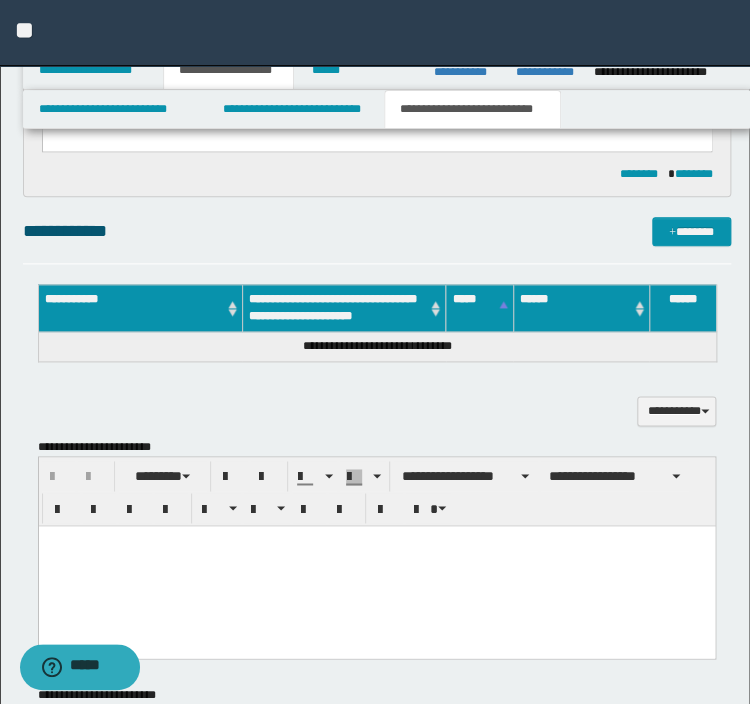 scroll, scrollTop: 560, scrollLeft: 0, axis: vertical 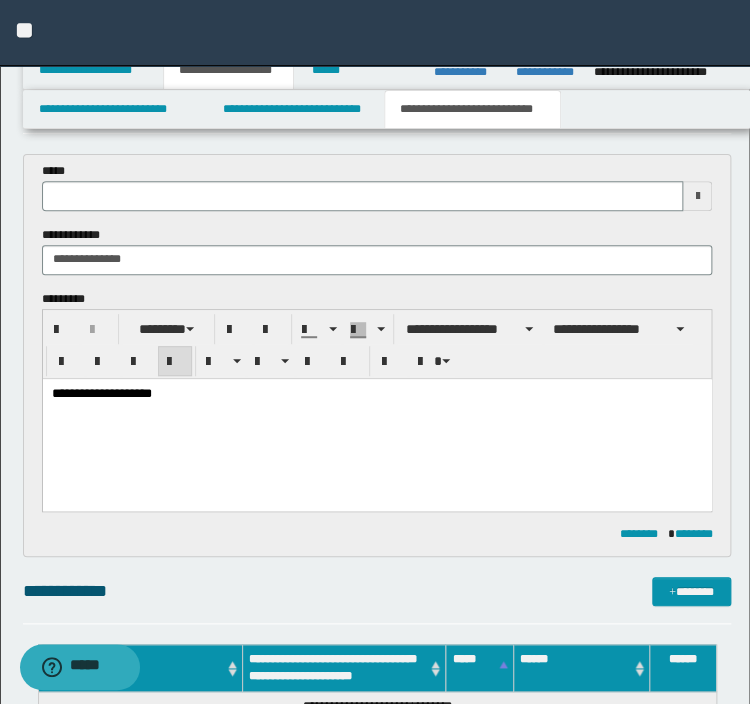 type 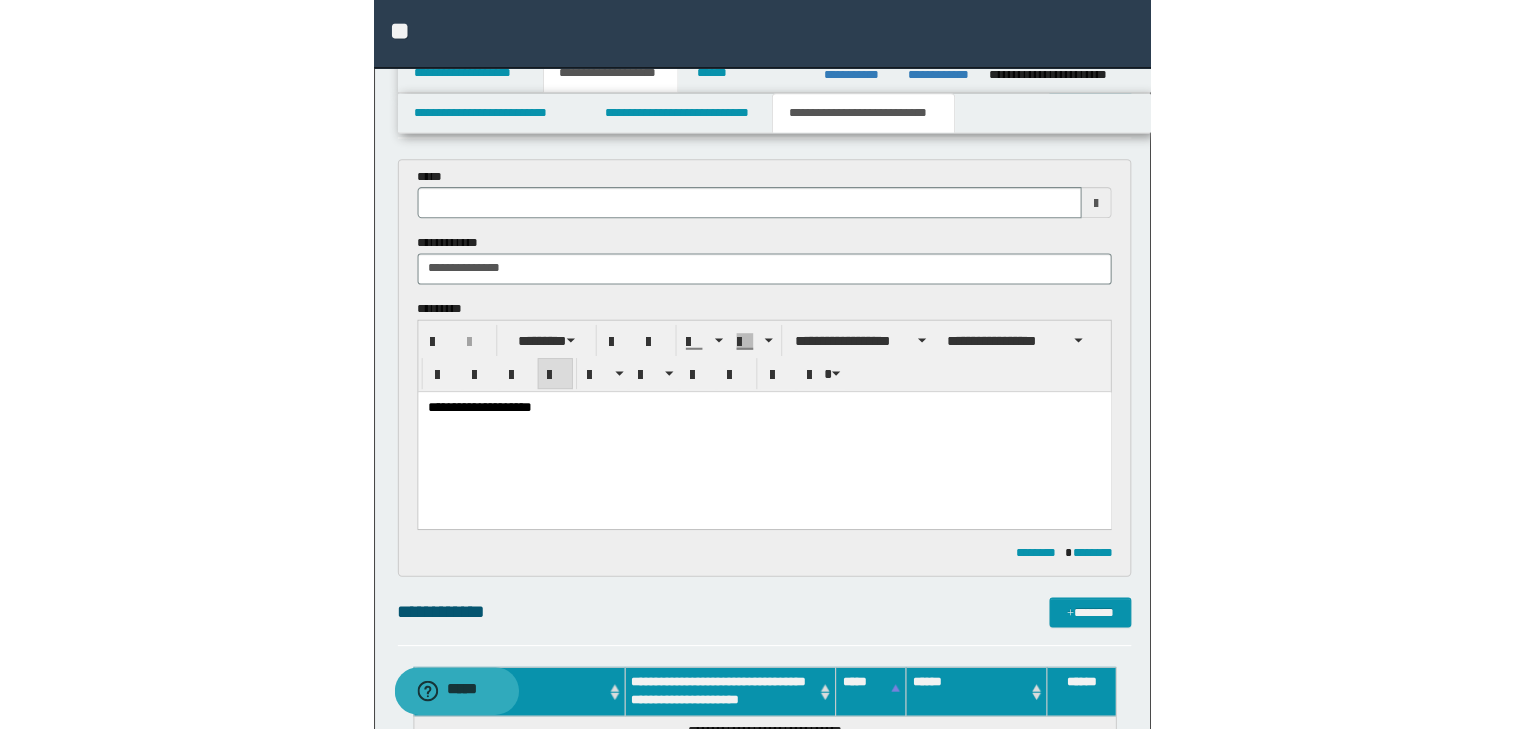 scroll, scrollTop: 0, scrollLeft: 0, axis: both 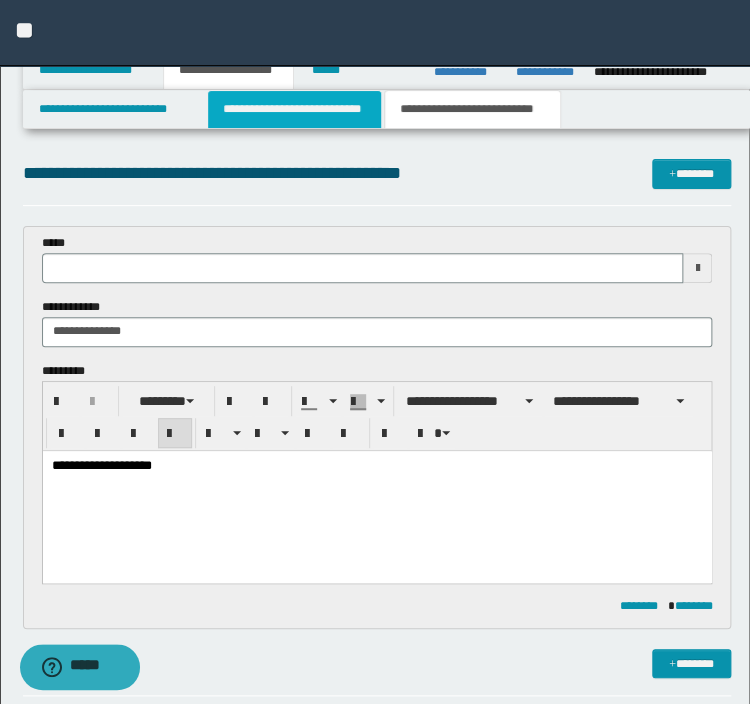 click on "**********" at bounding box center (294, 109) 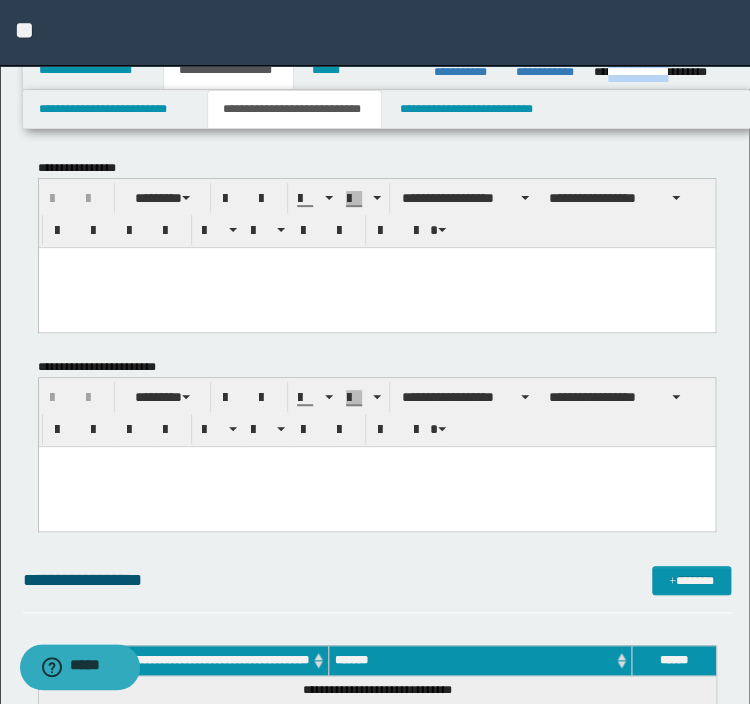 drag, startPoint x: 604, startPoint y: 68, endPoint x: 695, endPoint y: 67, distance: 91.00549 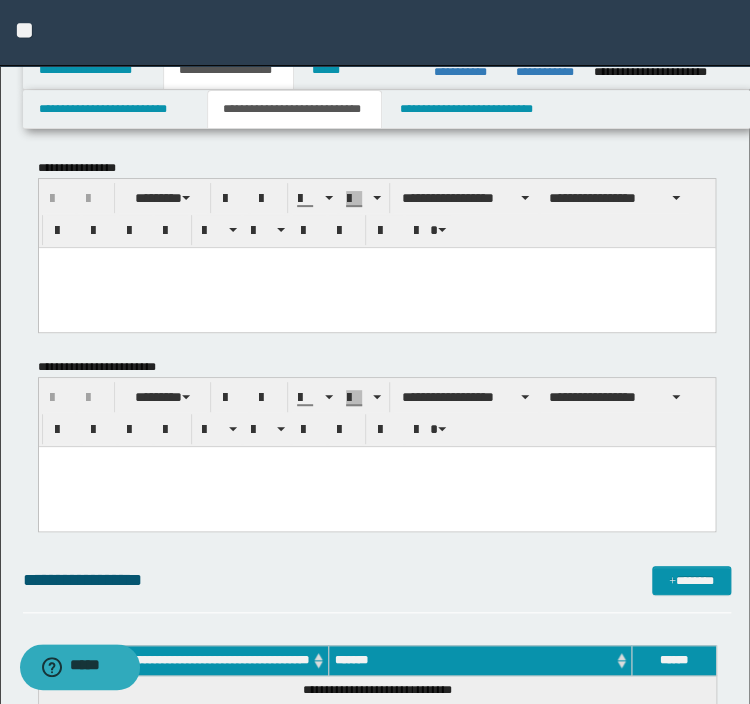 click on "**********" at bounding box center [666, 72] 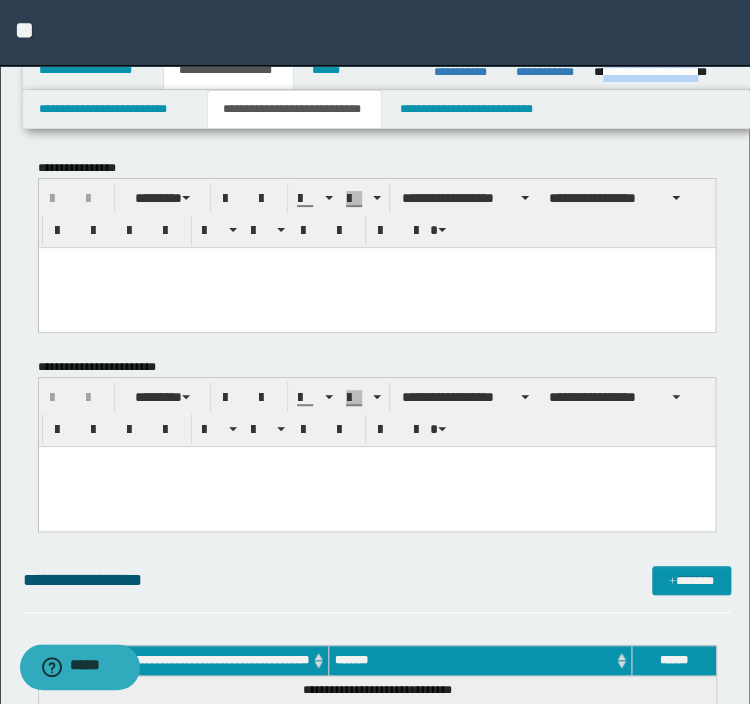 drag, startPoint x: 600, startPoint y: 72, endPoint x: 728, endPoint y: 73, distance: 128.0039 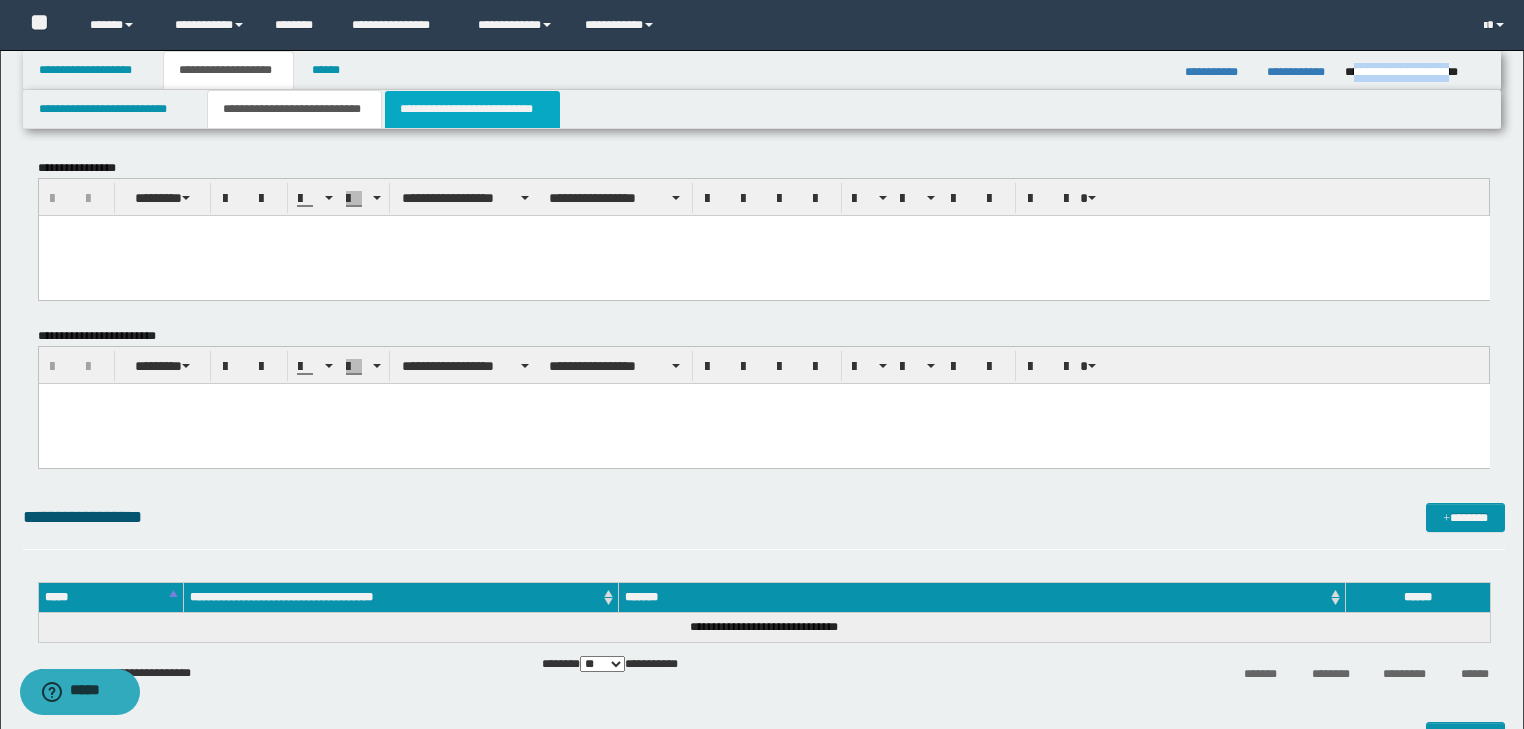 click on "**********" at bounding box center (472, 109) 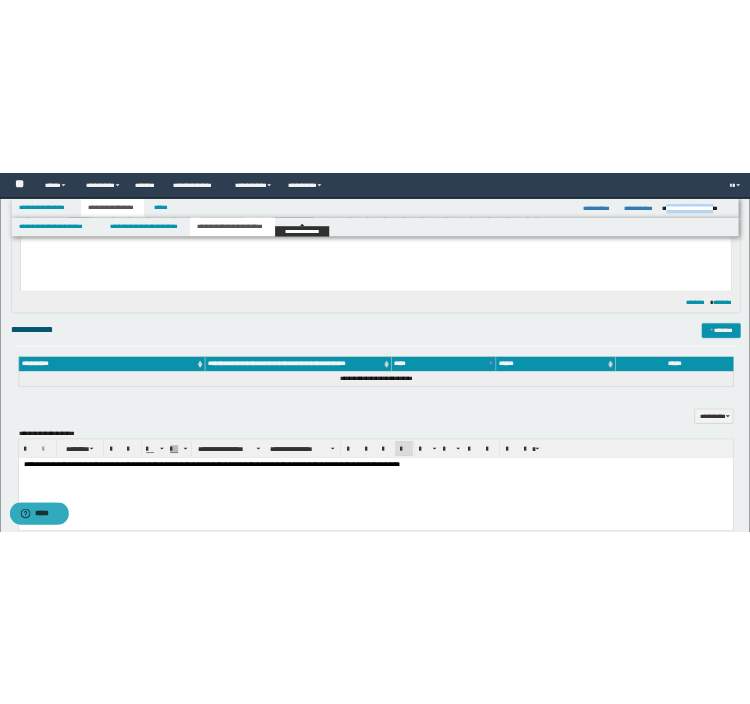 scroll, scrollTop: 0, scrollLeft: 0, axis: both 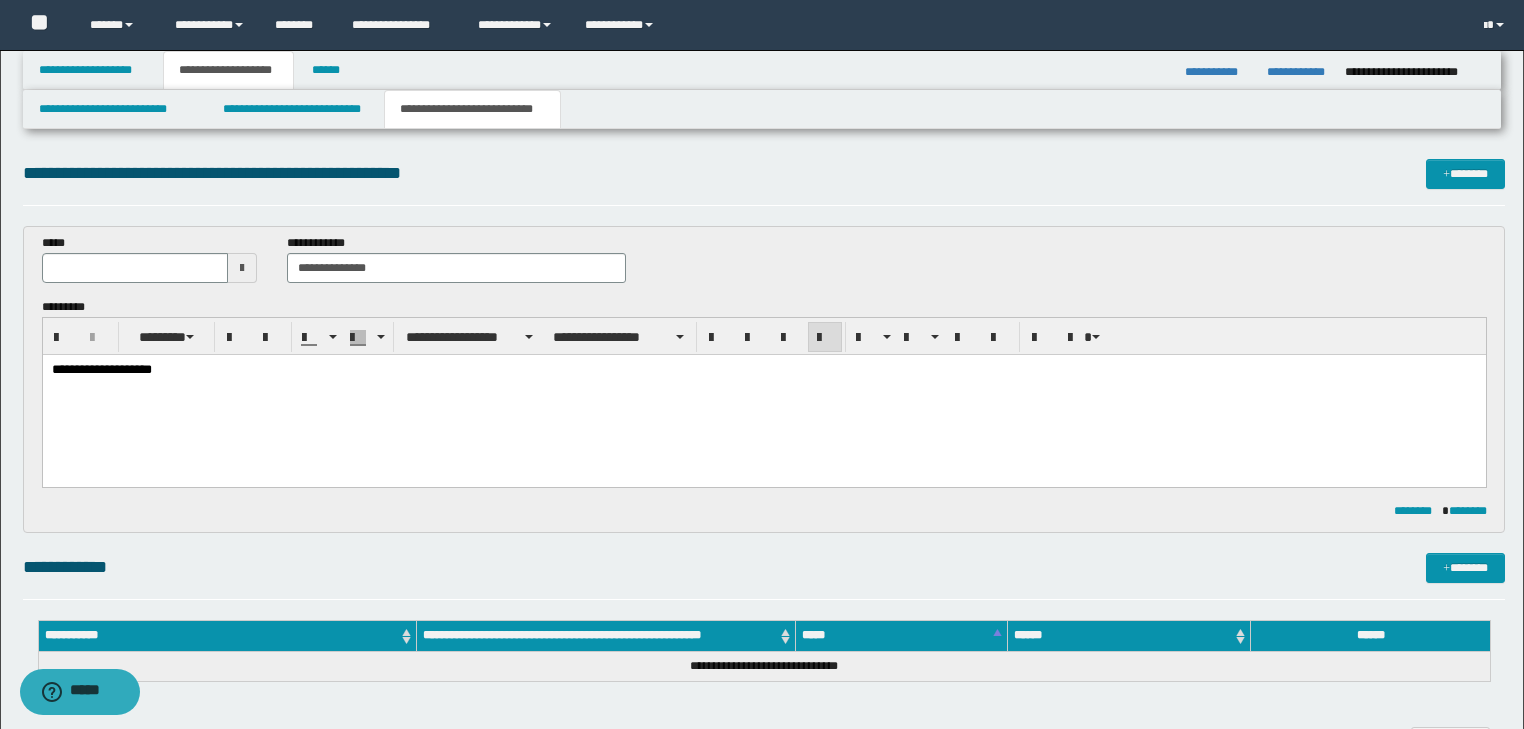 click on "**********" at bounding box center (762, 109) 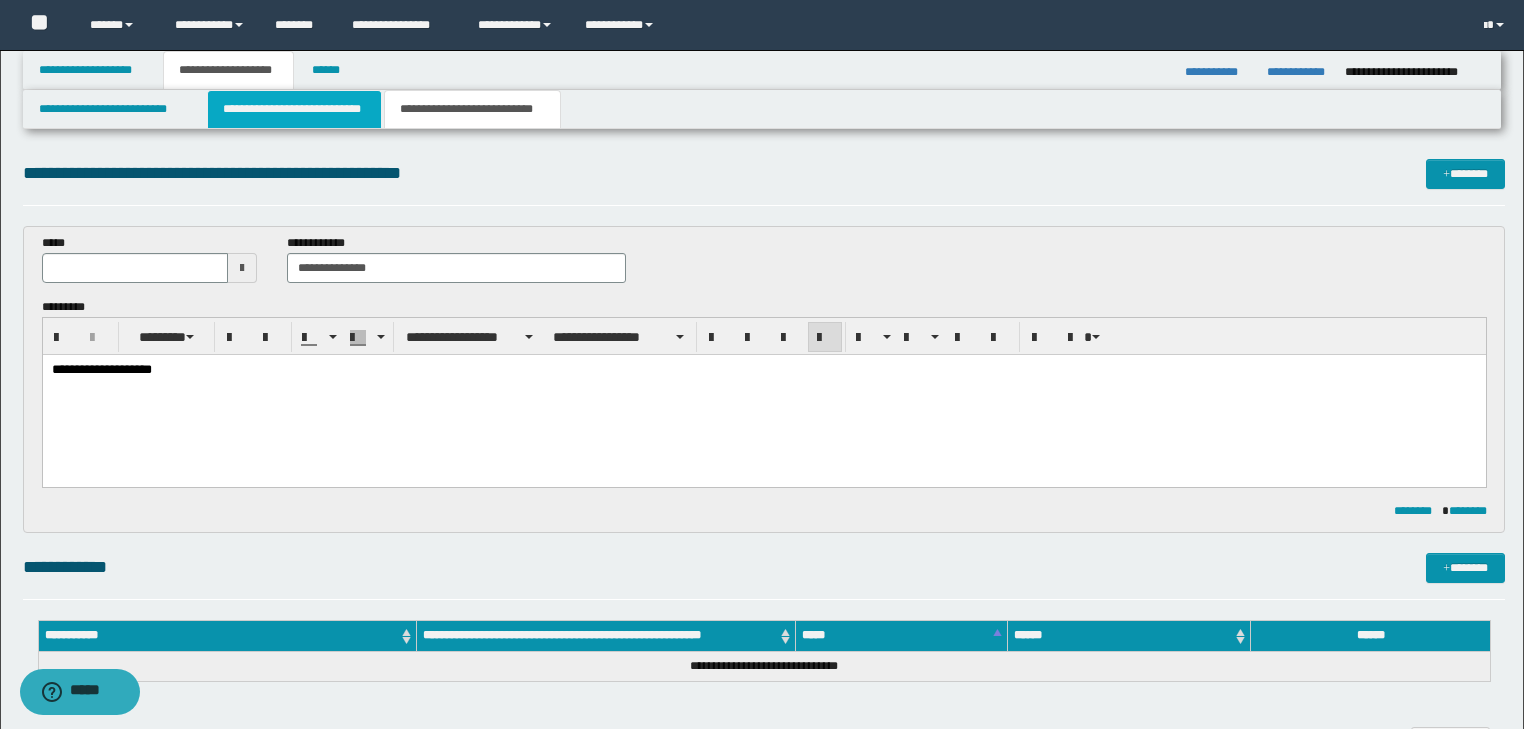 click on "**********" at bounding box center (294, 109) 